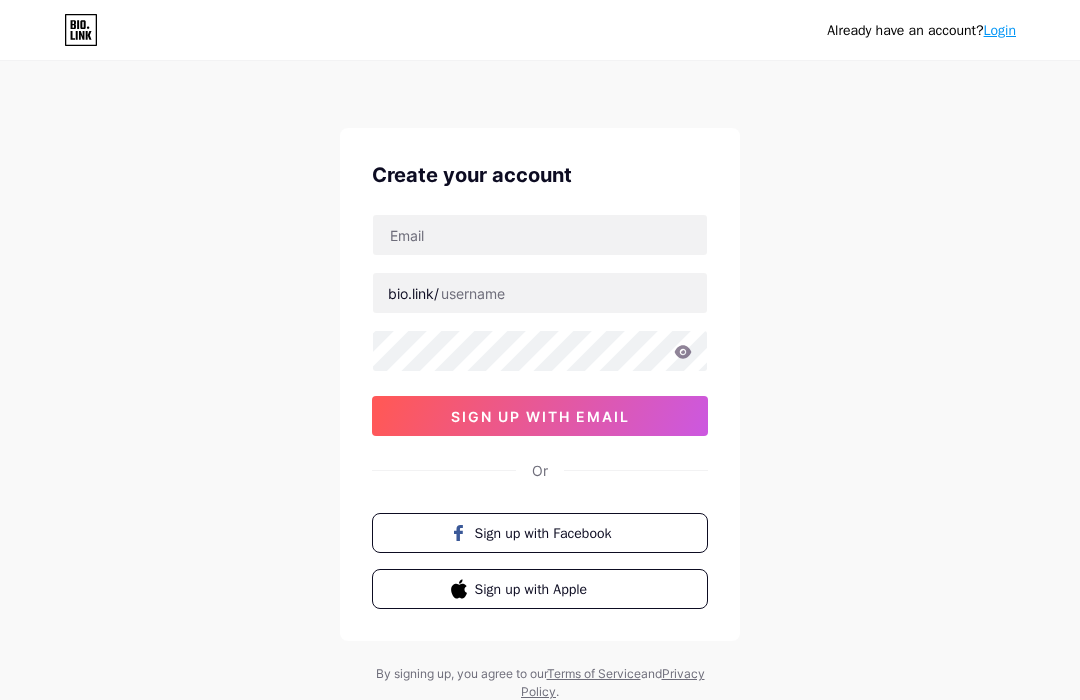 scroll, scrollTop: 0, scrollLeft: 0, axis: both 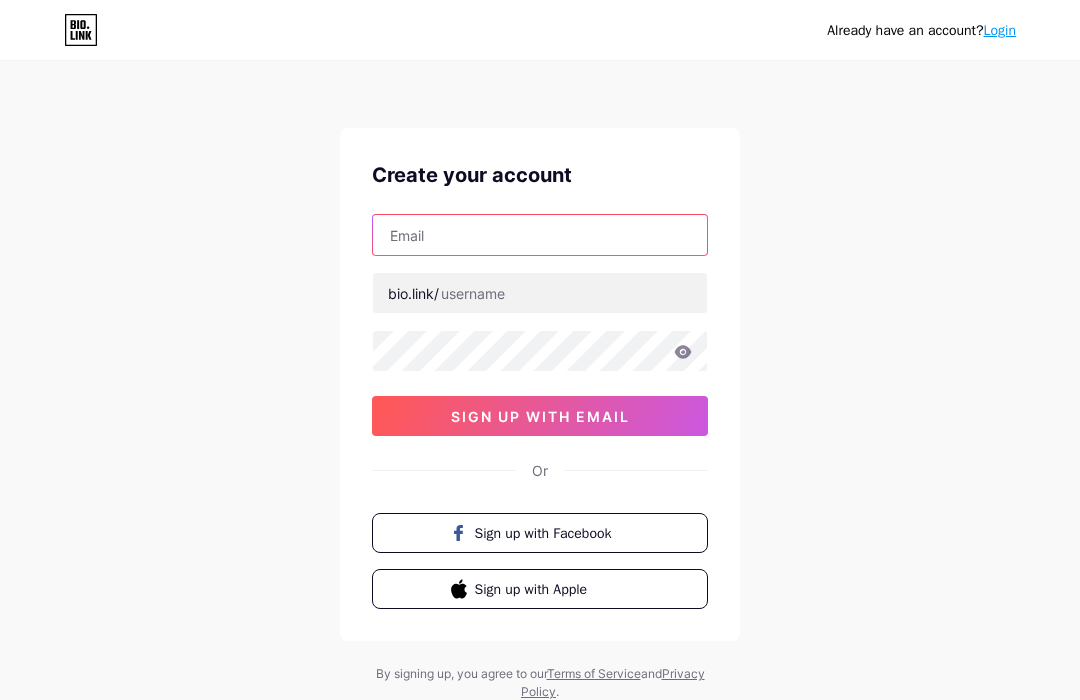click at bounding box center (540, 235) 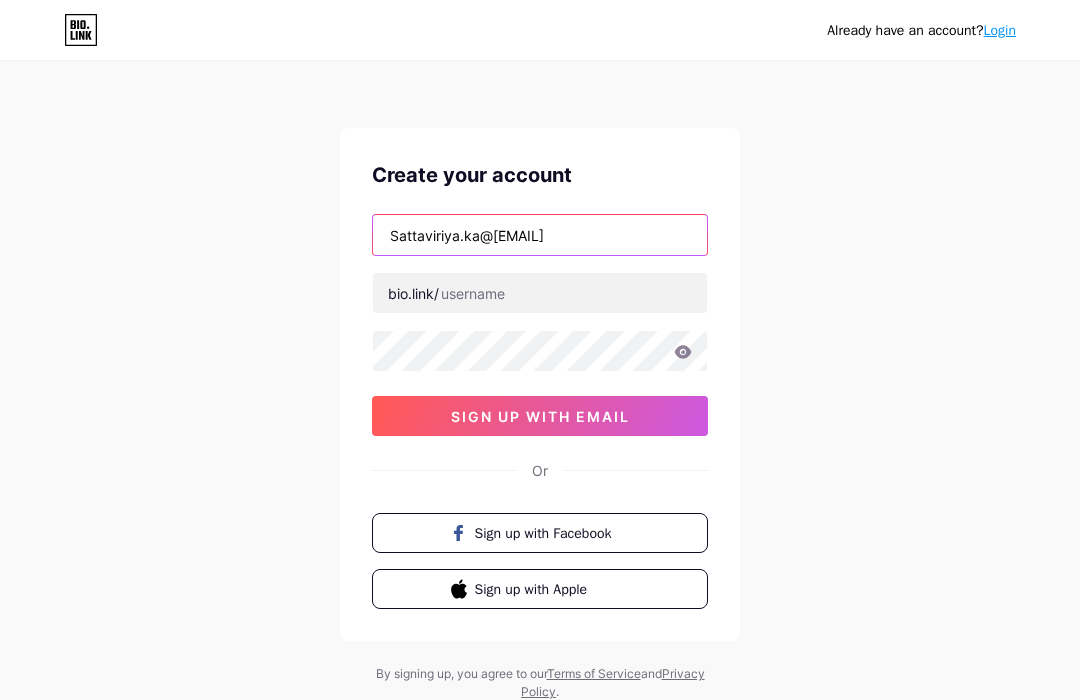 type on "Sattaviriya.ka@[EMAIL]" 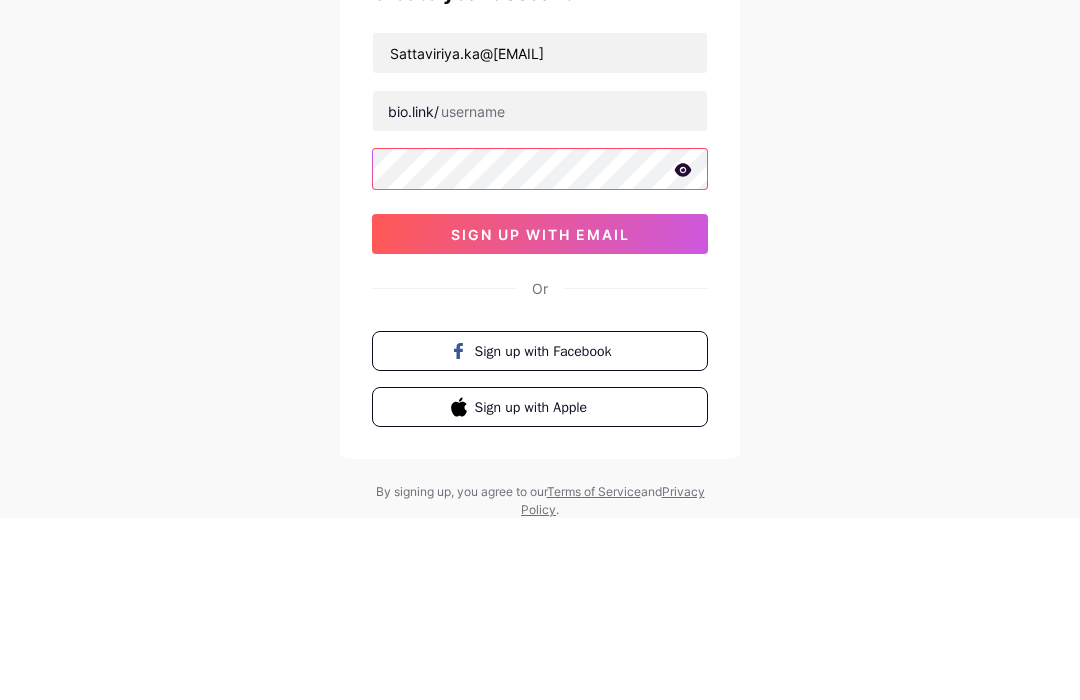 click on "sign up with email" at bounding box center (540, 416) 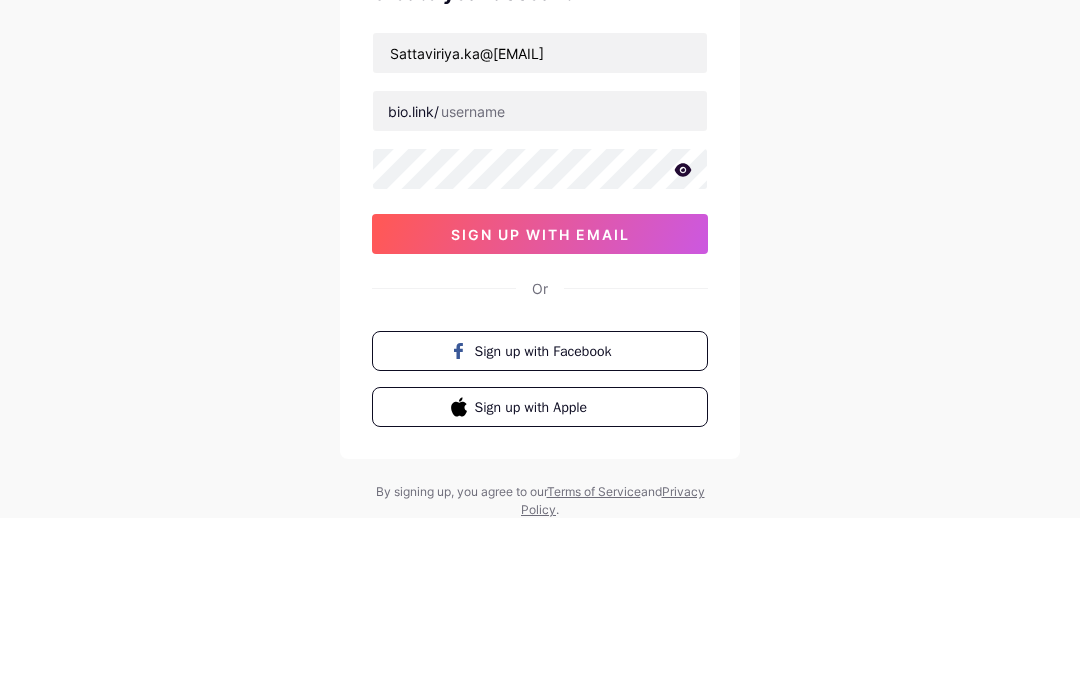 scroll, scrollTop: 65, scrollLeft: 0, axis: vertical 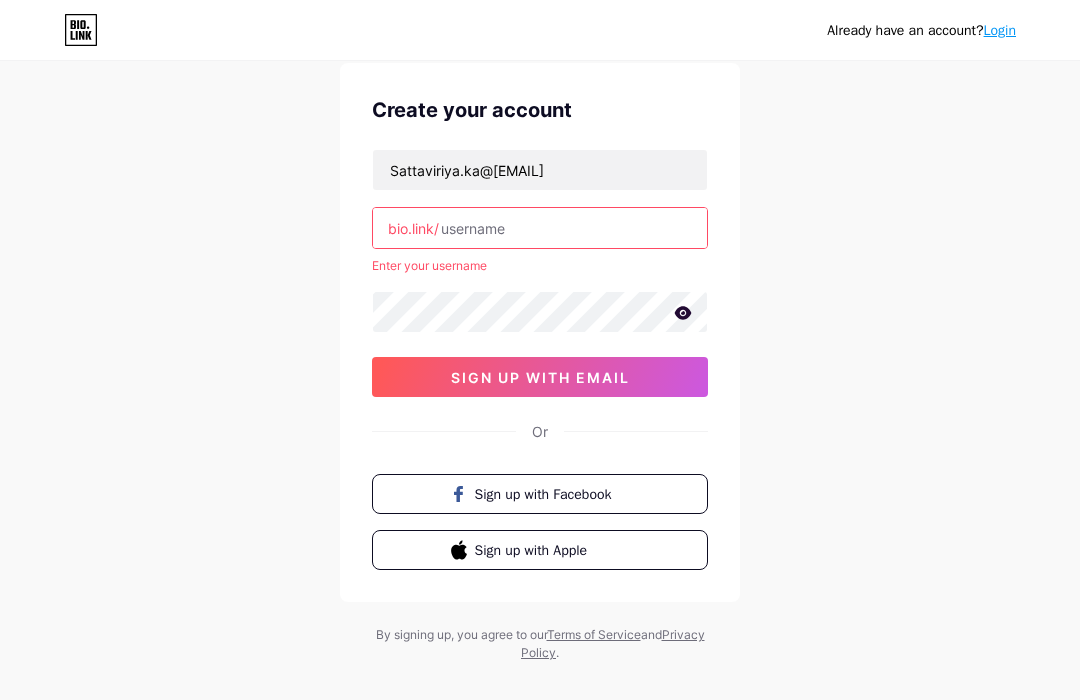 click at bounding box center (540, 228) 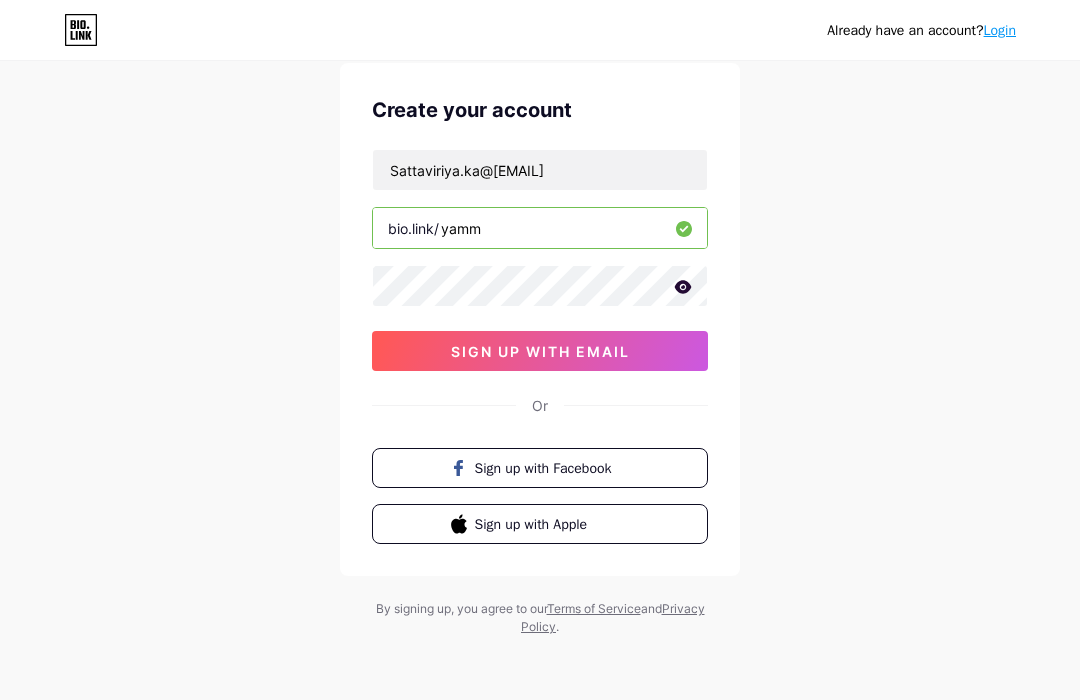 type on "yamm" 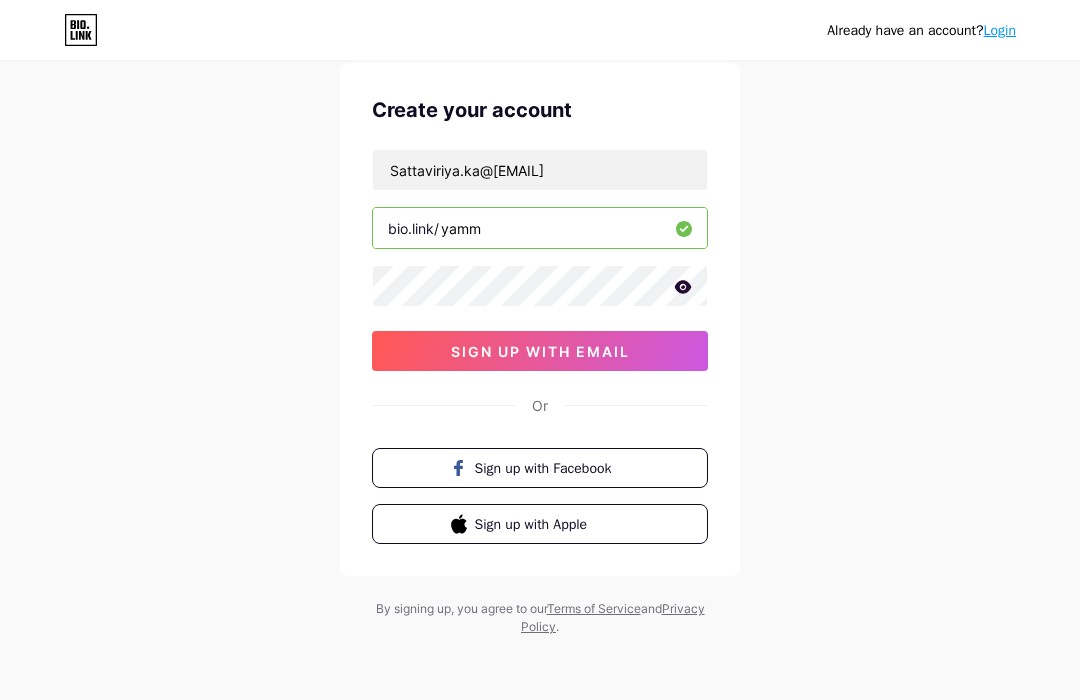 click on "sign up with email" at bounding box center (540, 351) 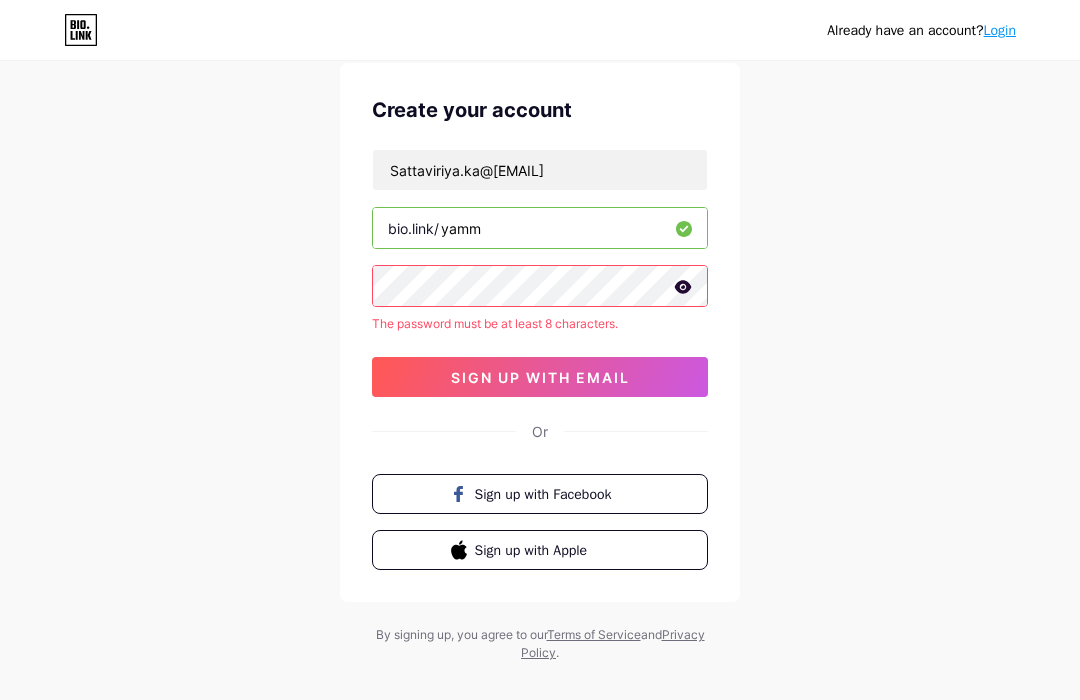 click 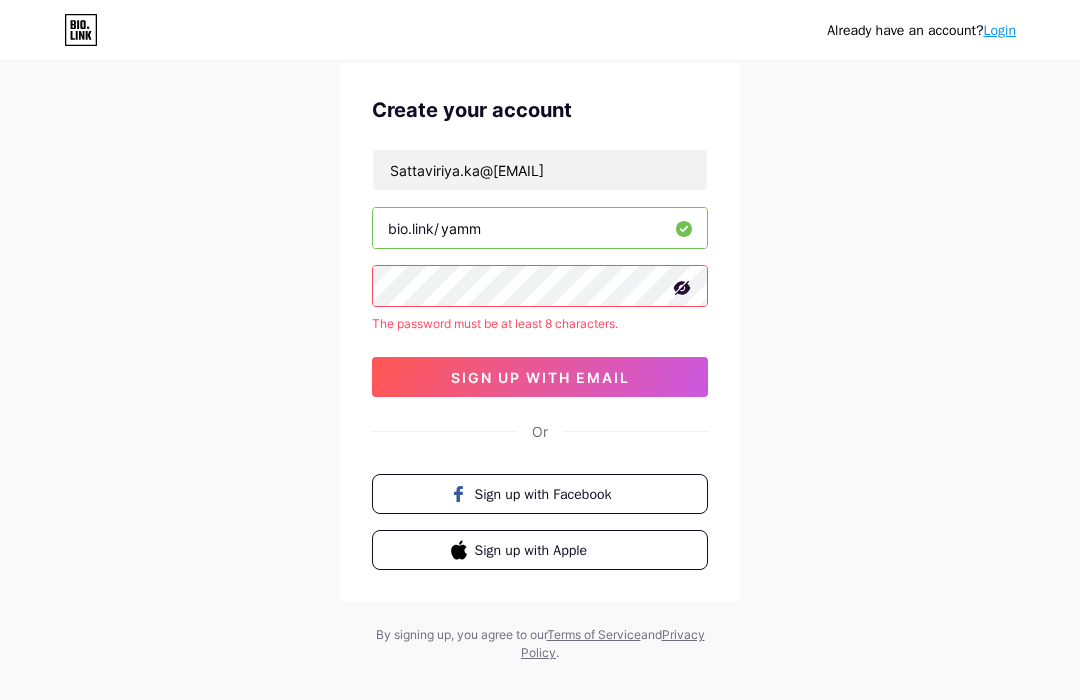 scroll, scrollTop: 0, scrollLeft: 0, axis: both 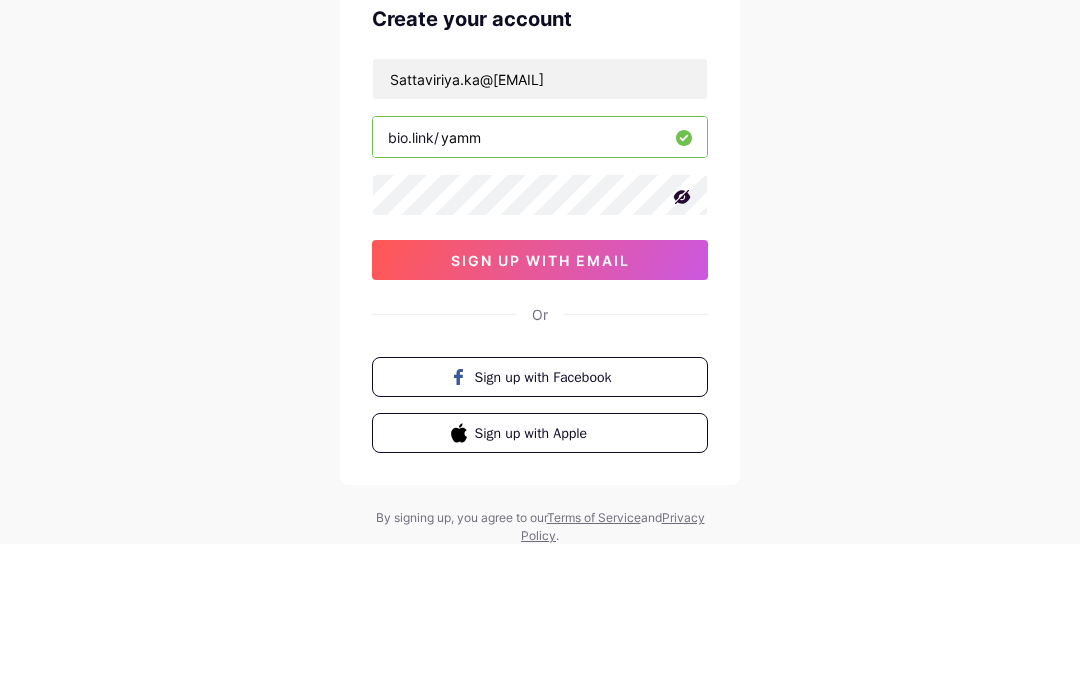 click on "sign up with email" at bounding box center (540, 416) 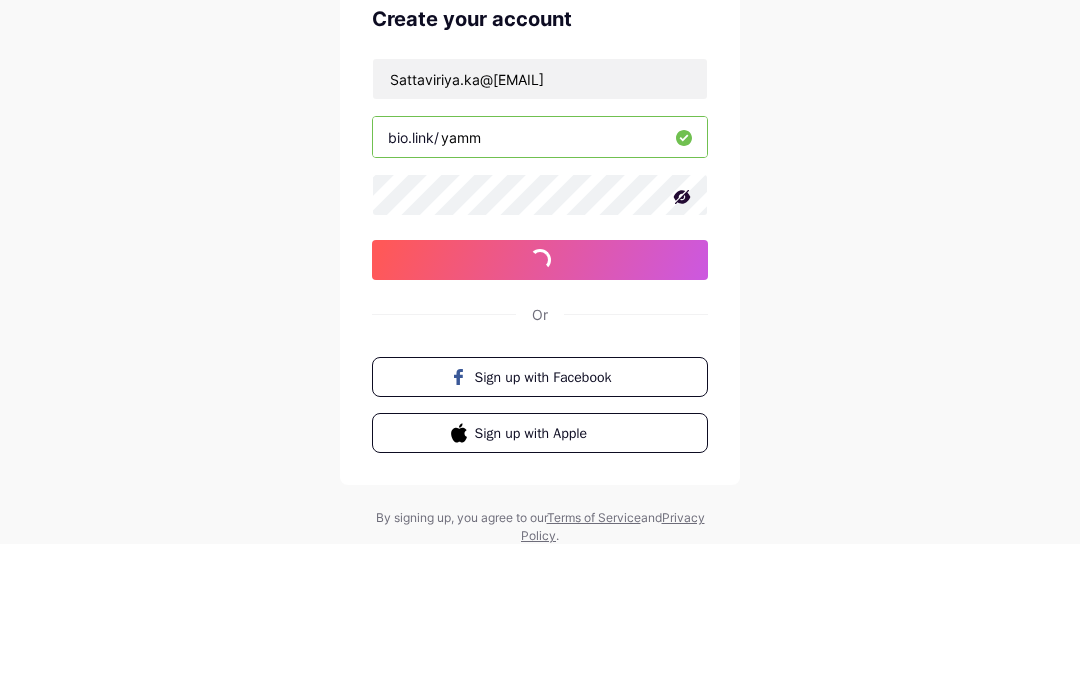 scroll, scrollTop: 65, scrollLeft: 0, axis: vertical 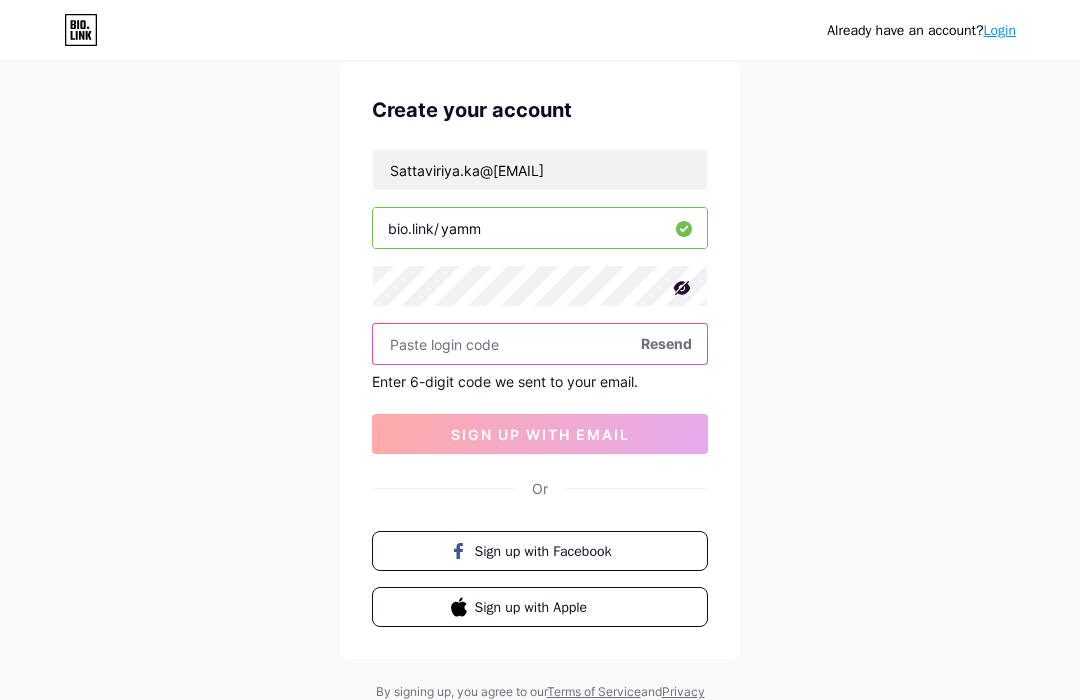 click at bounding box center (540, 344) 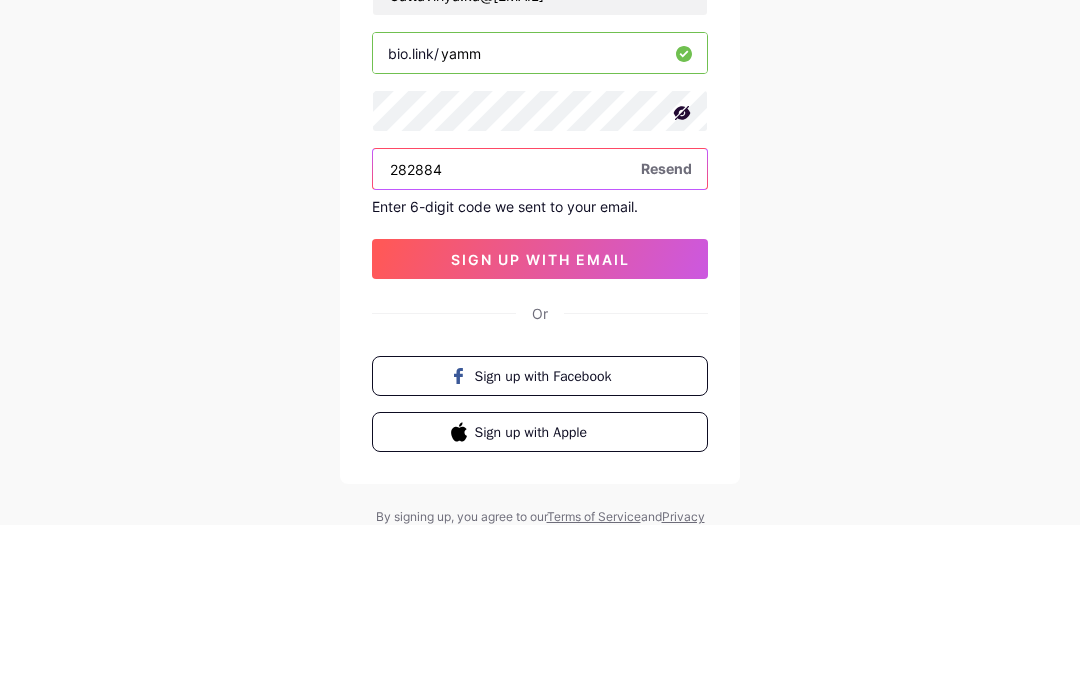 type on "282884" 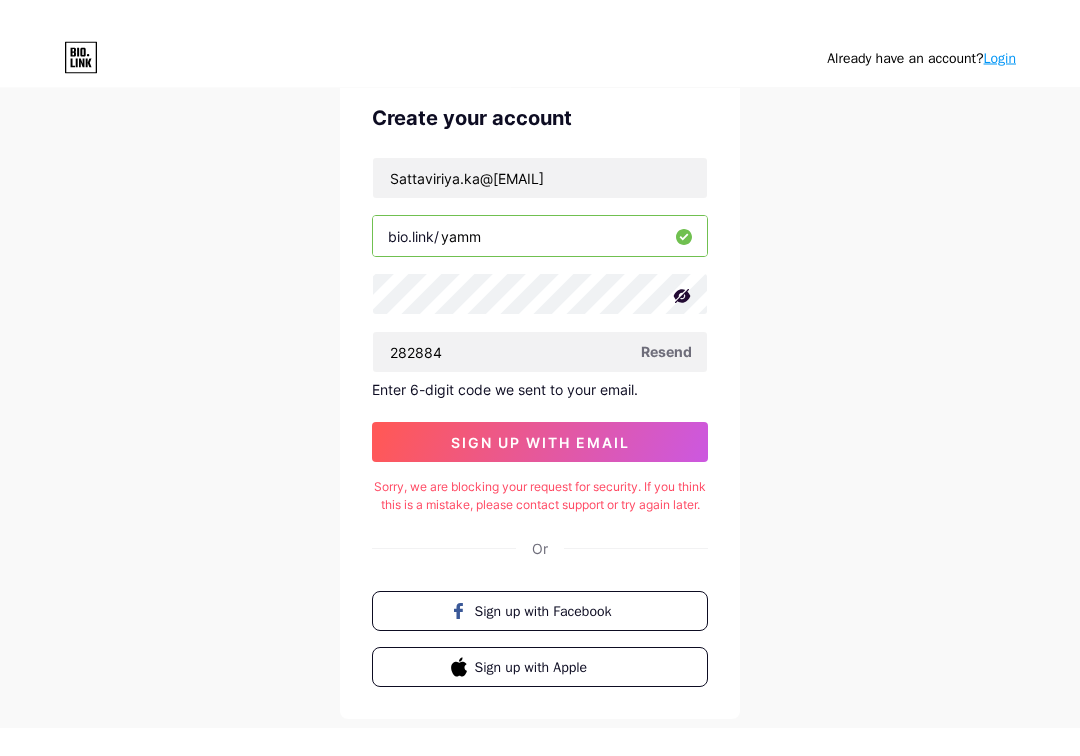 scroll, scrollTop: 52, scrollLeft: 0, axis: vertical 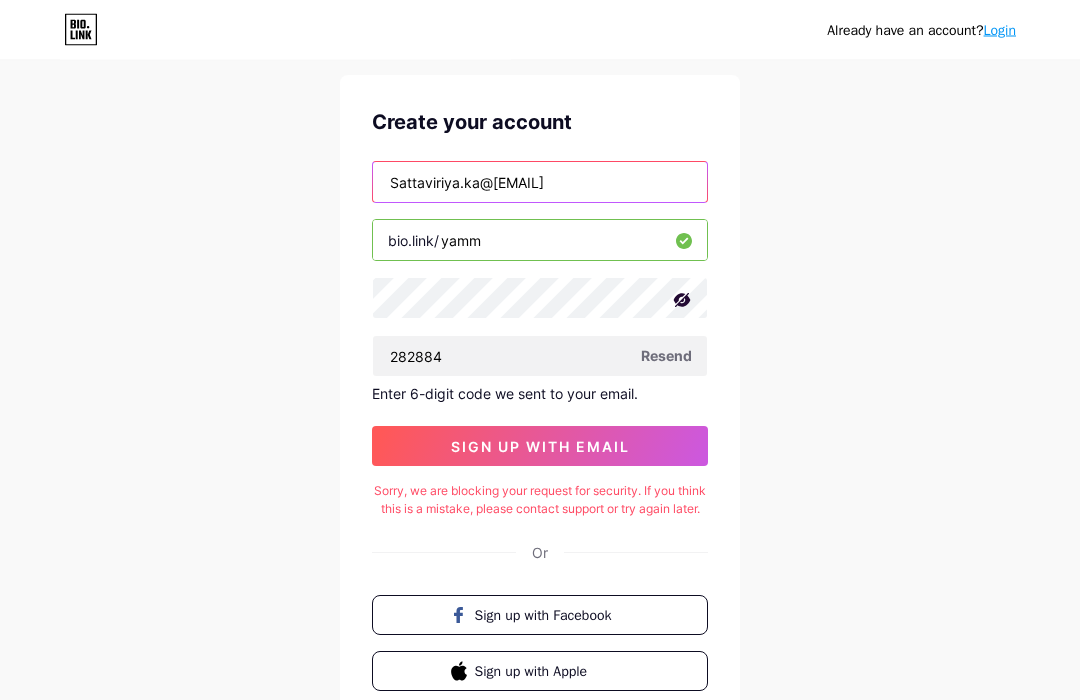 click on "Sattaviriya.ka@rmuti.ac.th" at bounding box center (540, 183) 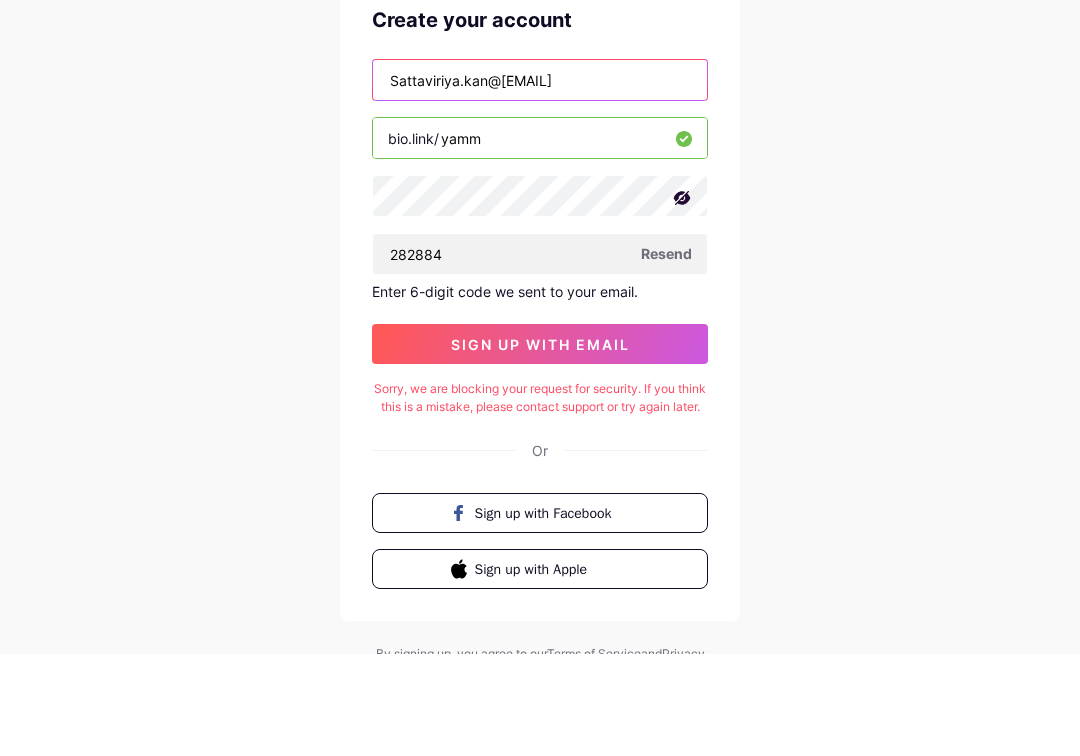 type on "Sattaviriya.kan@gmail.com" 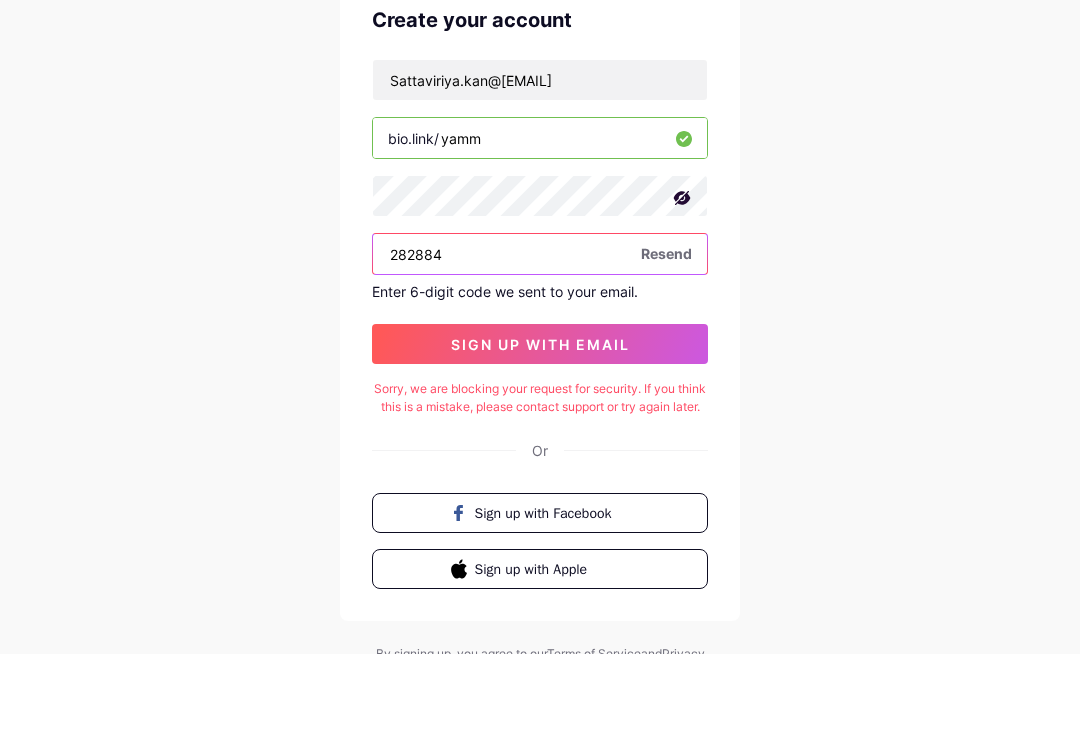 click on "282884" at bounding box center [540, 357] 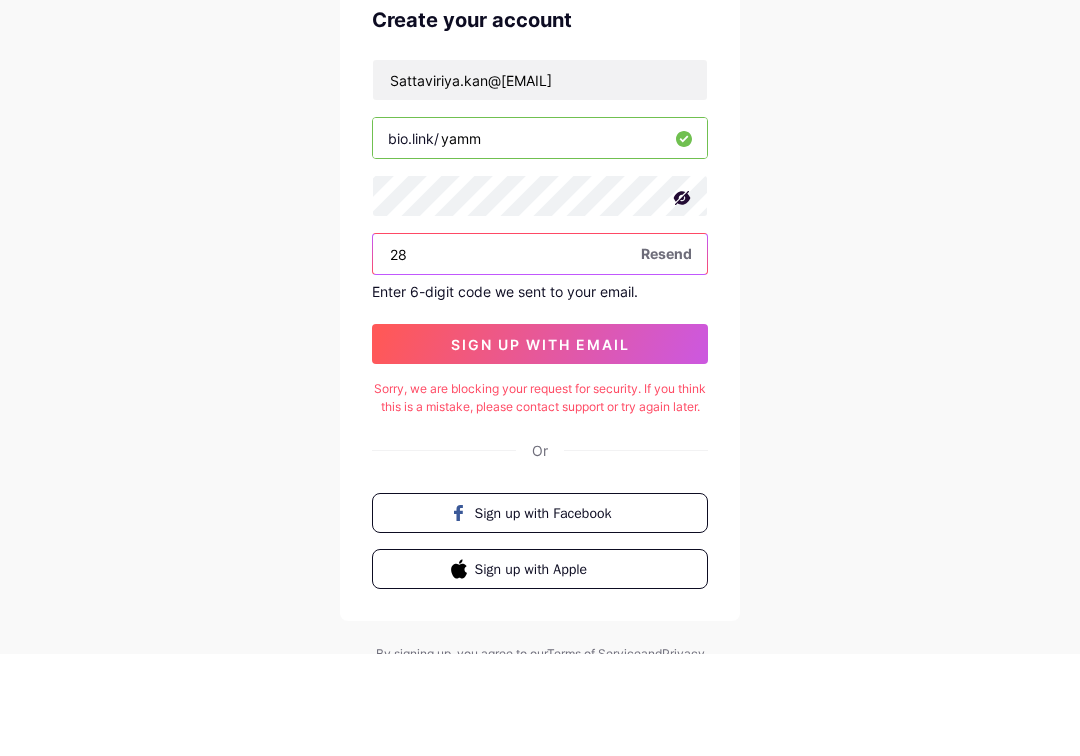 type on "2" 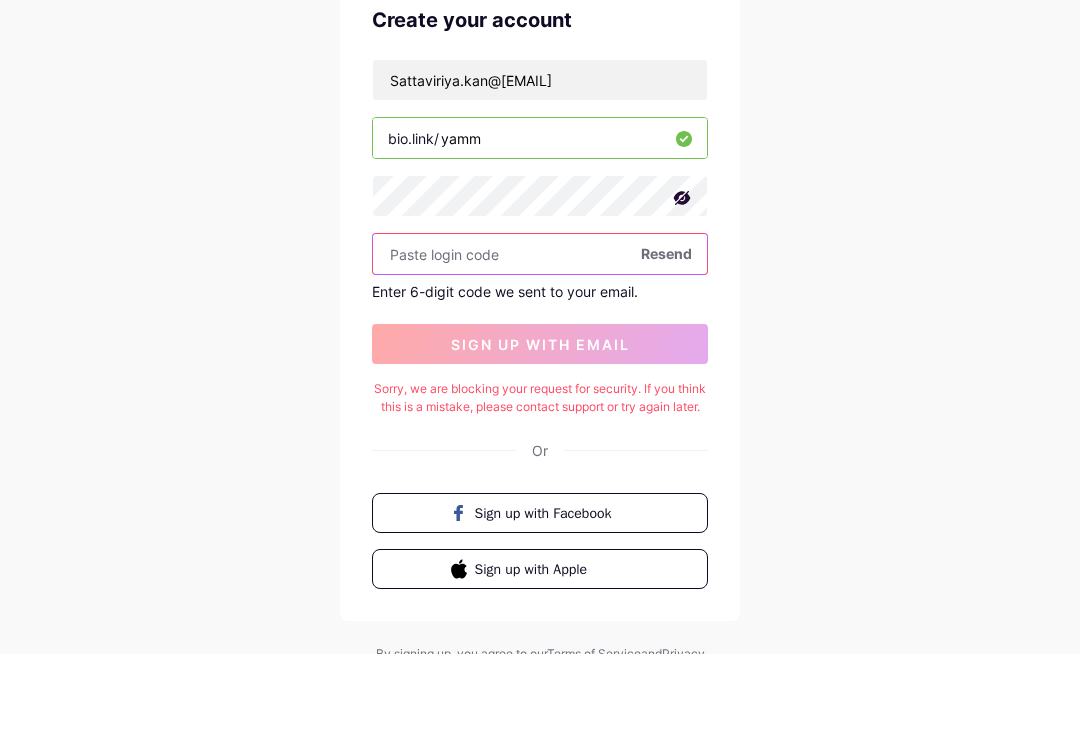 type 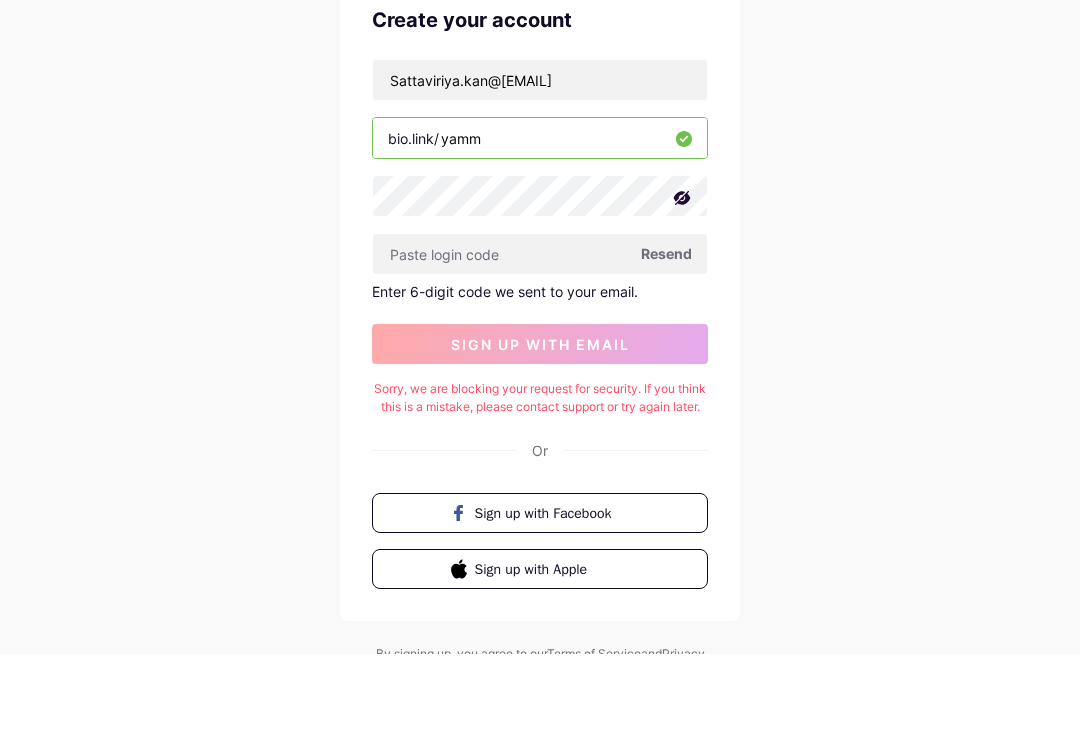 click on "Resend" at bounding box center [666, 356] 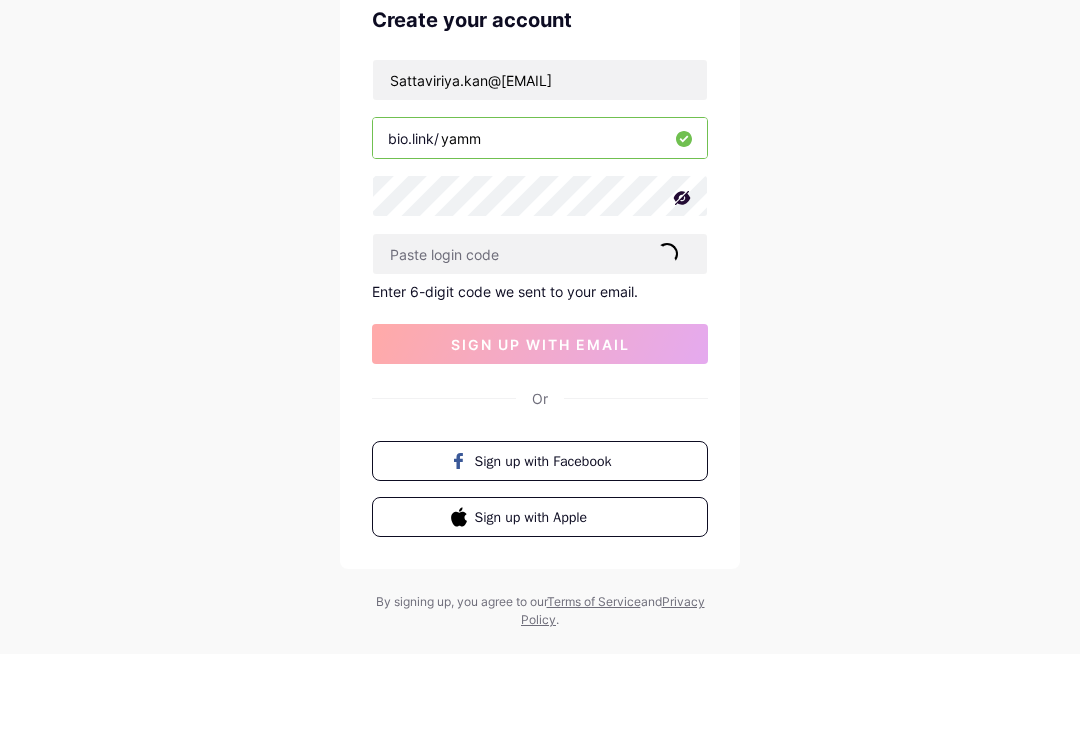 scroll, scrollTop: 92, scrollLeft: 0, axis: vertical 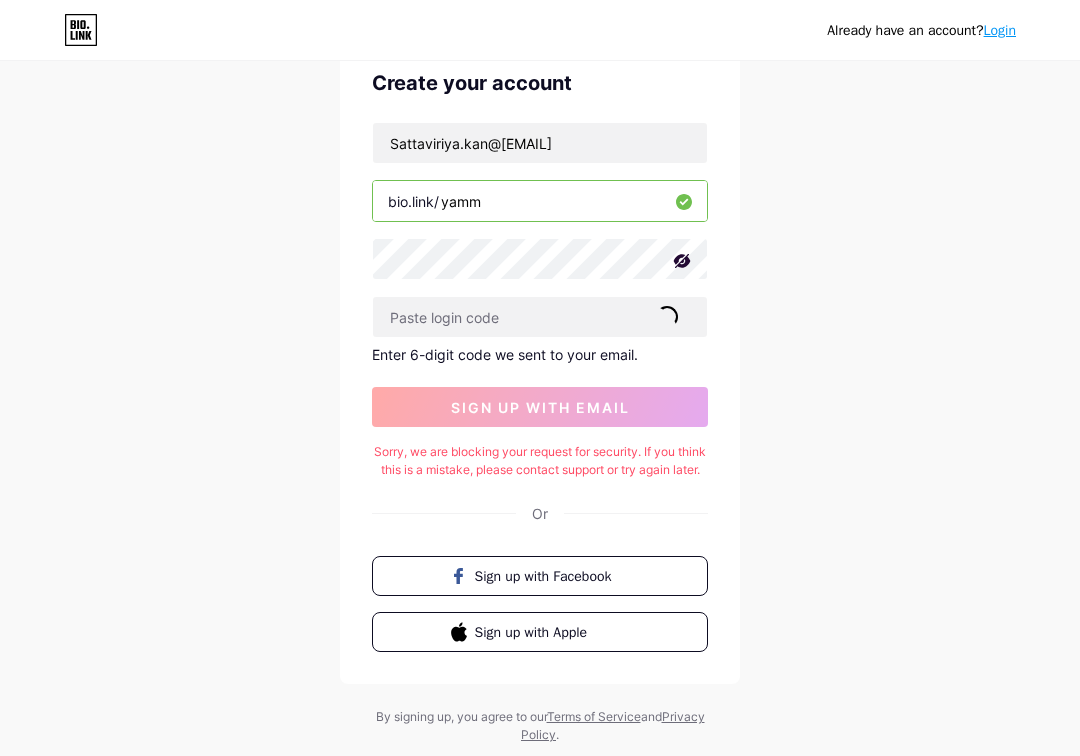 click on "Already have an account?  Login   Create your account     Sattaviriya.kan@gmail.com     bio.link/   yamm                 Resend     Enter 6-digit code we sent to your email.         sign up with email     Sorry, we are blocking your request for security. If you think this is a mistake, please contact support or try again later.     Or       Sign up with Facebook
Sign up with Apple
By signing up, you agree to our  Terms of Service  and  Privacy Policy ." at bounding box center (540, 358) 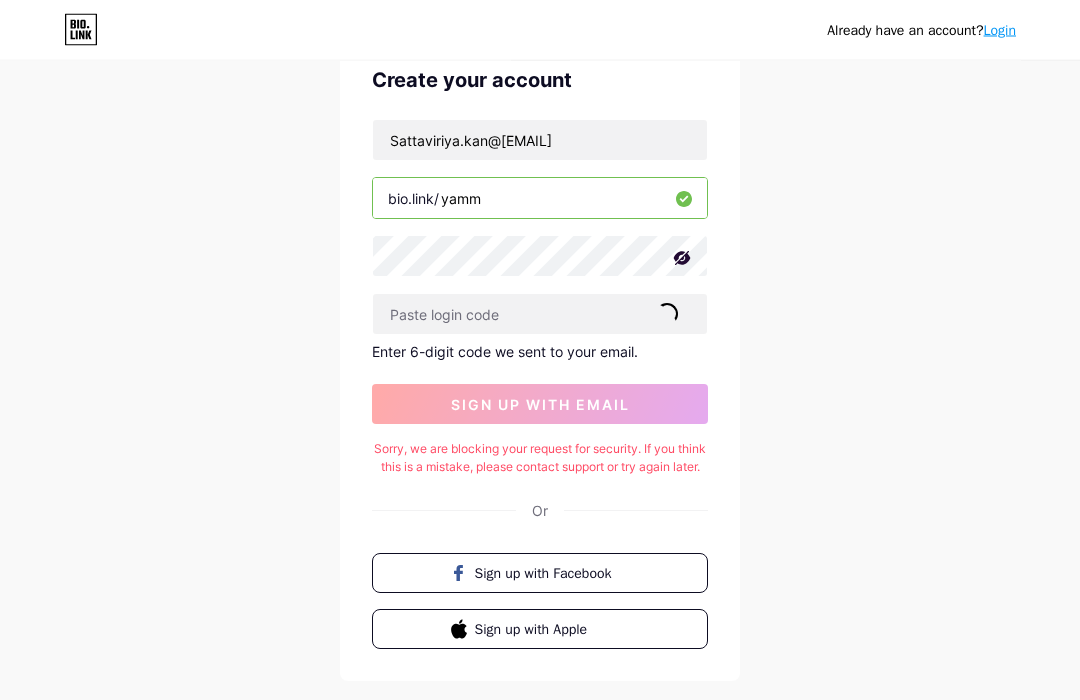 scroll, scrollTop: 0, scrollLeft: 0, axis: both 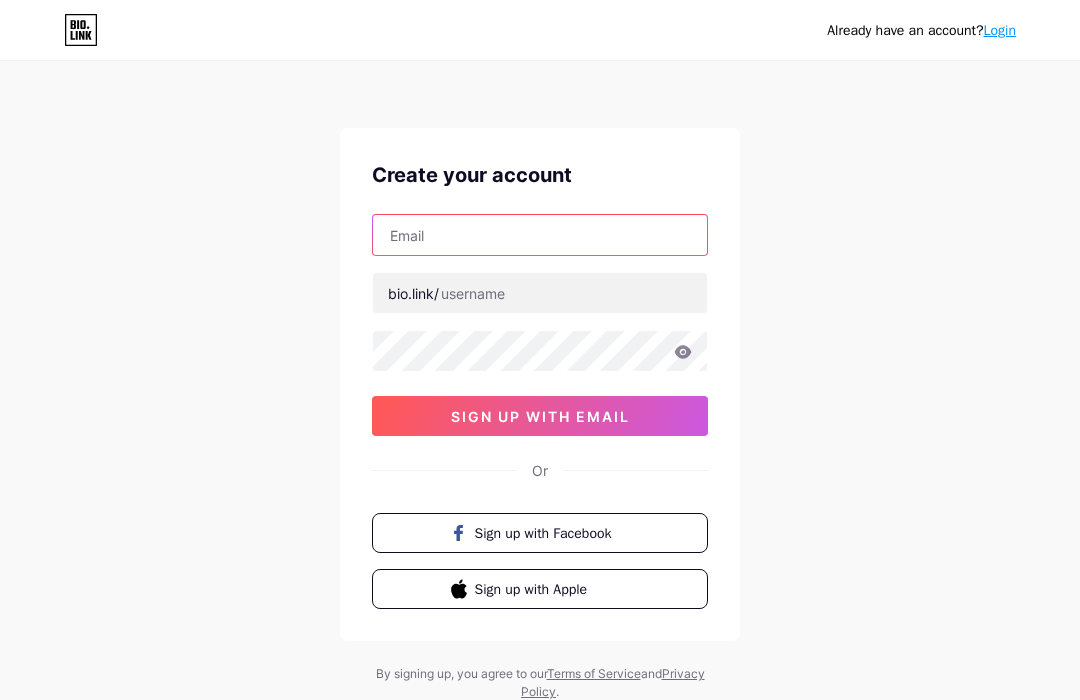 click at bounding box center (540, 235) 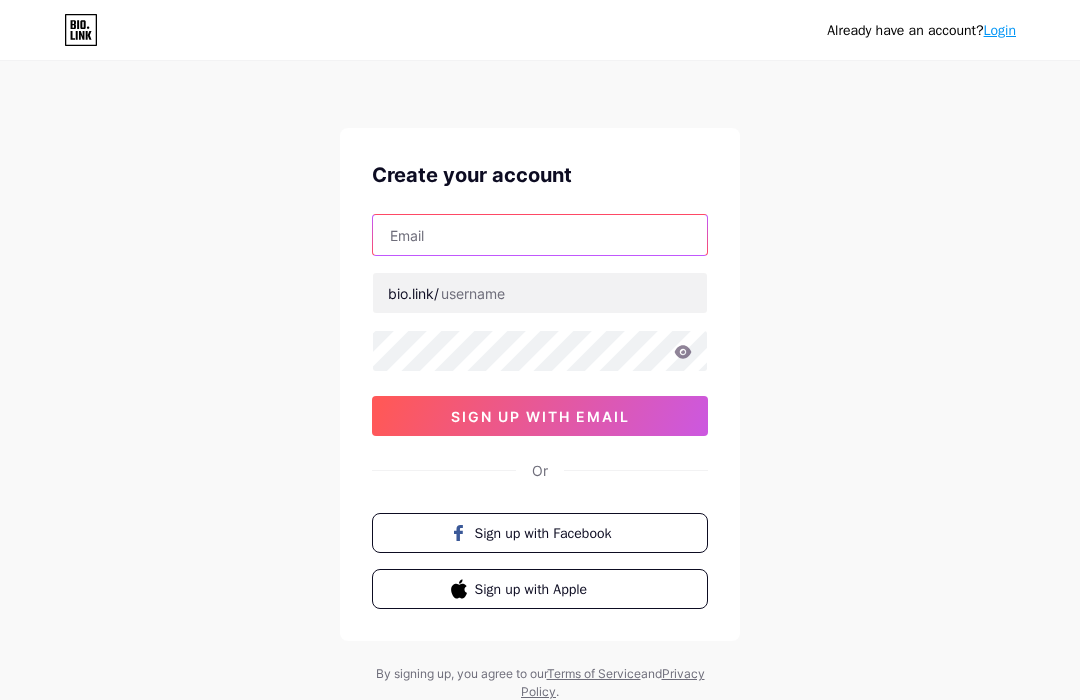 type on "S" 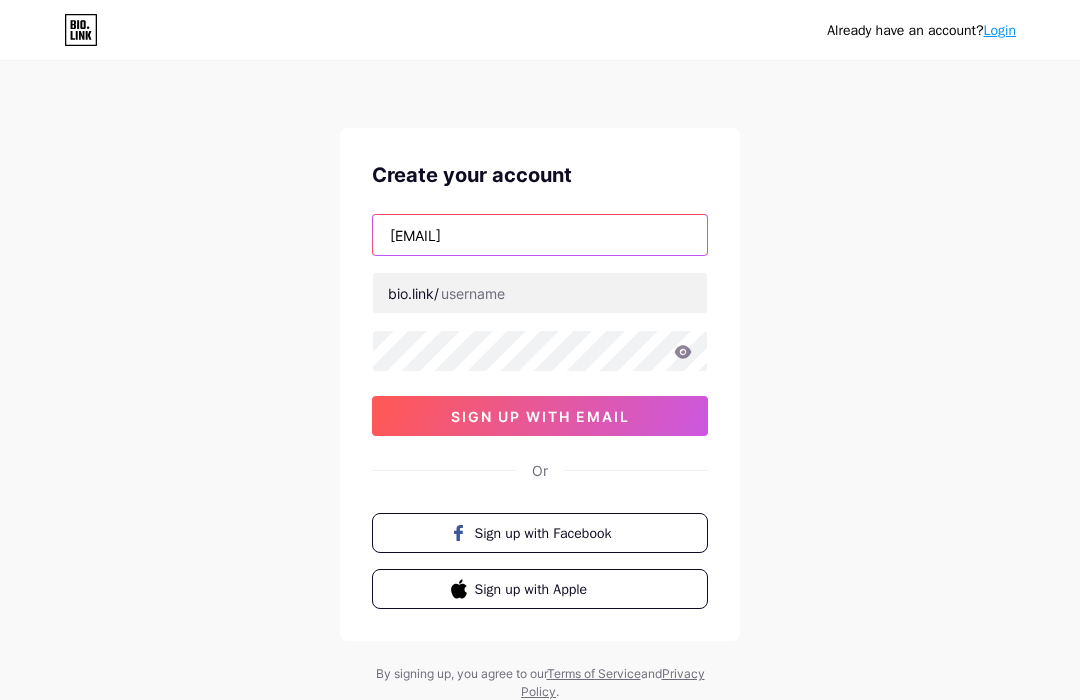 type on "sattaviriya.kan@gmail.com" 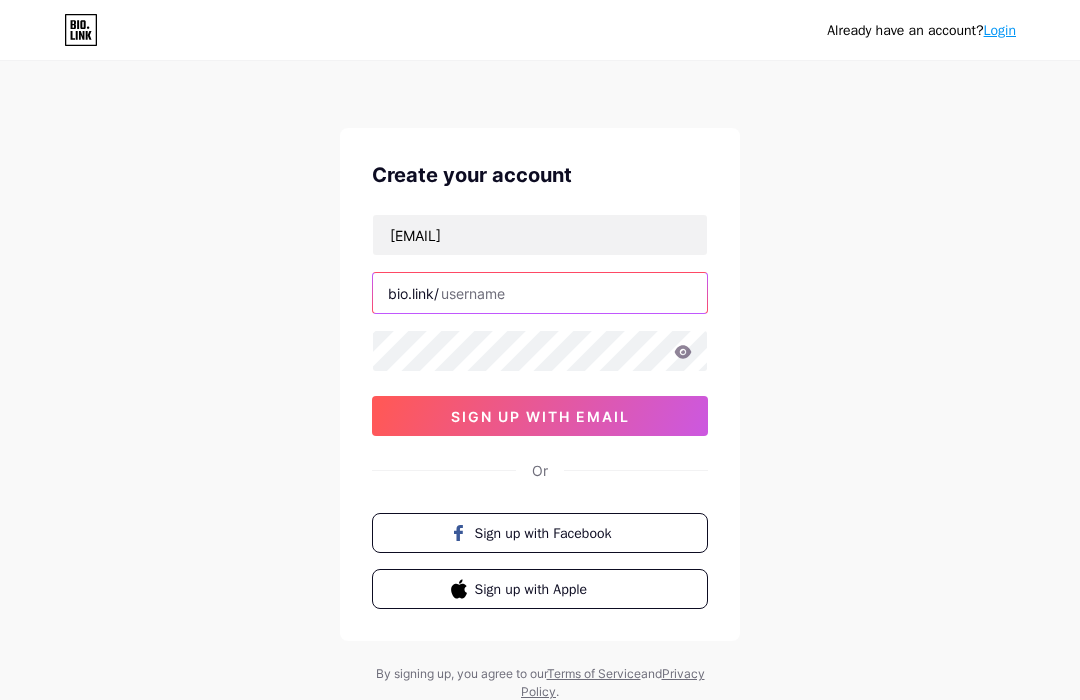 click at bounding box center [540, 293] 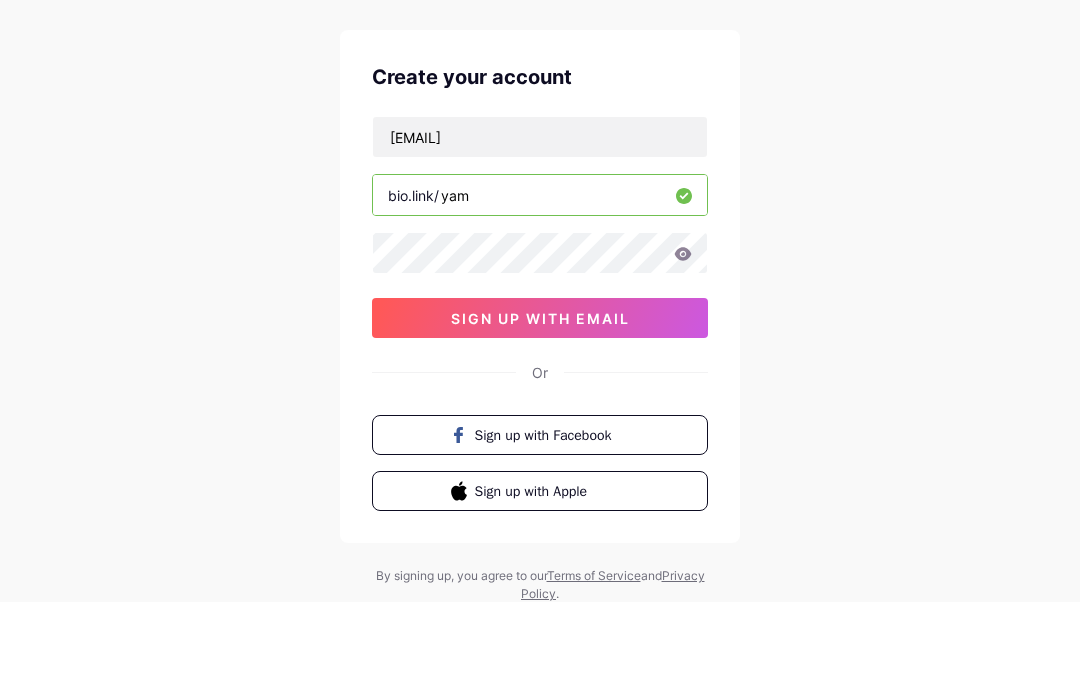 type on "yamm" 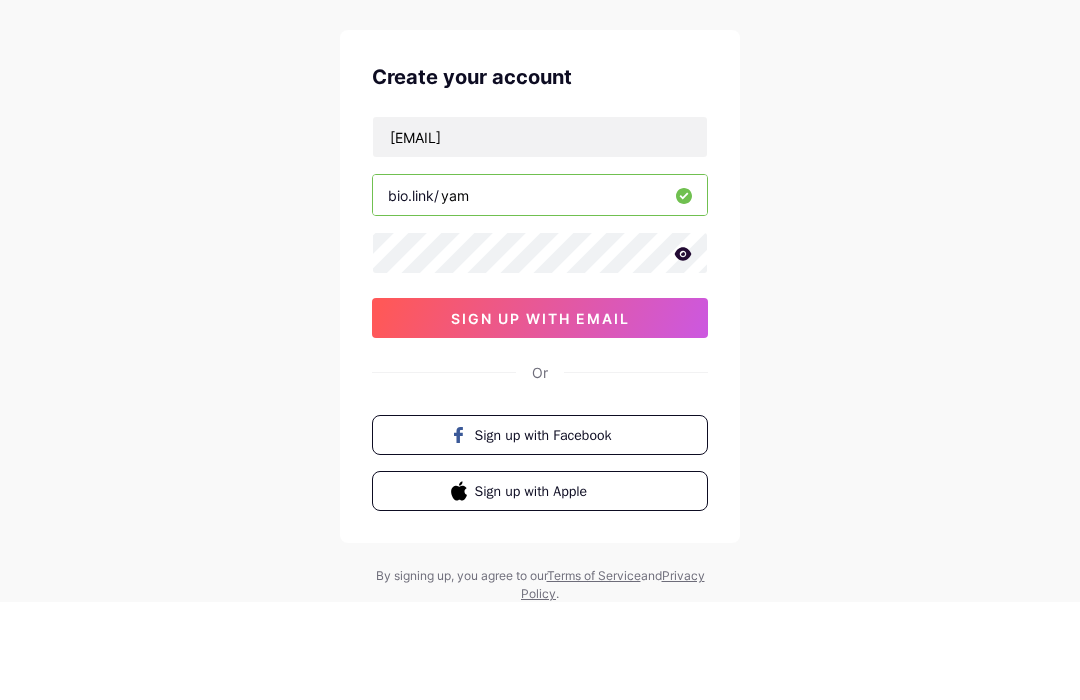 click 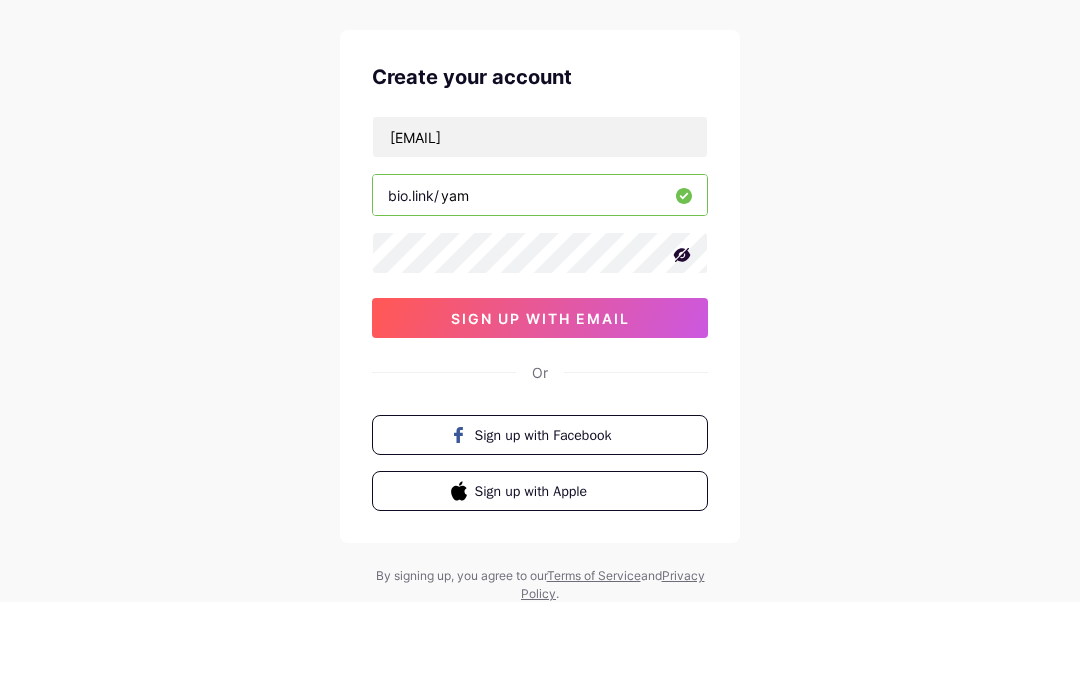 scroll, scrollTop: 65, scrollLeft: 0, axis: vertical 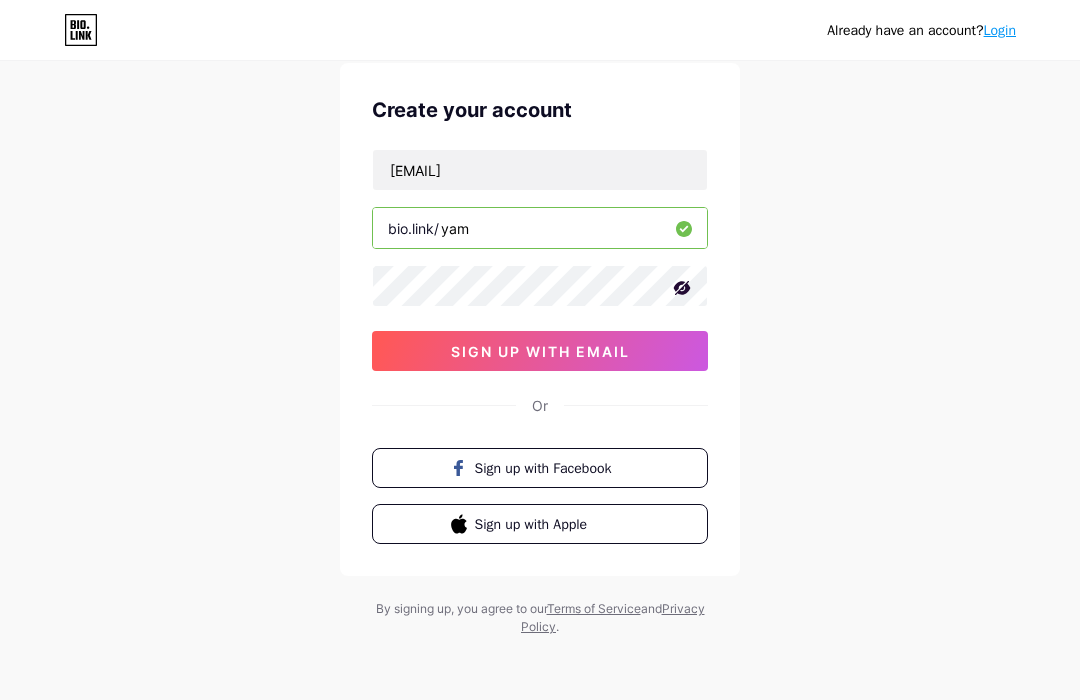 click on "sign up with email" at bounding box center [540, 351] 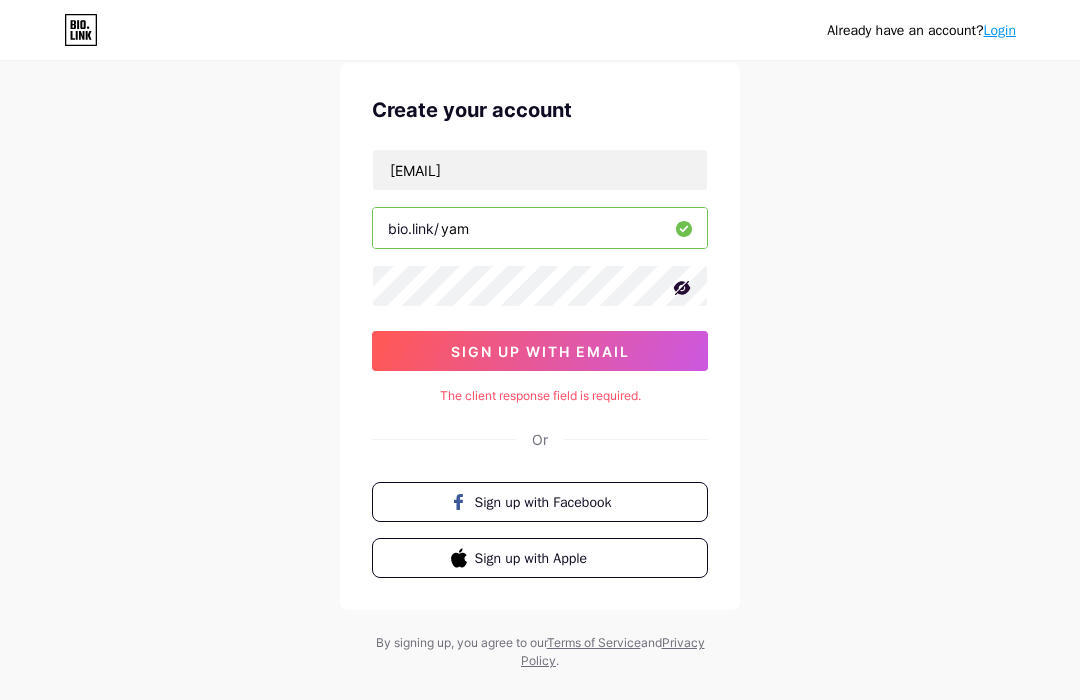 click on "sign up with email" at bounding box center (540, 351) 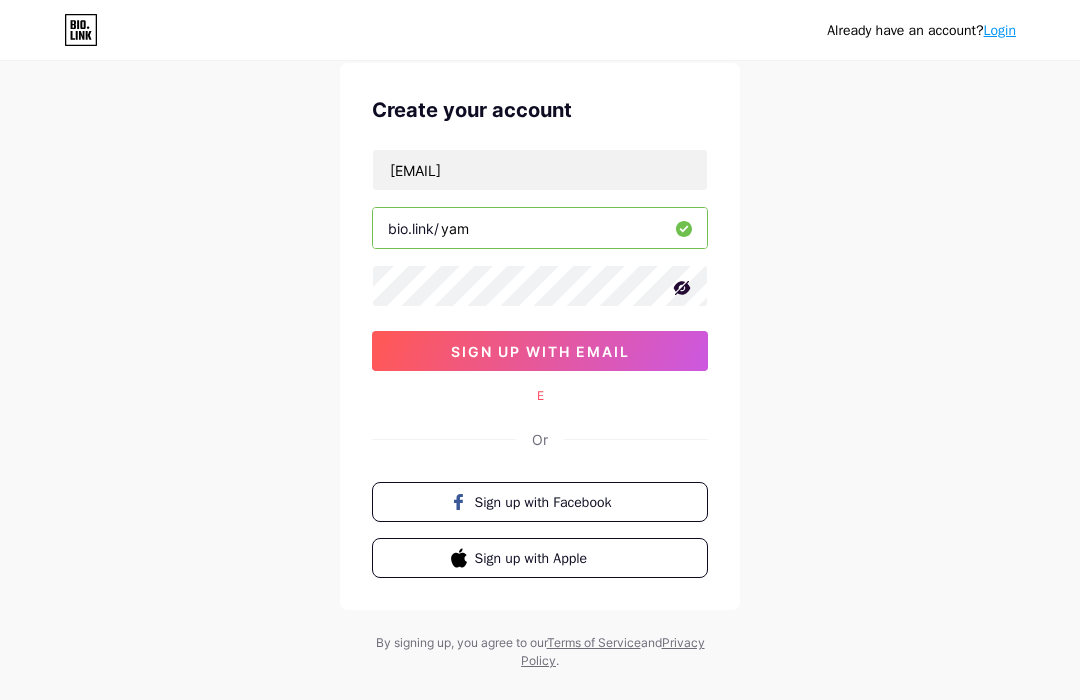 click on "sign up with email" at bounding box center (540, 351) 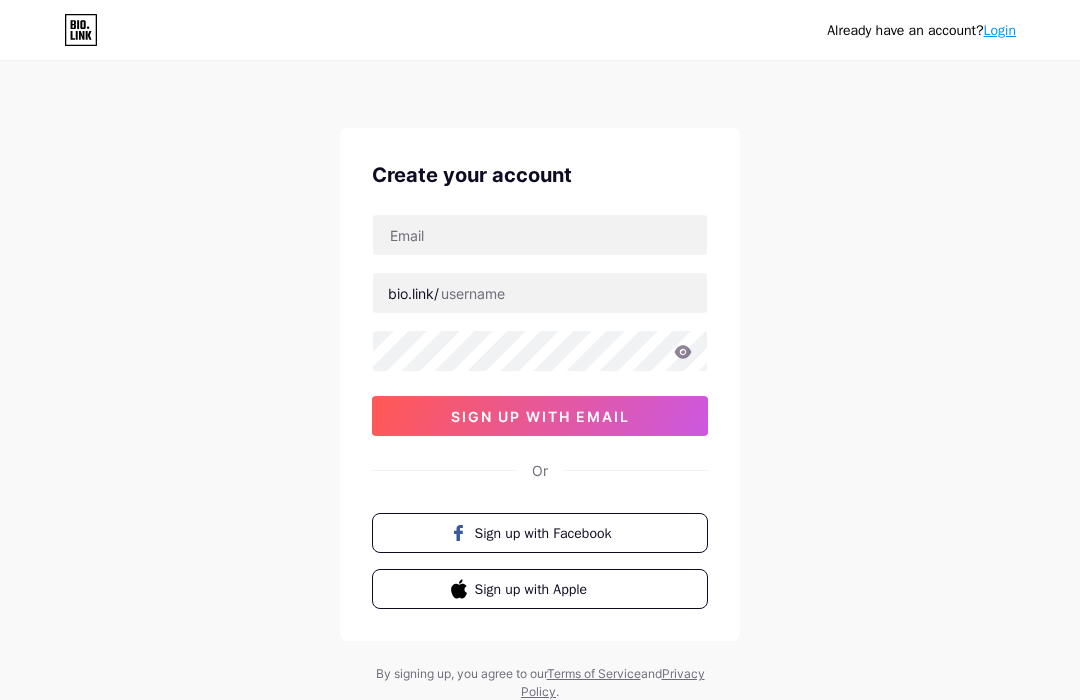 scroll, scrollTop: 0, scrollLeft: 0, axis: both 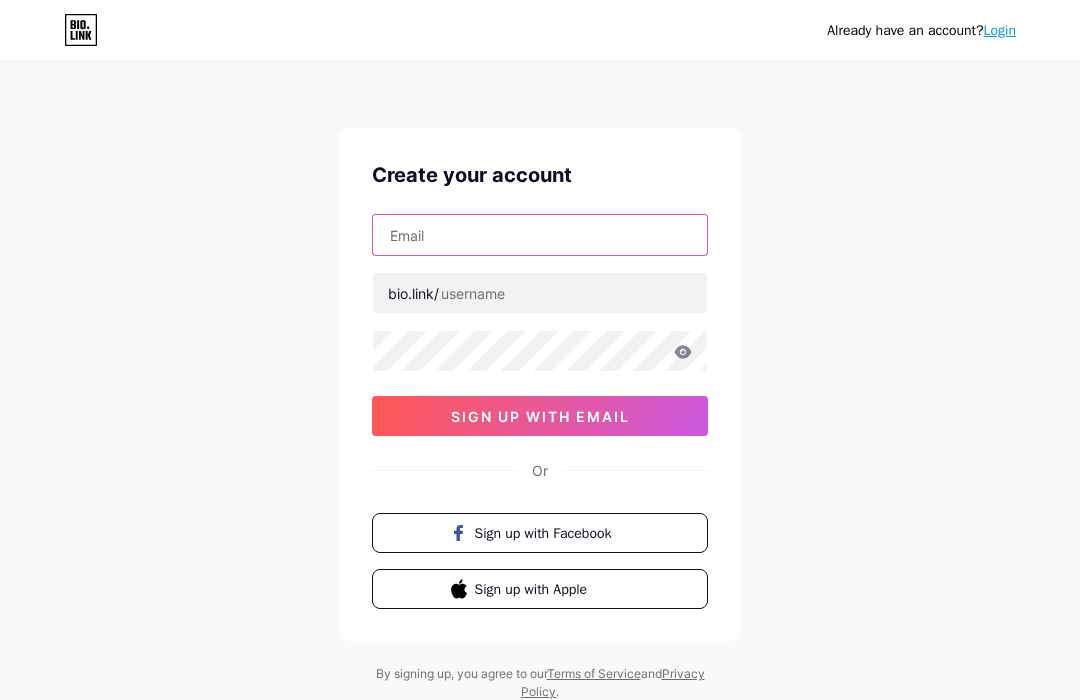 click at bounding box center [540, 235] 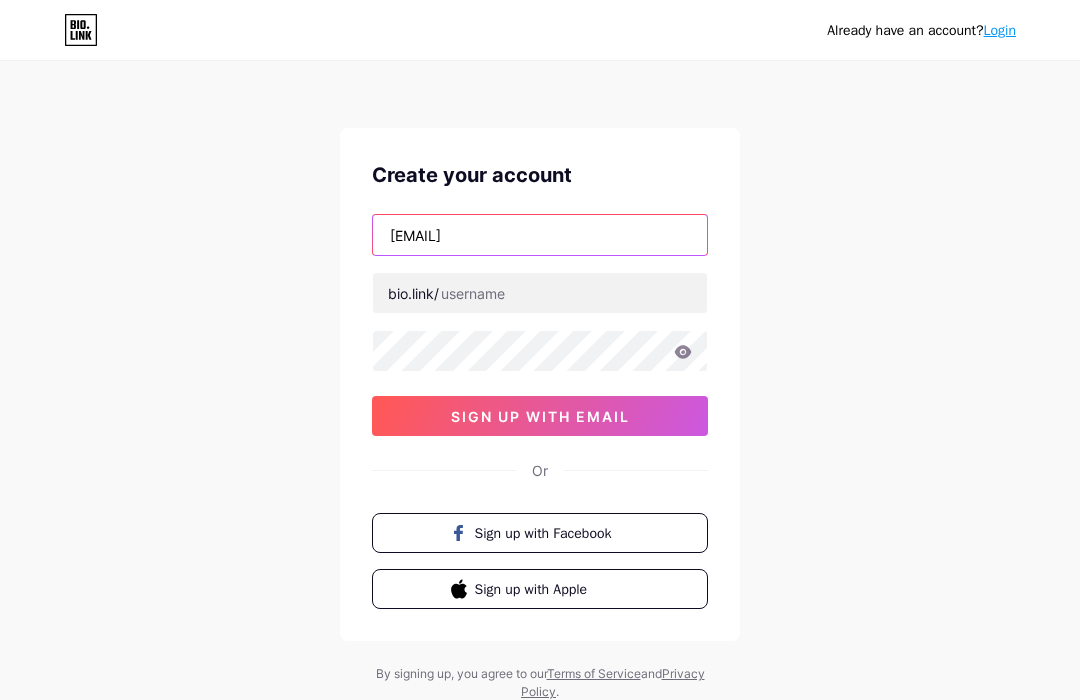 type on "Sattaviriya.kan@[EMAIL]" 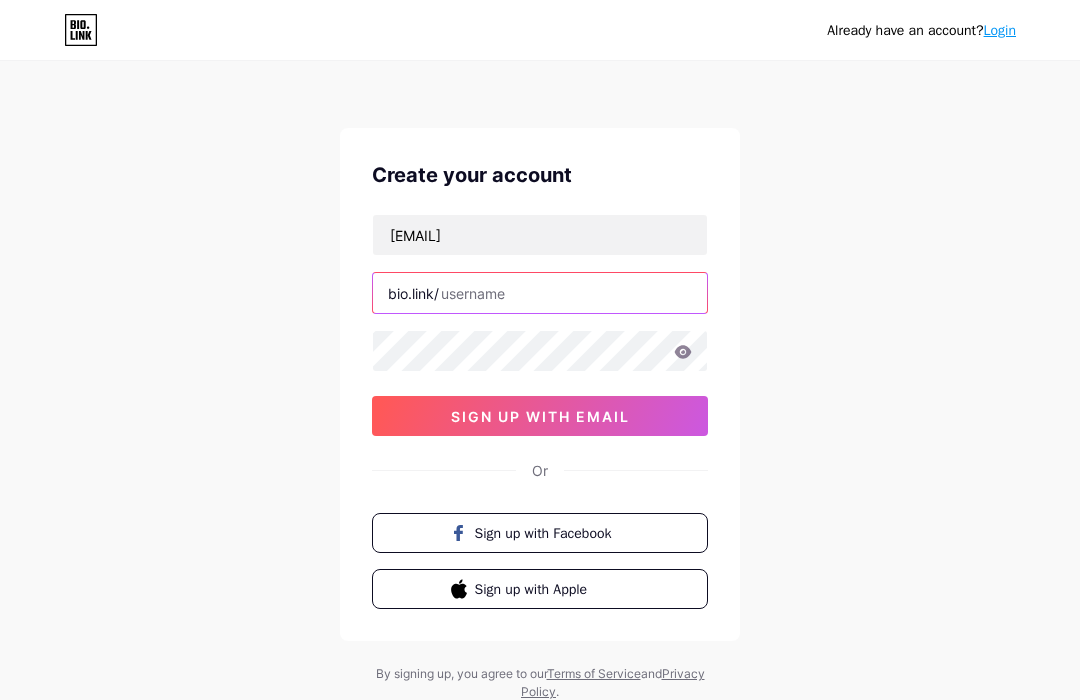 click at bounding box center [540, 293] 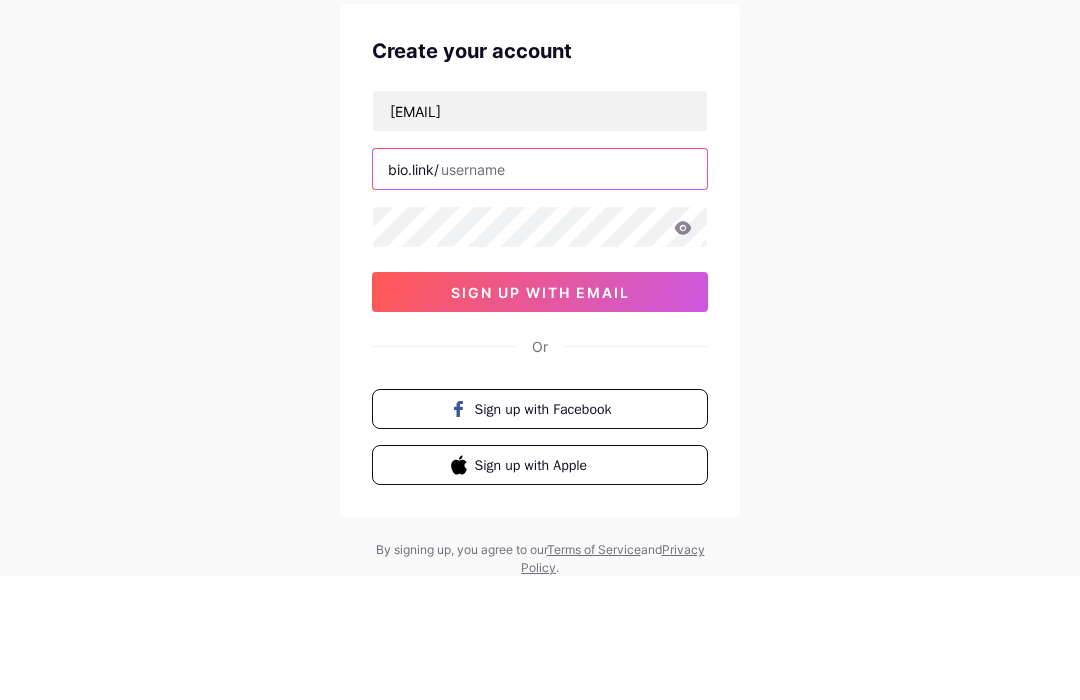 type on "y" 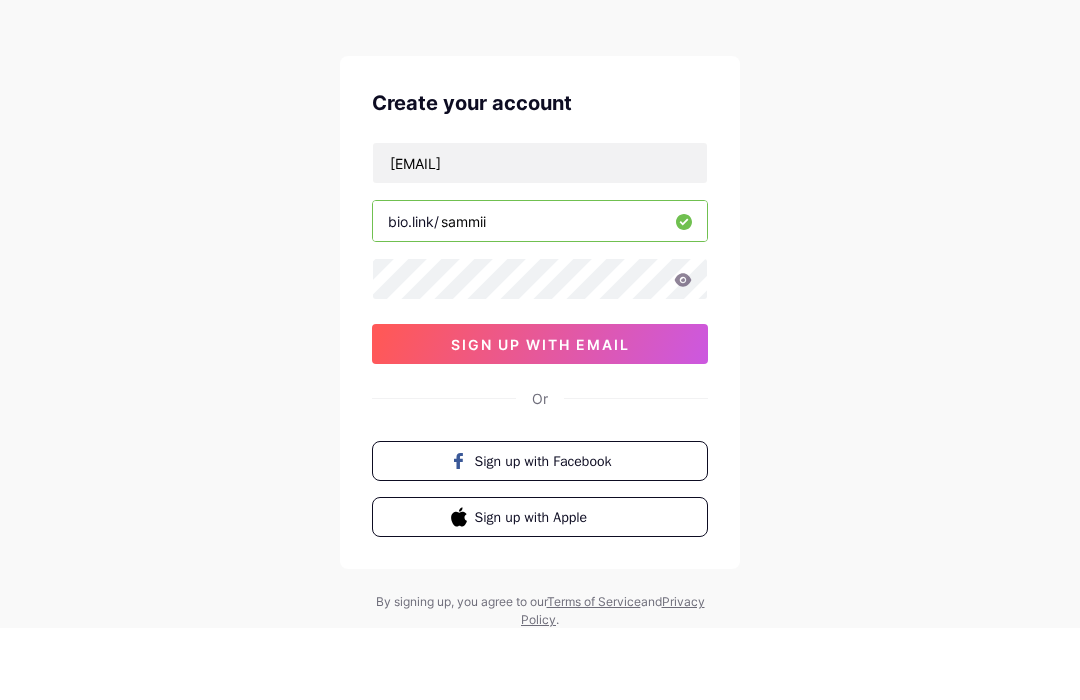 type on "sammii" 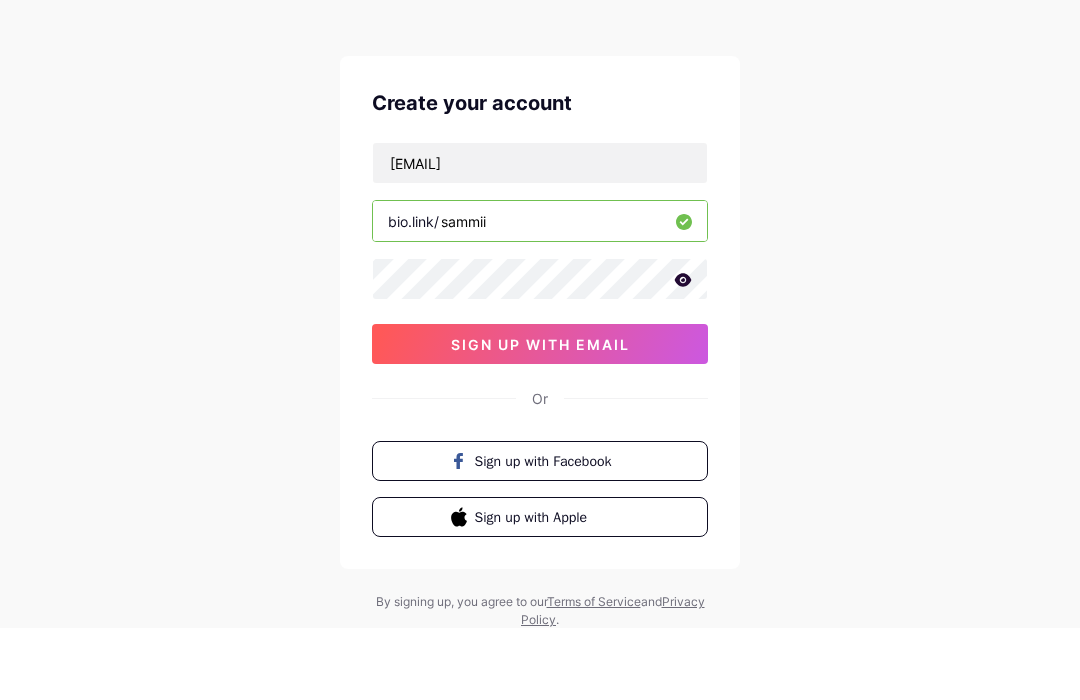 click 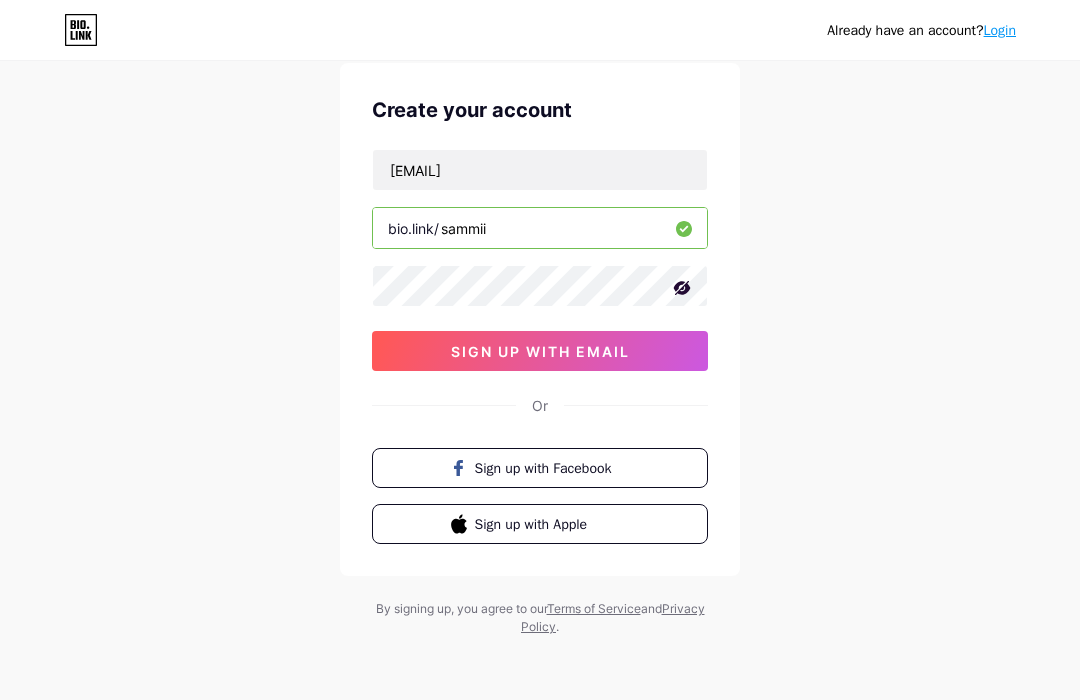 click on "sign up with email" at bounding box center [540, 351] 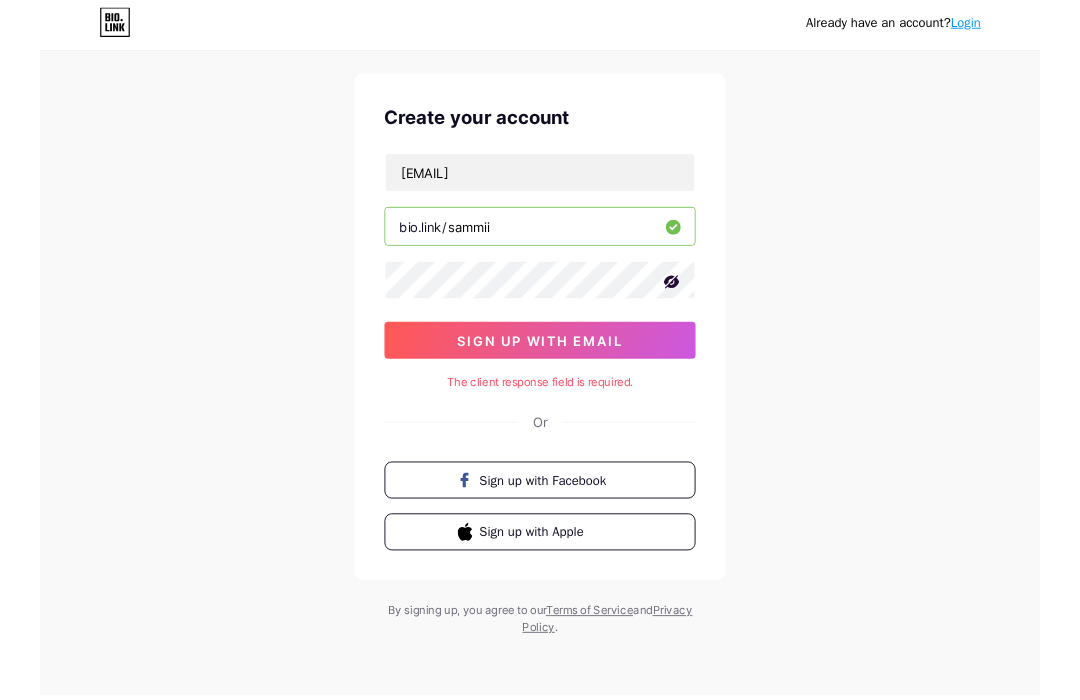 scroll, scrollTop: 0, scrollLeft: 0, axis: both 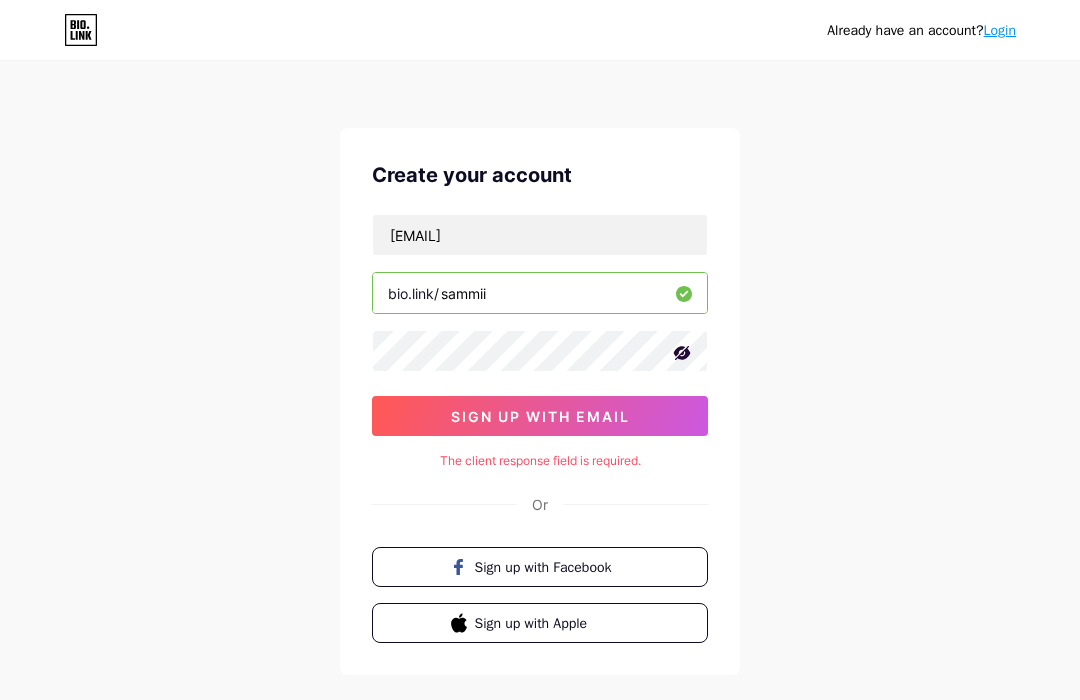 click on "sign up with email" at bounding box center [540, 416] 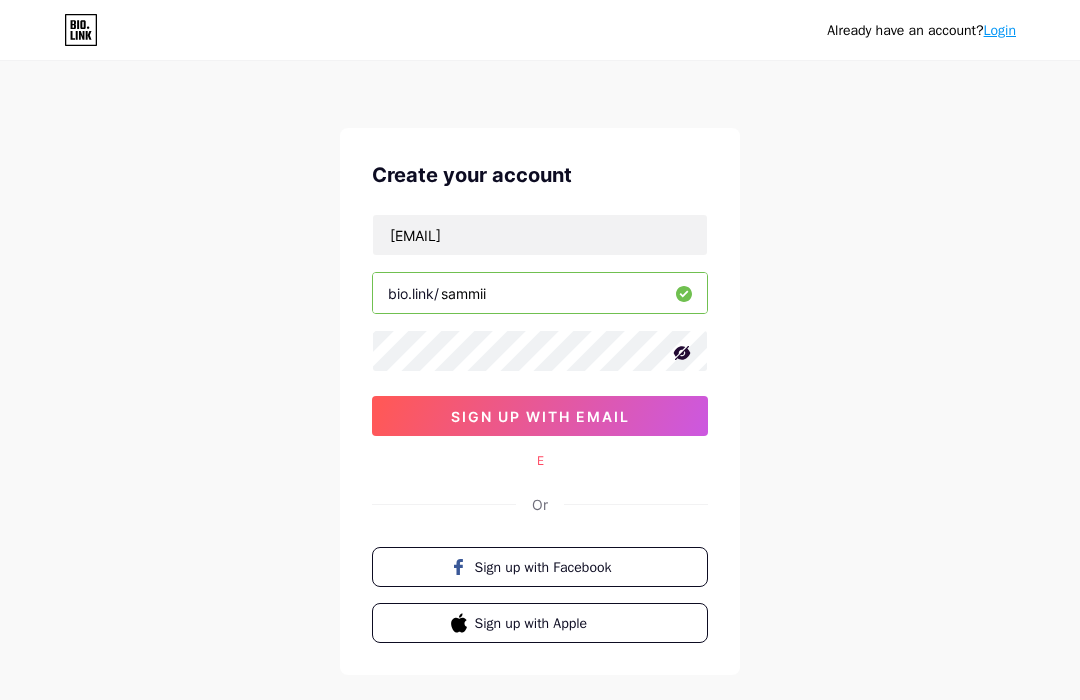 click on "sign up with email" at bounding box center (540, 416) 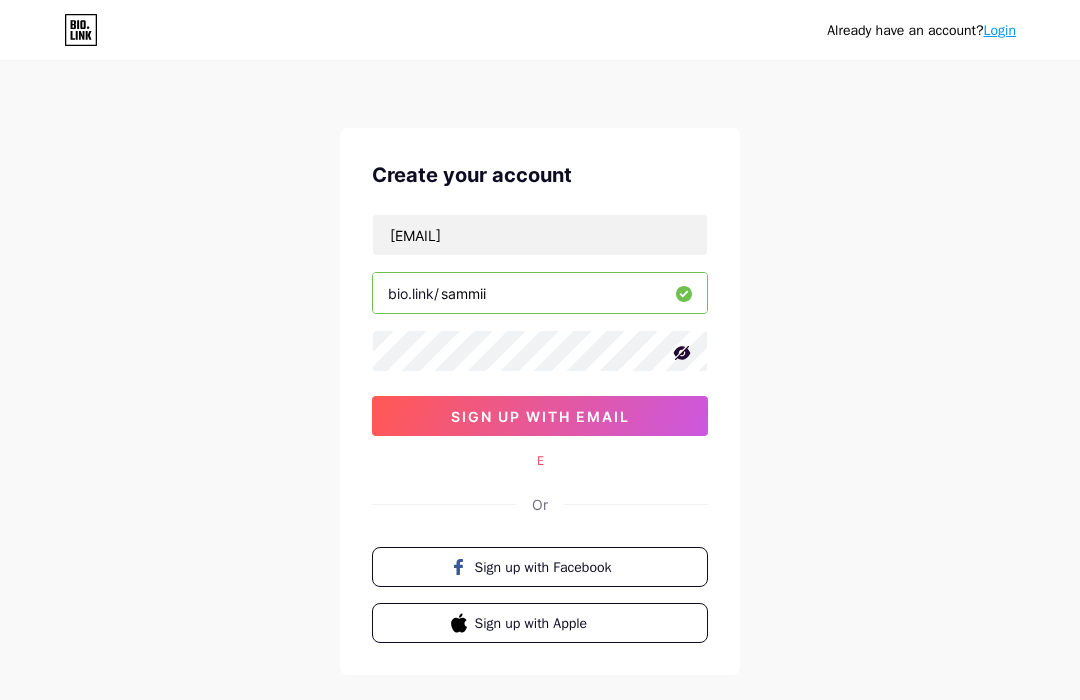 click on "Already have an account?  Login   Create your account     Sattaviriya.kan@gmail.com     bio.link/   sammii                     sign up with email     E     Or       Sign up with Facebook
Sign up with Apple
By signing up, you agree to our  Terms of Service  and  Privacy Policy ." at bounding box center [540, 399] 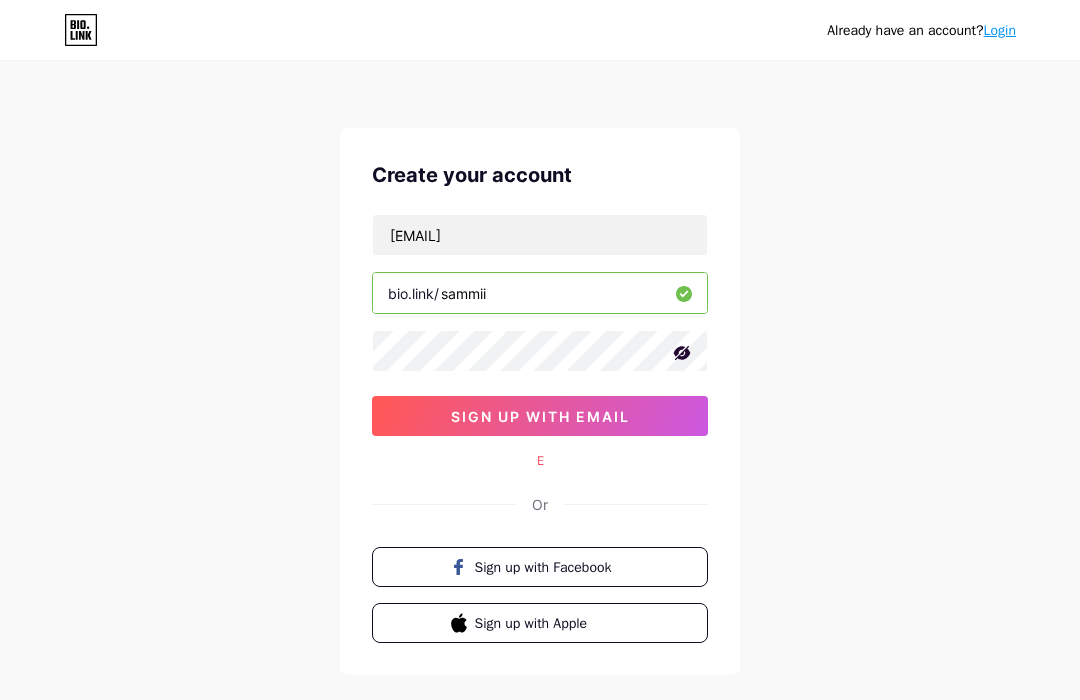 click on "sign up with email" at bounding box center [540, 416] 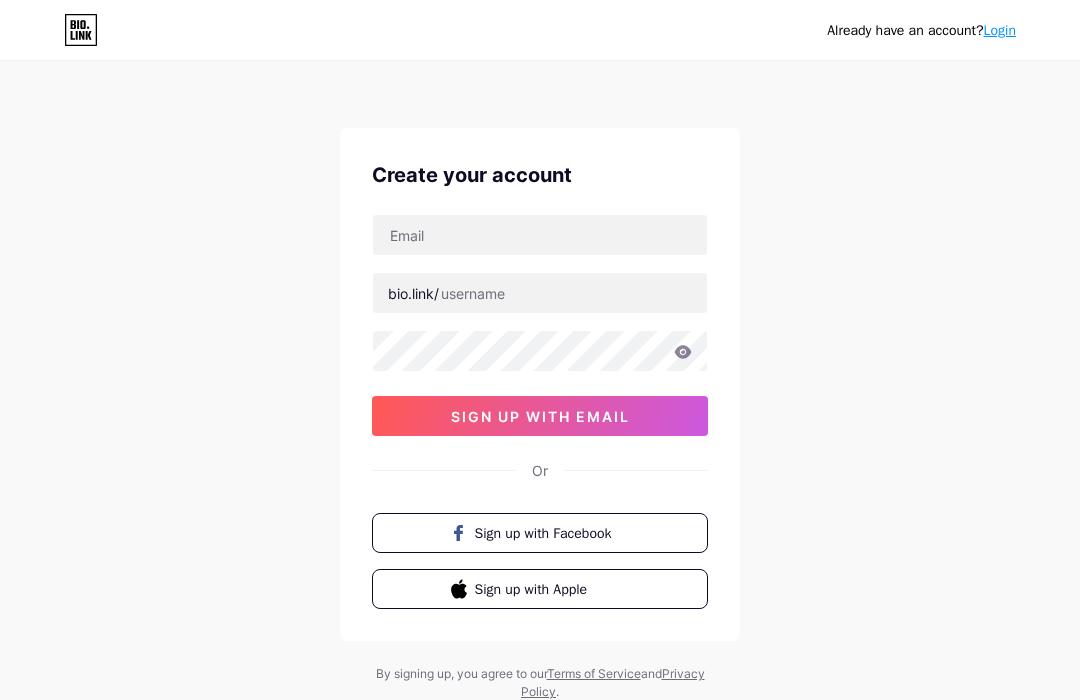scroll, scrollTop: 0, scrollLeft: 0, axis: both 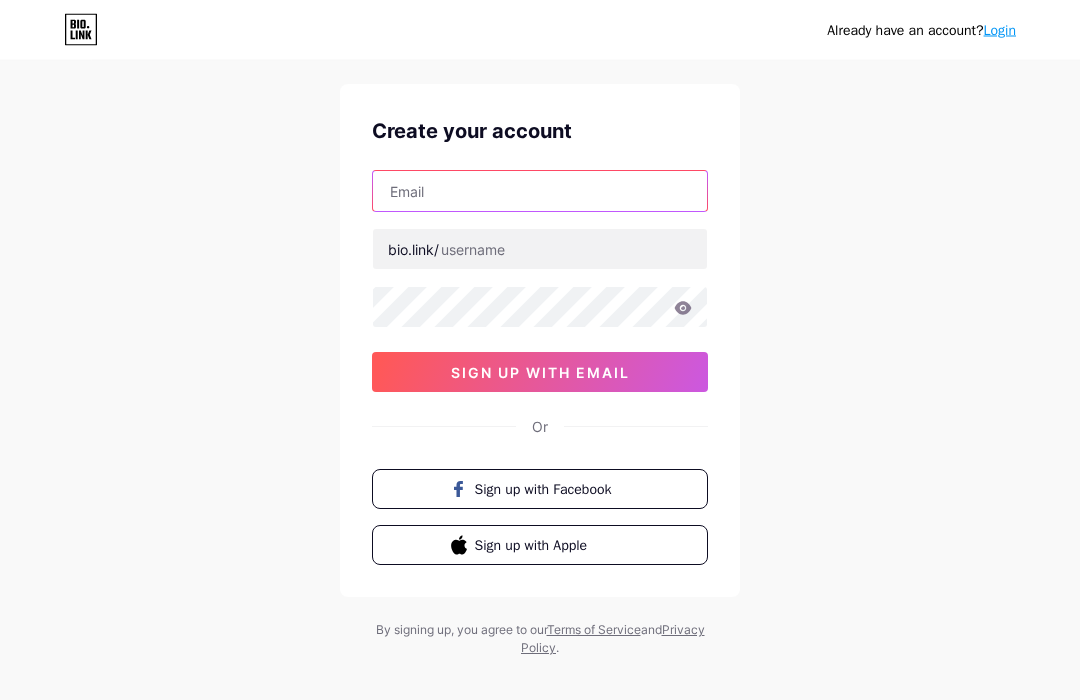 click at bounding box center [540, 192] 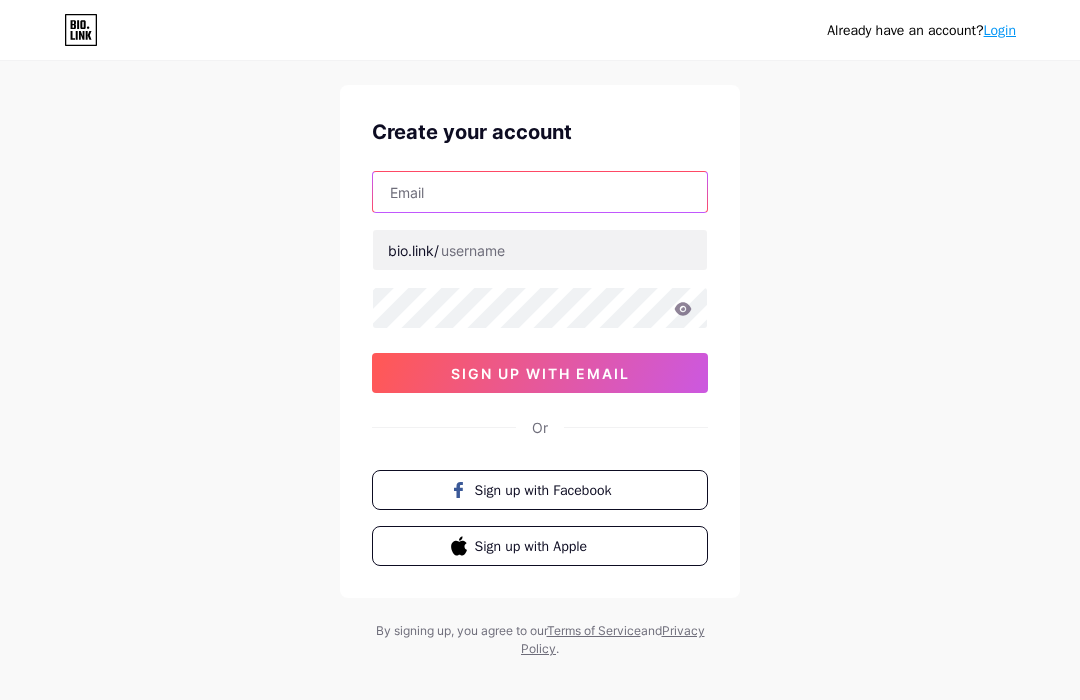 type on "S" 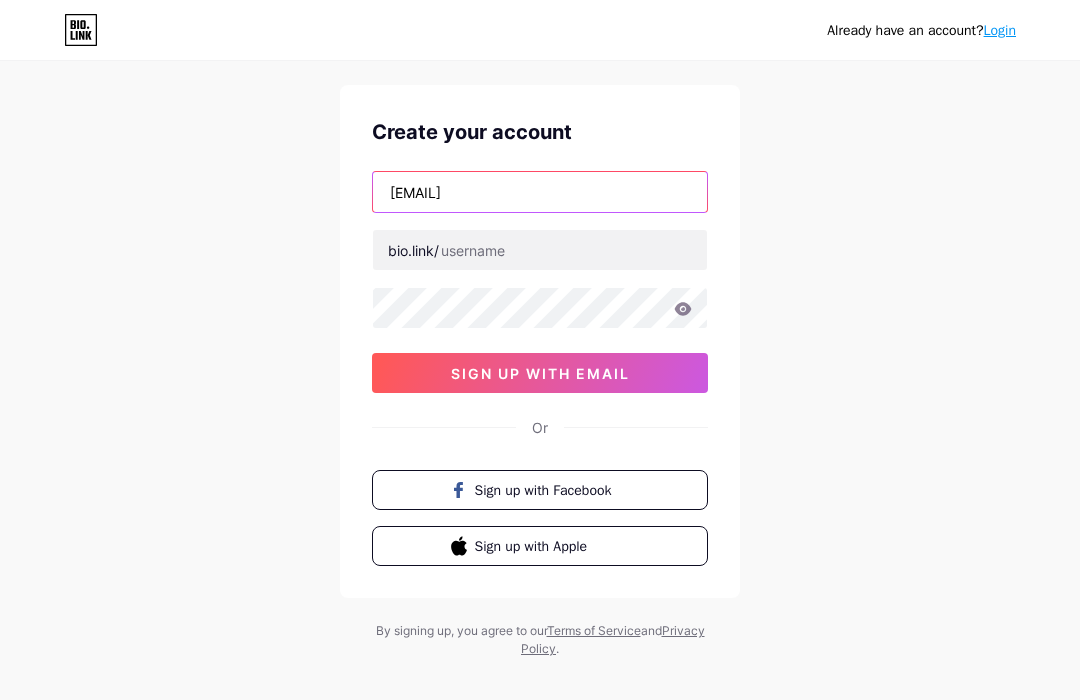 type on "sattaviriya.kan@gmail.com" 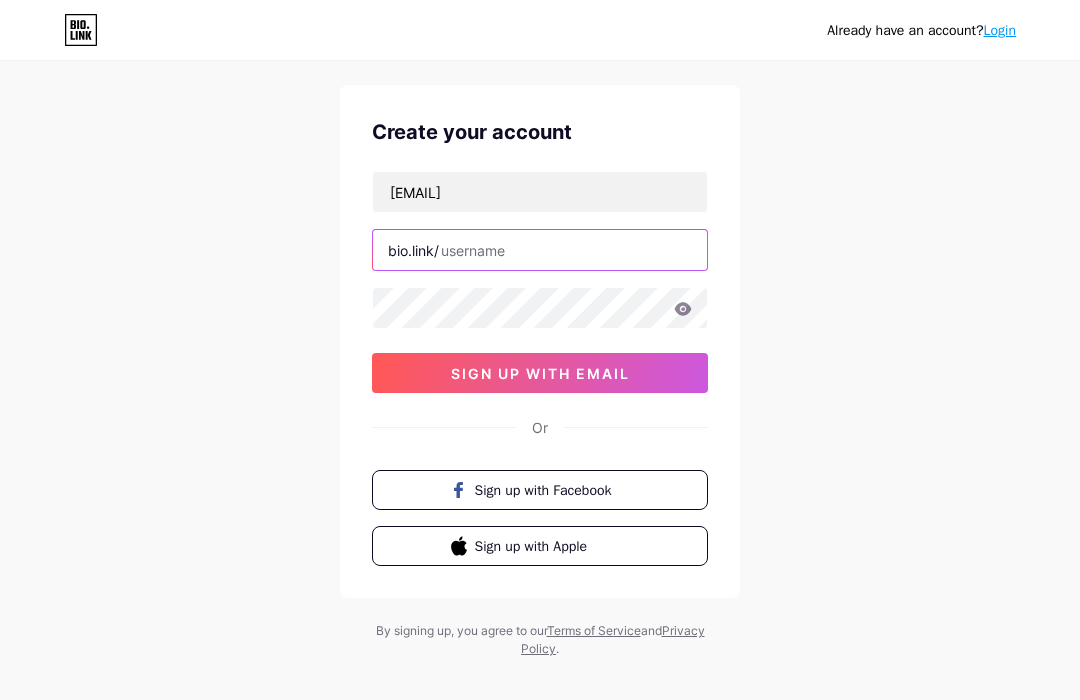 click at bounding box center (540, 250) 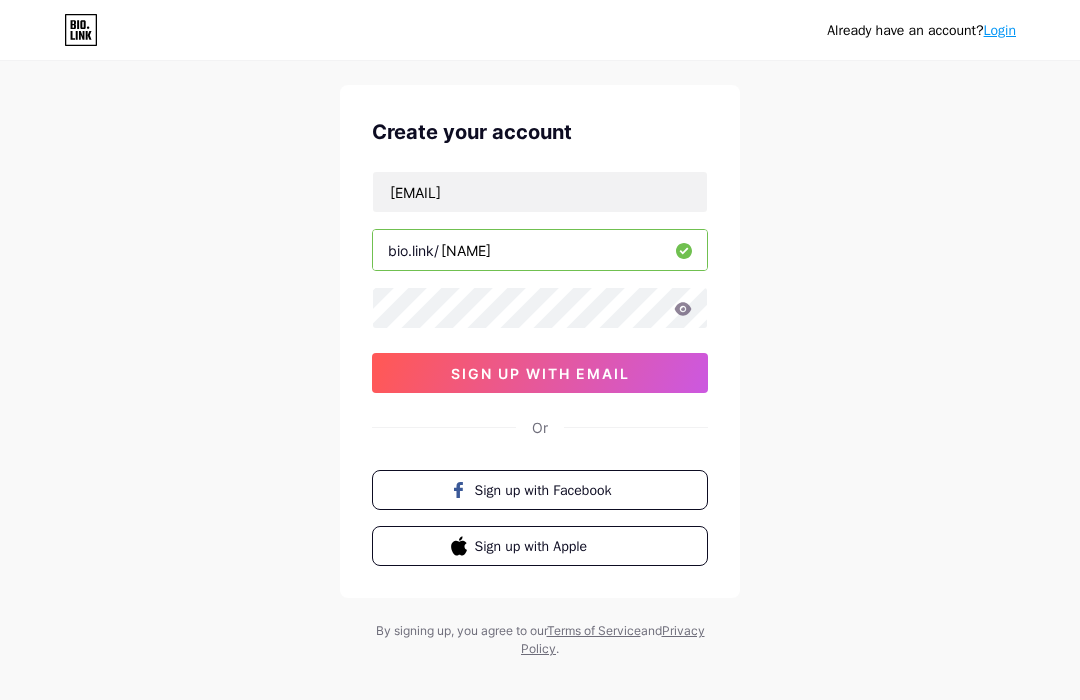 type on "yamm" 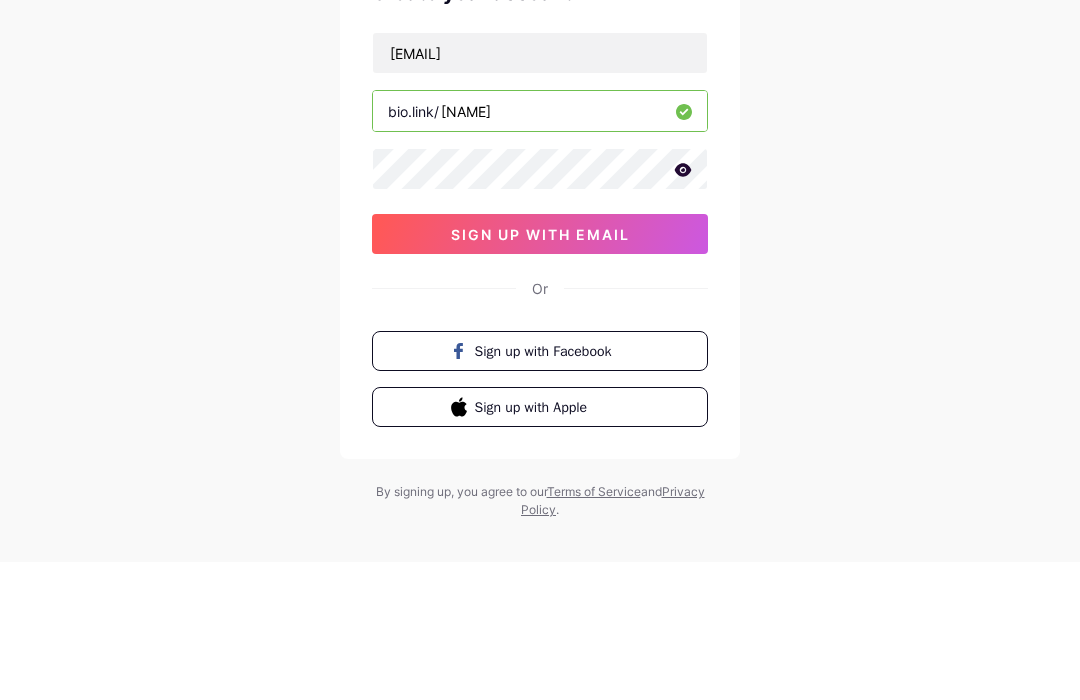 click 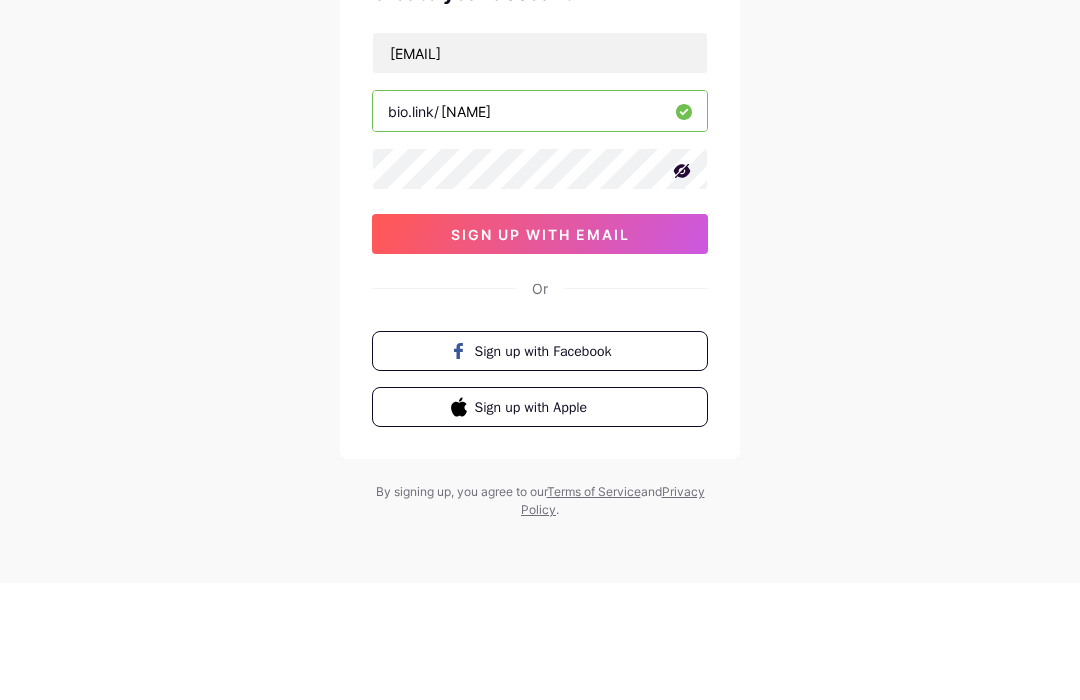 click on "sign up with email" at bounding box center (540, 351) 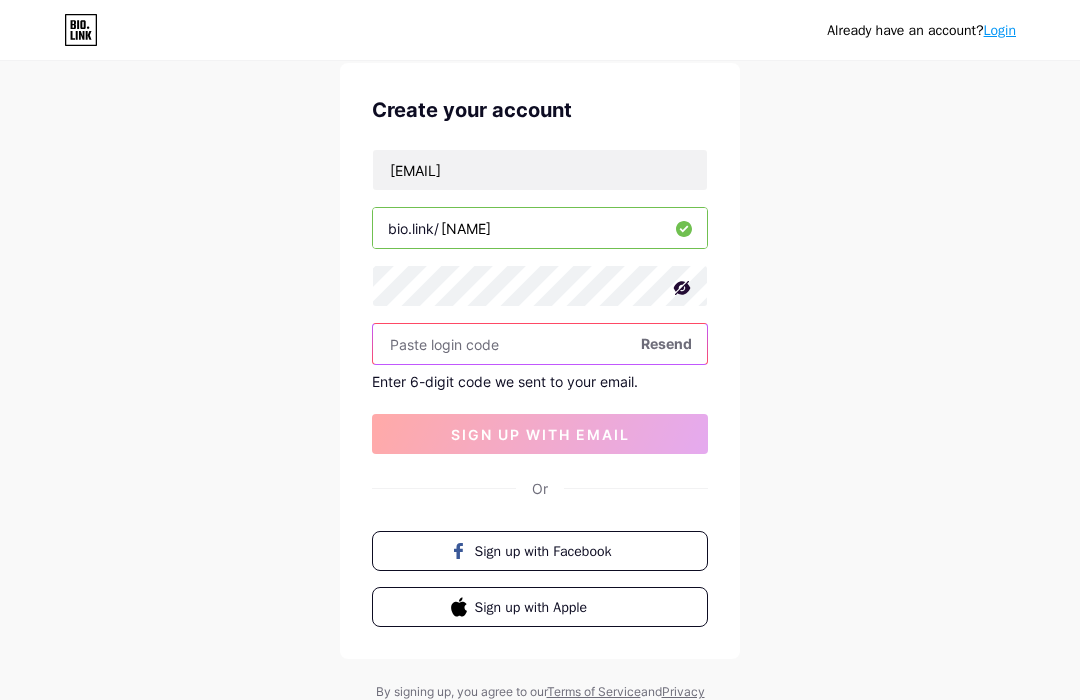 click at bounding box center [540, 344] 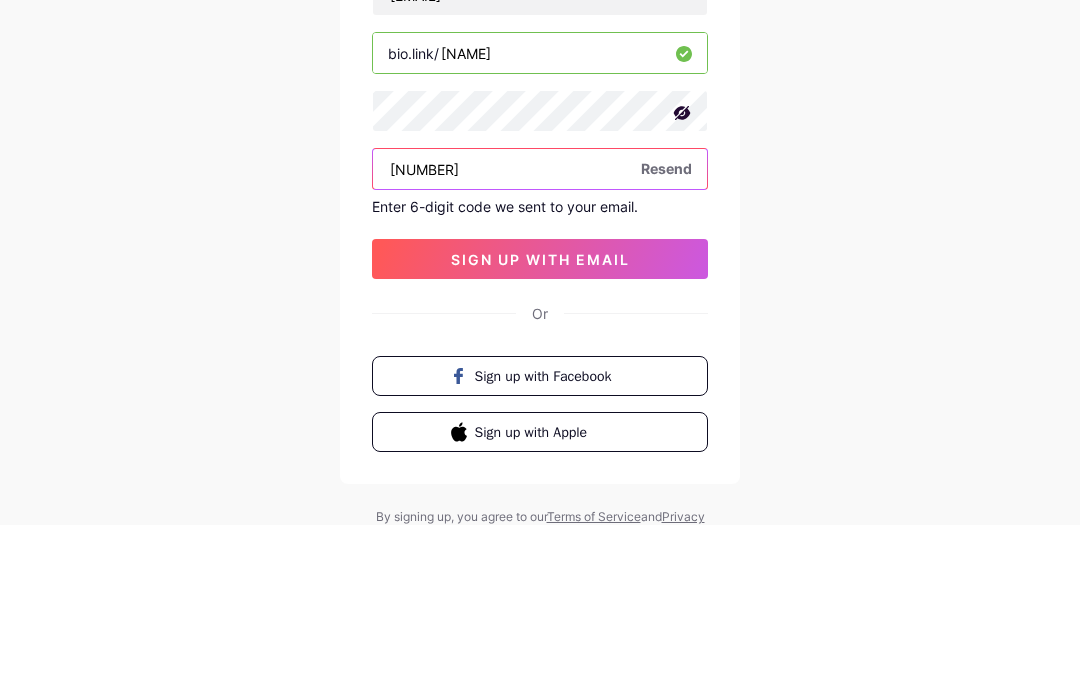 type on "803601" 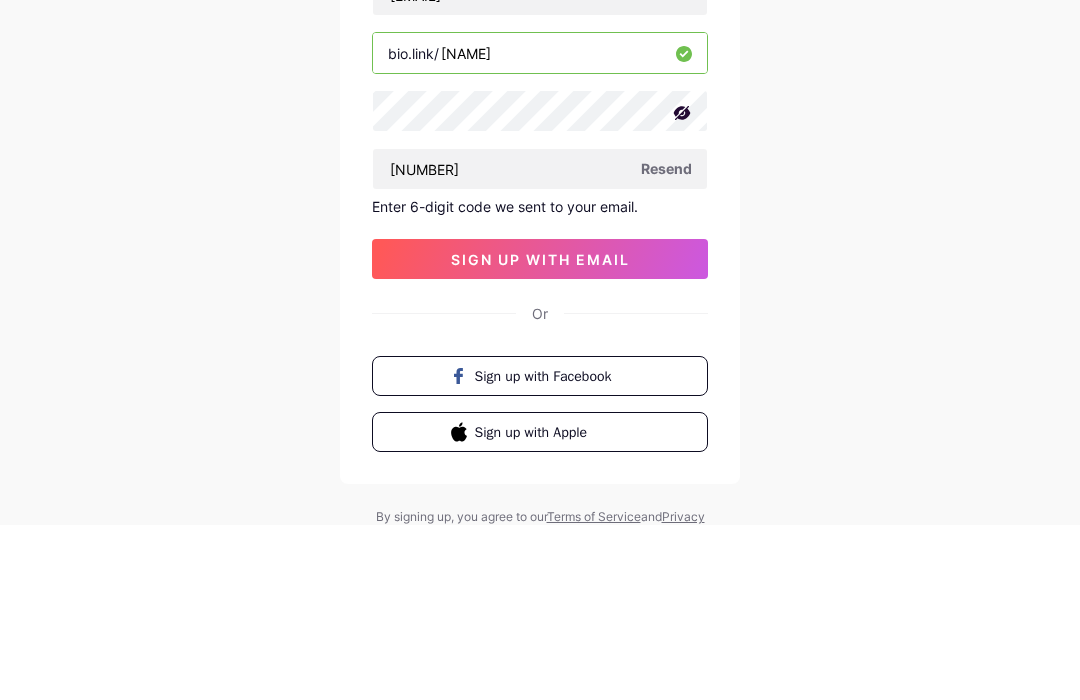click on "sign up with email" at bounding box center [540, 434] 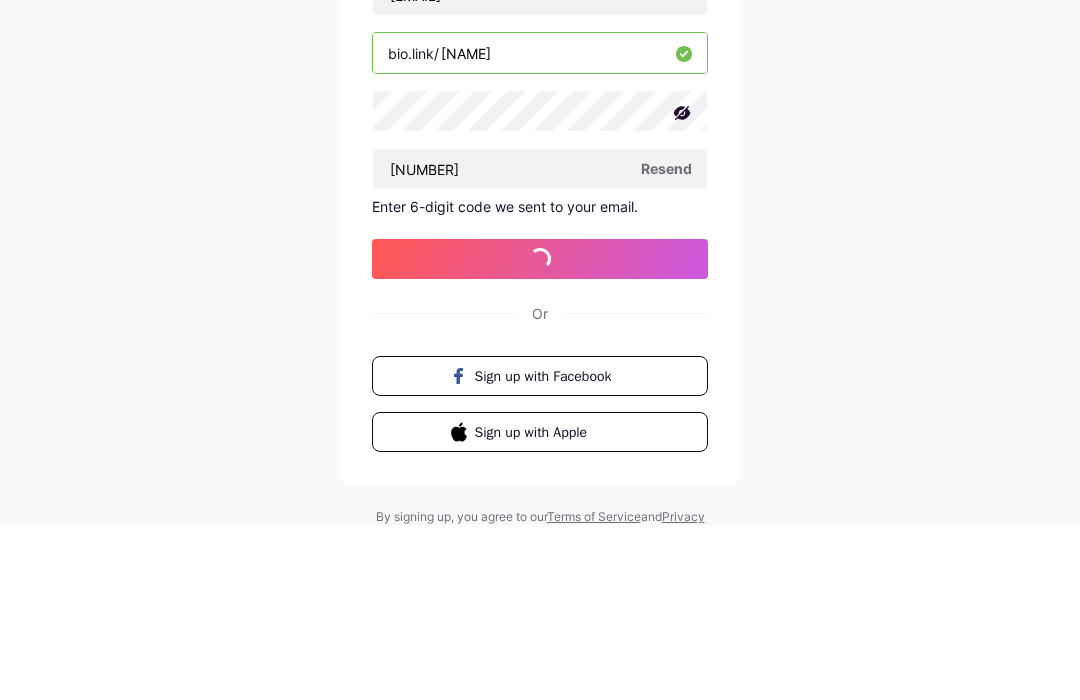 scroll, scrollTop: 148, scrollLeft: 0, axis: vertical 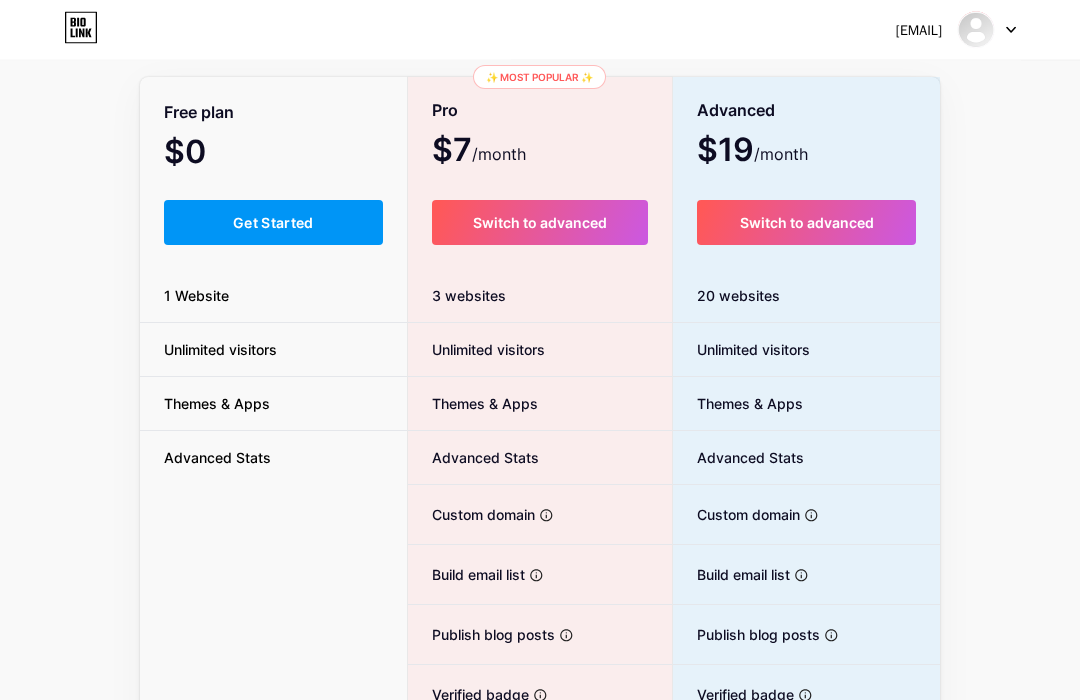 click on "Get Started" at bounding box center (273, 223) 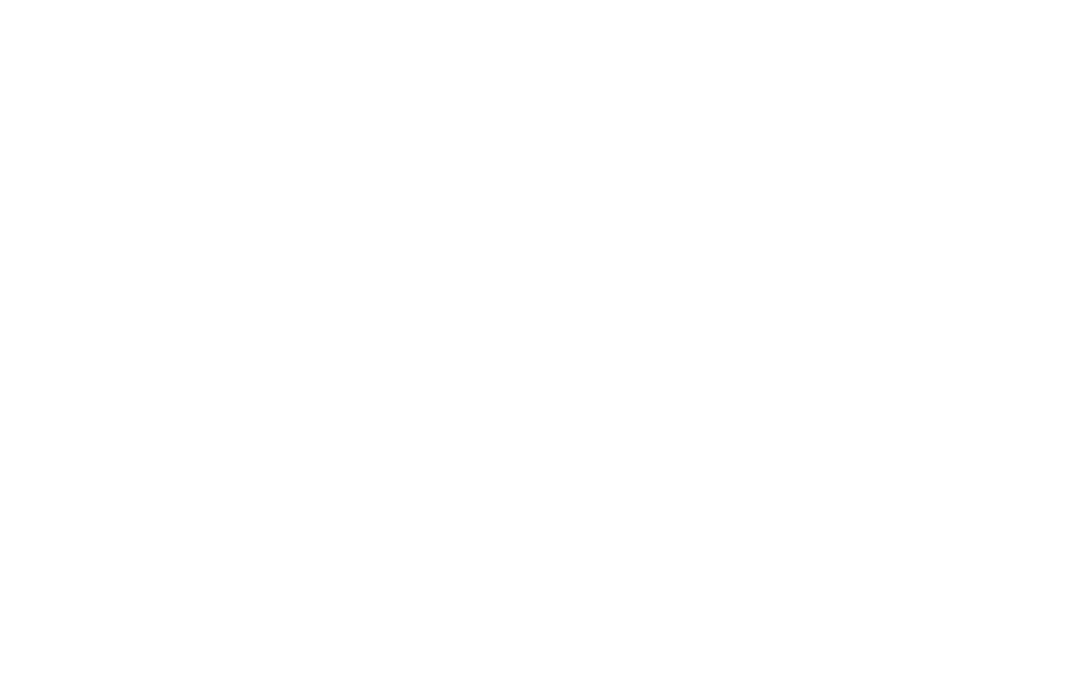 scroll, scrollTop: 0, scrollLeft: 0, axis: both 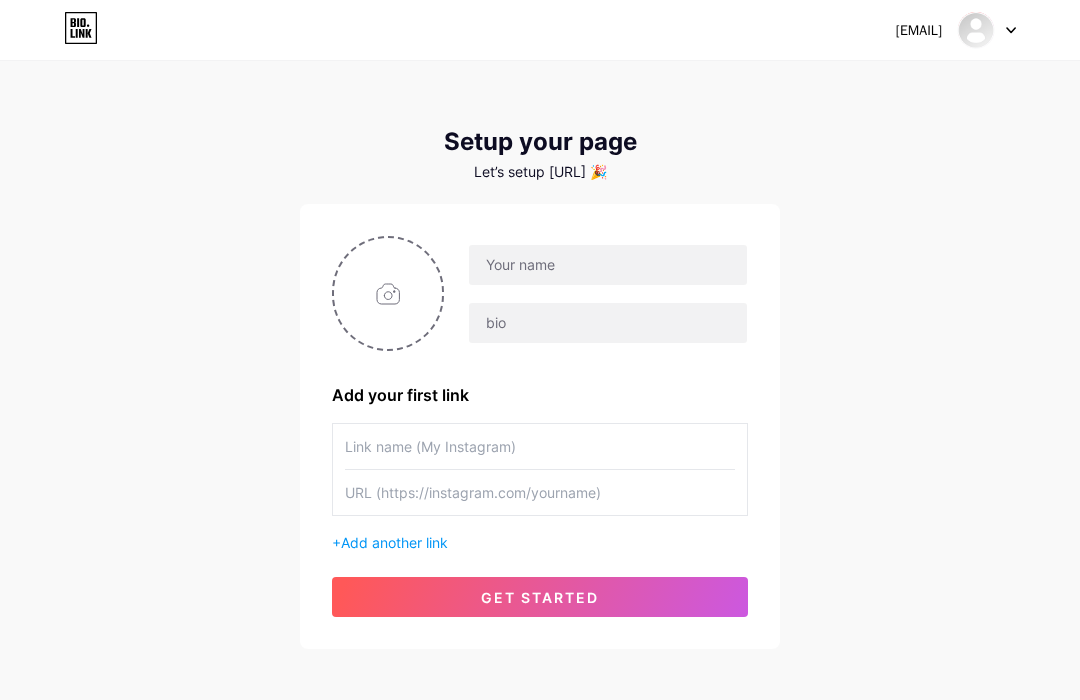 click at bounding box center [388, 293] 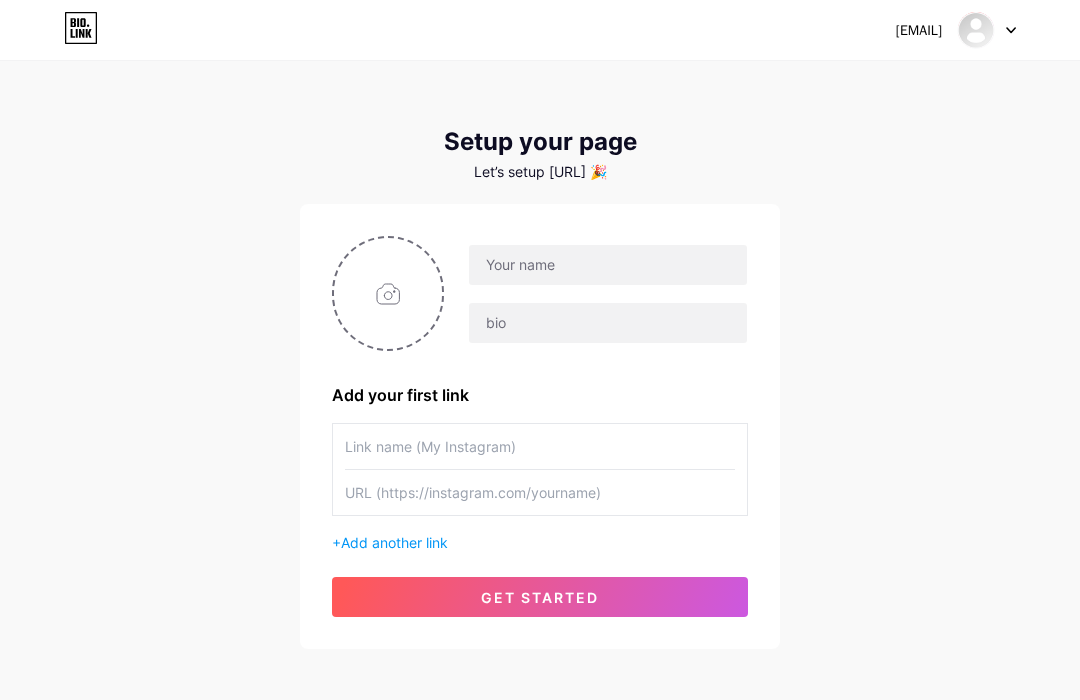 type on "C:\fakepath\IMG_5638.jpeg" 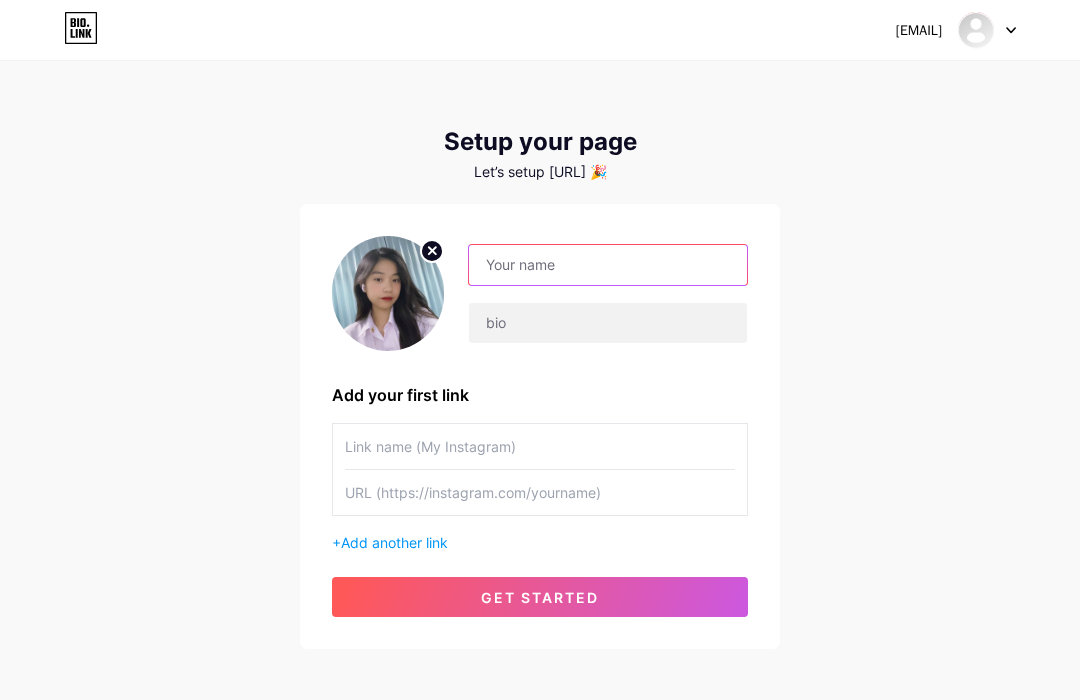 click at bounding box center [608, 265] 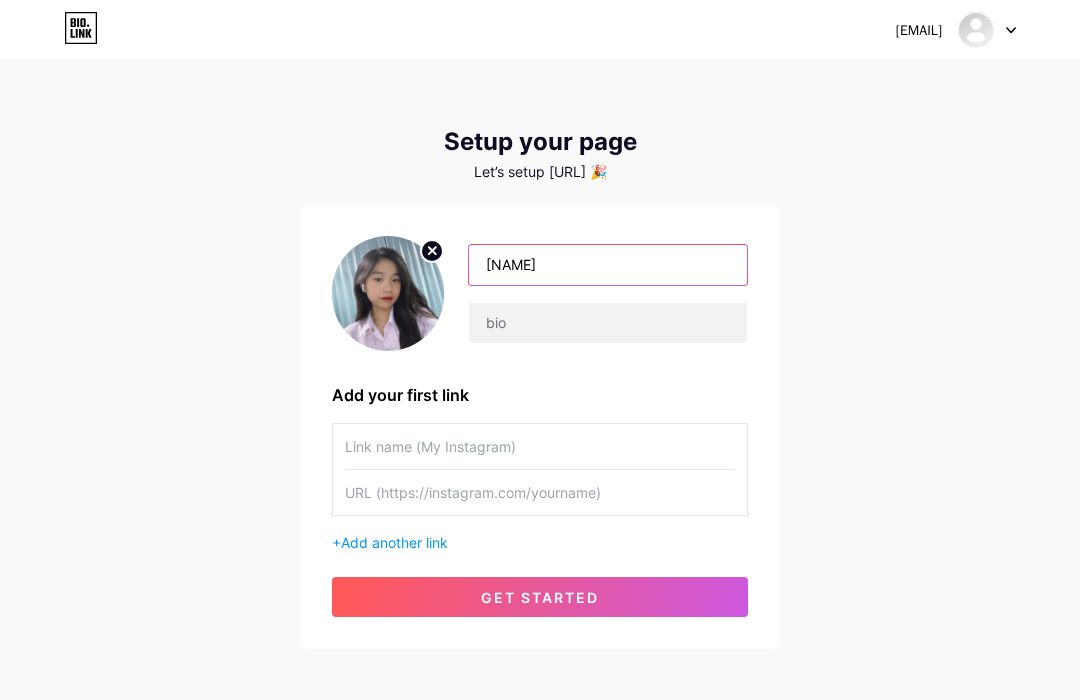 type on "Sattaviriya" 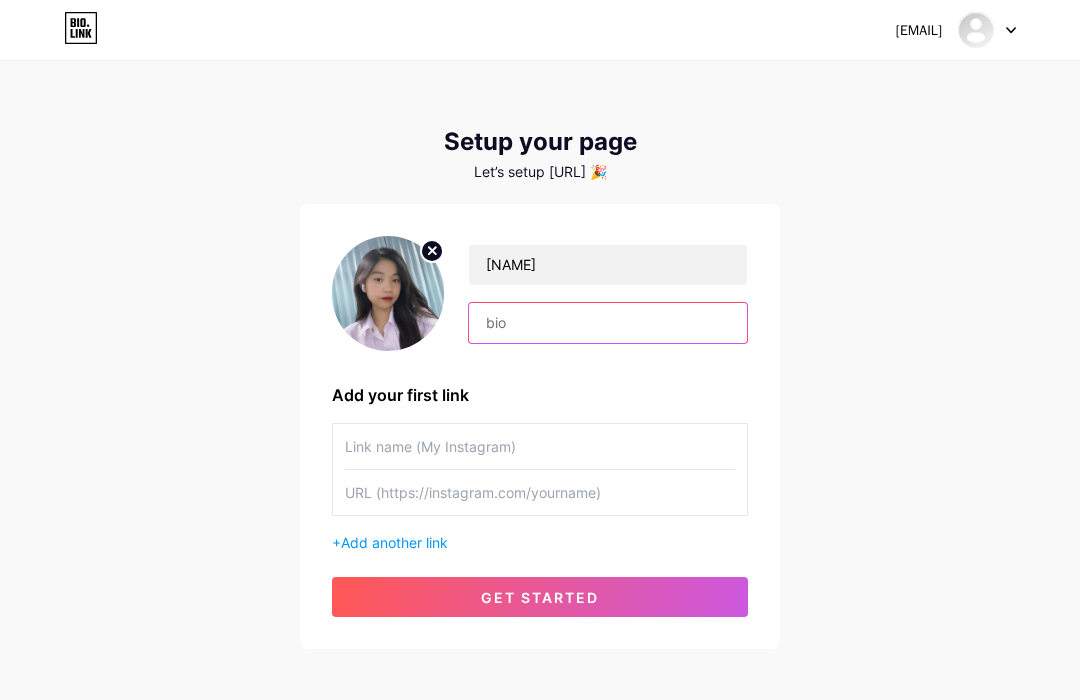 click at bounding box center (608, 323) 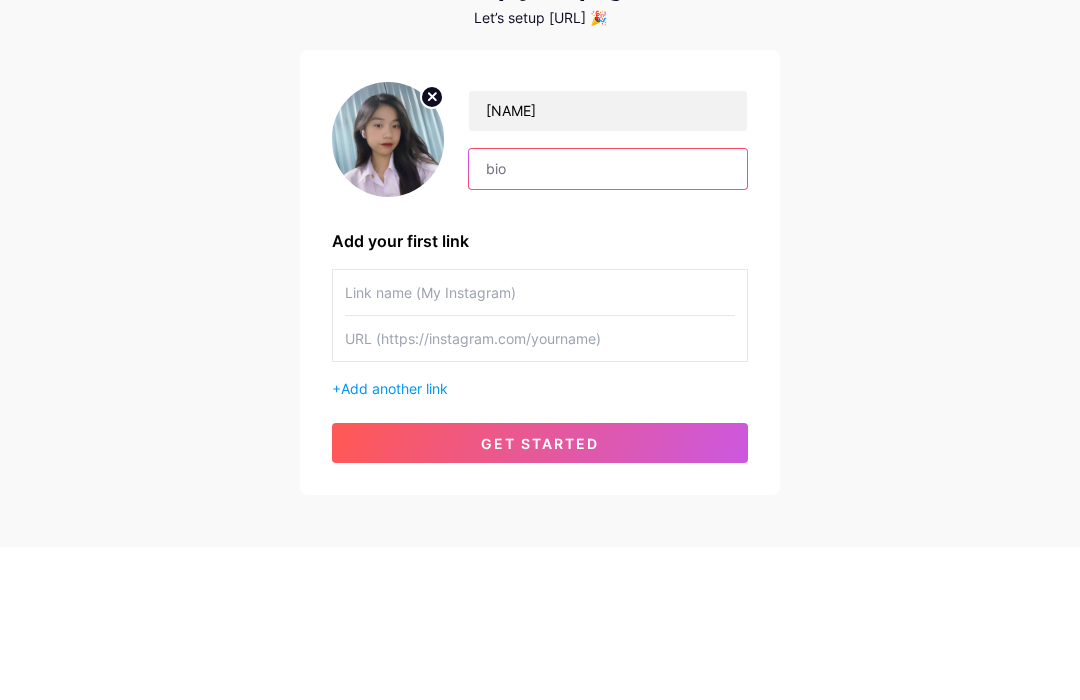 type on "N" 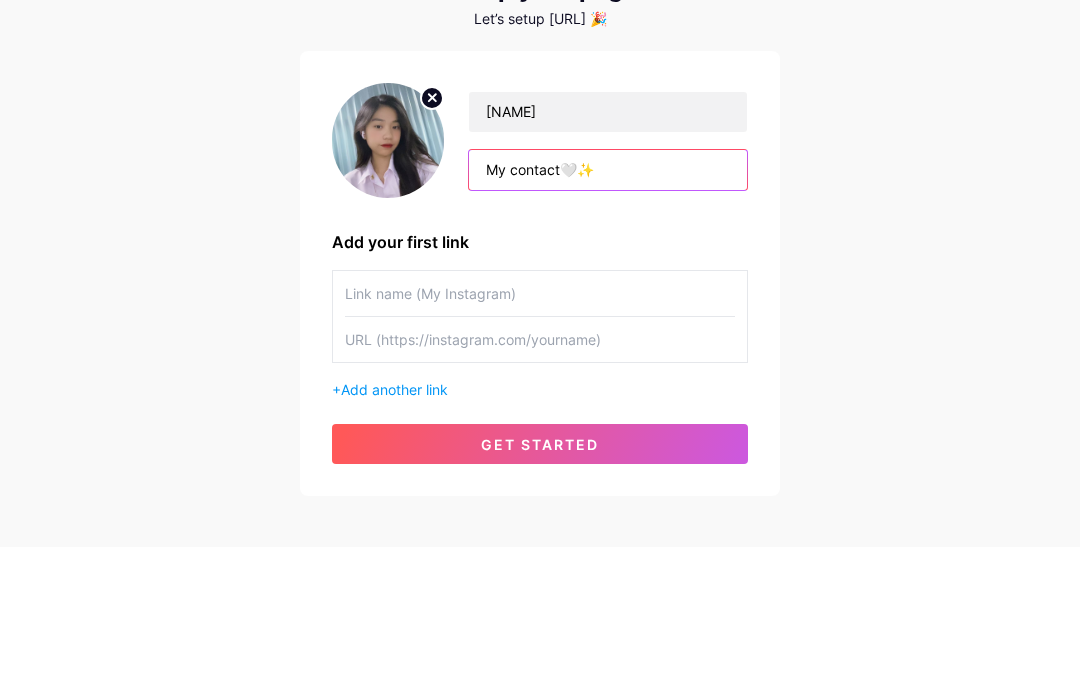 type on "My contact🤍✨" 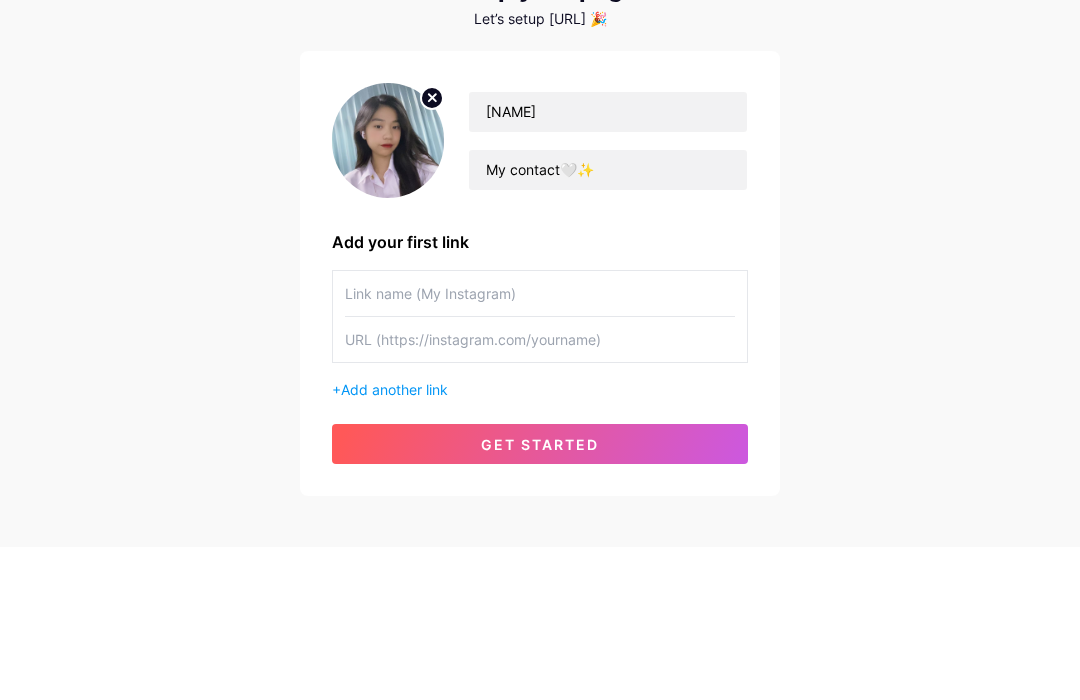 click at bounding box center [540, 446] 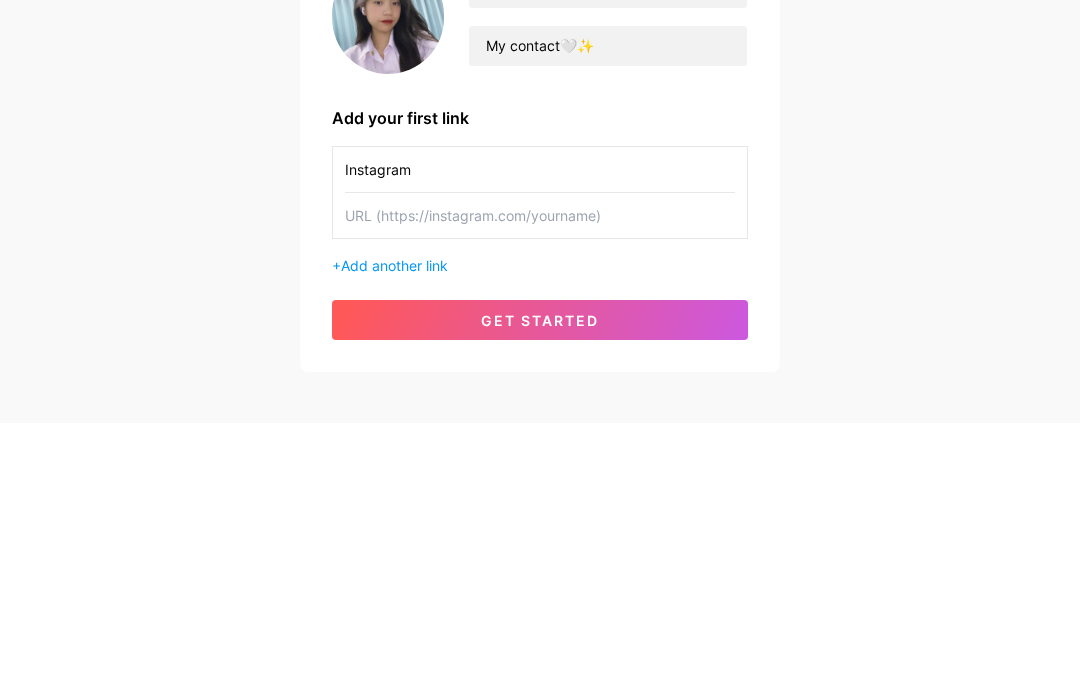 type on "Instagram" 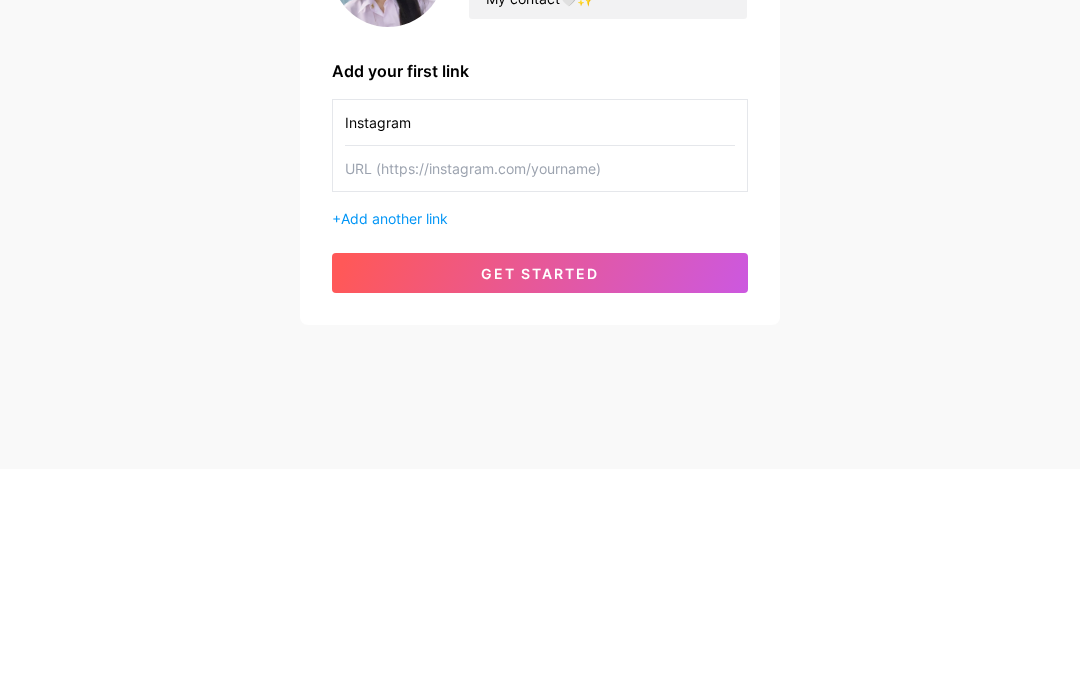 paste on "https://www.instagram.com/[USERNAME]?igsh=MXZ6a2cwaGd5bzVtaQ%3D%3D&utm_source=qr" 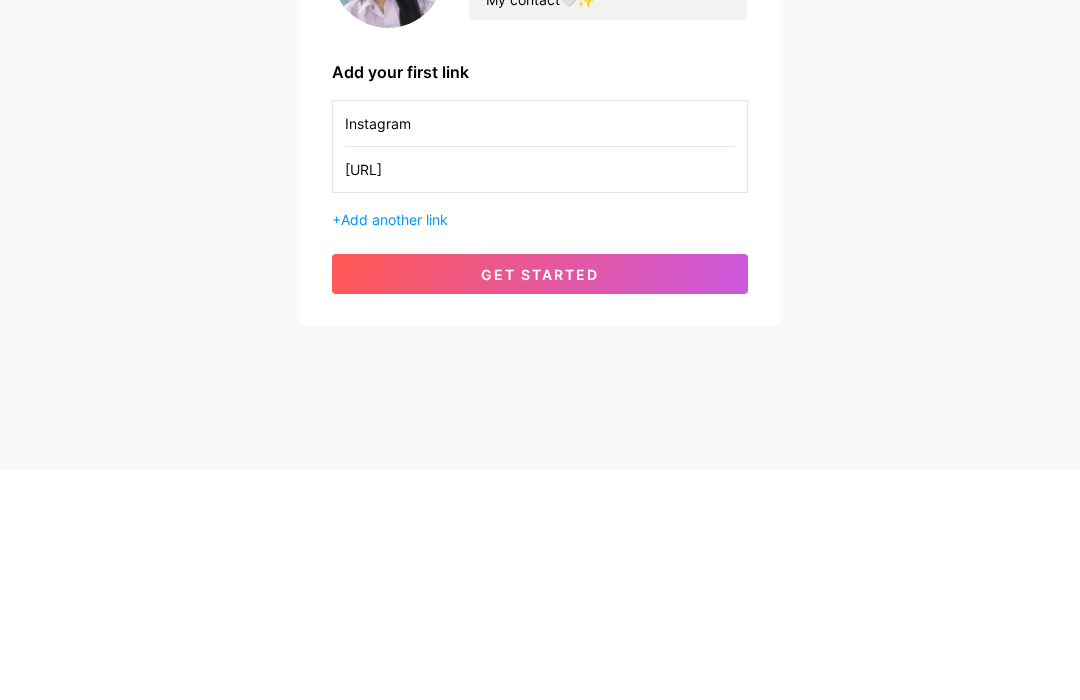 type on "https://www.instagram.com/[USERNAME]?igsh=MXZ6a2cwaGd5bzVtaQ%3D%3D&utm_source=qr" 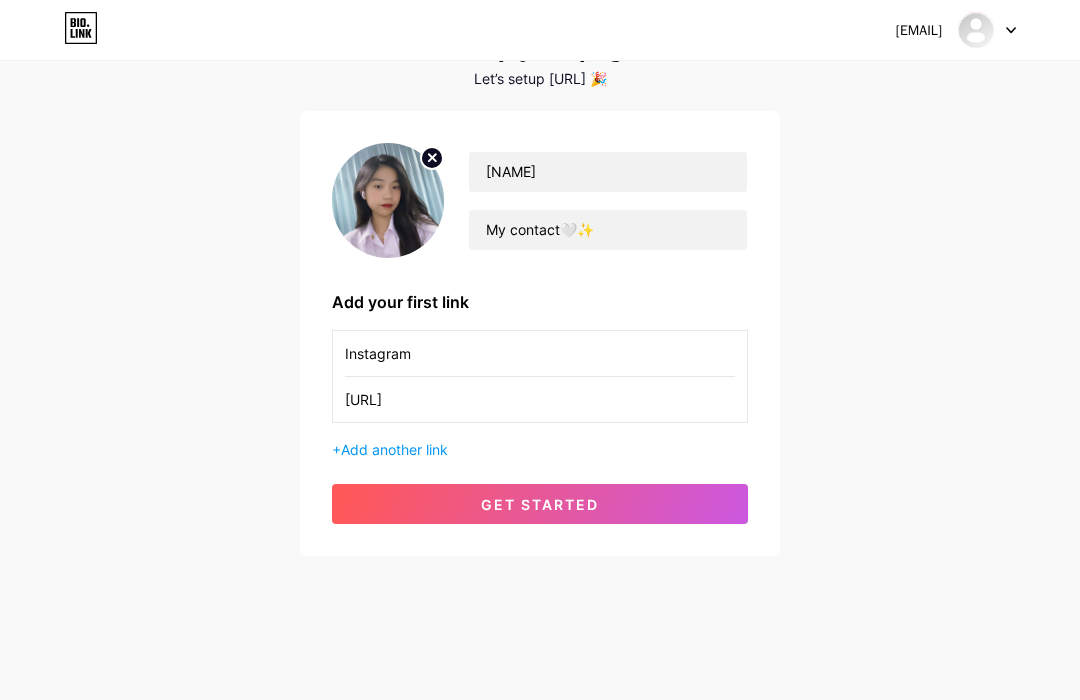 scroll, scrollTop: 0, scrollLeft: 0, axis: both 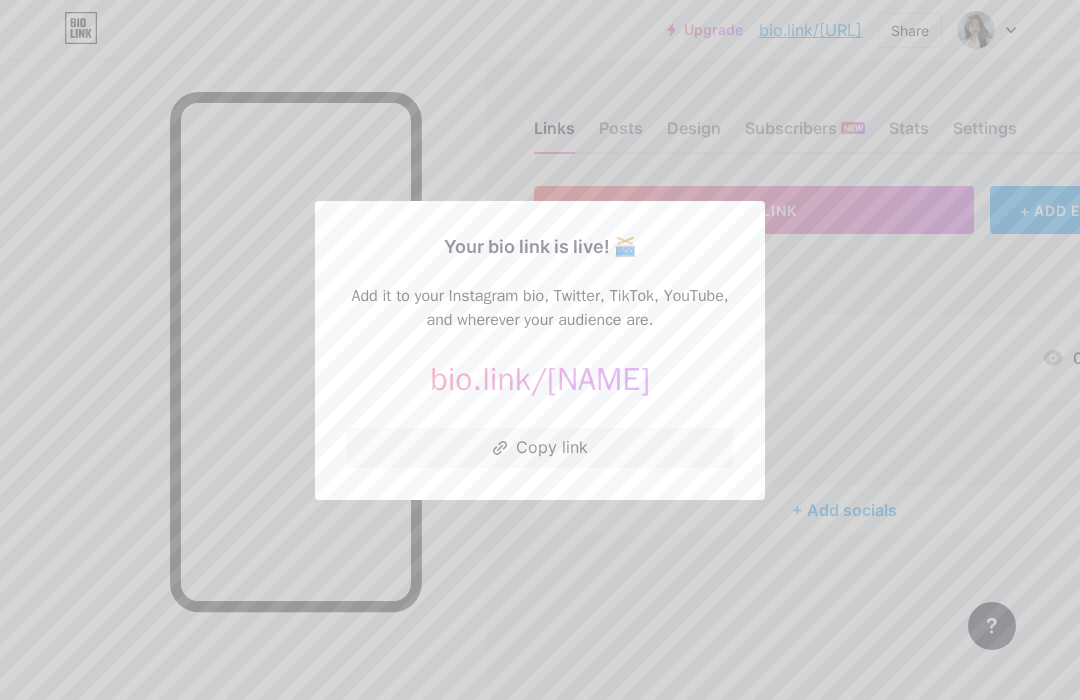 click at bounding box center [540, 350] 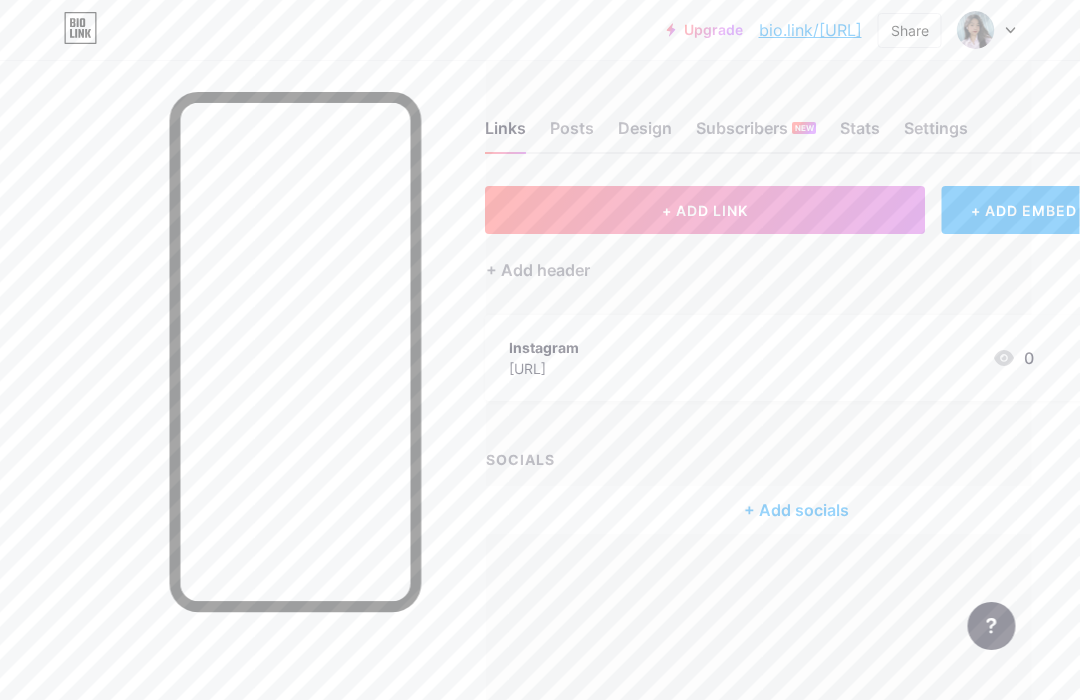 scroll, scrollTop: 0, scrollLeft: 159, axis: horizontal 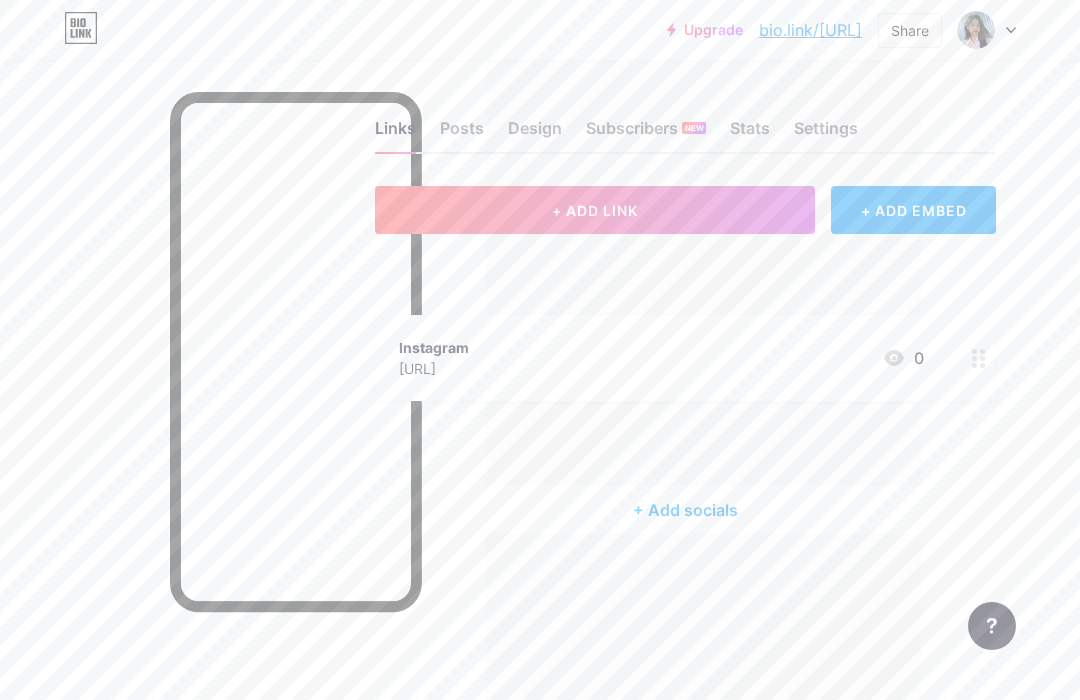click on "+ ADD EMBED" at bounding box center (913, 210) 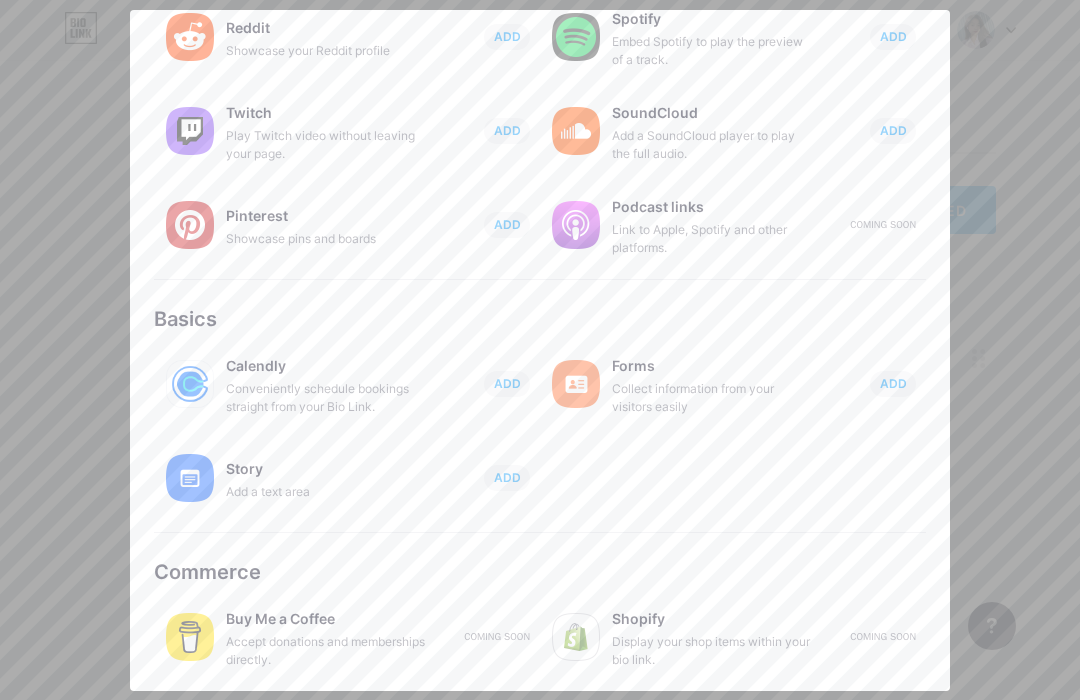 scroll, scrollTop: 341, scrollLeft: 0, axis: vertical 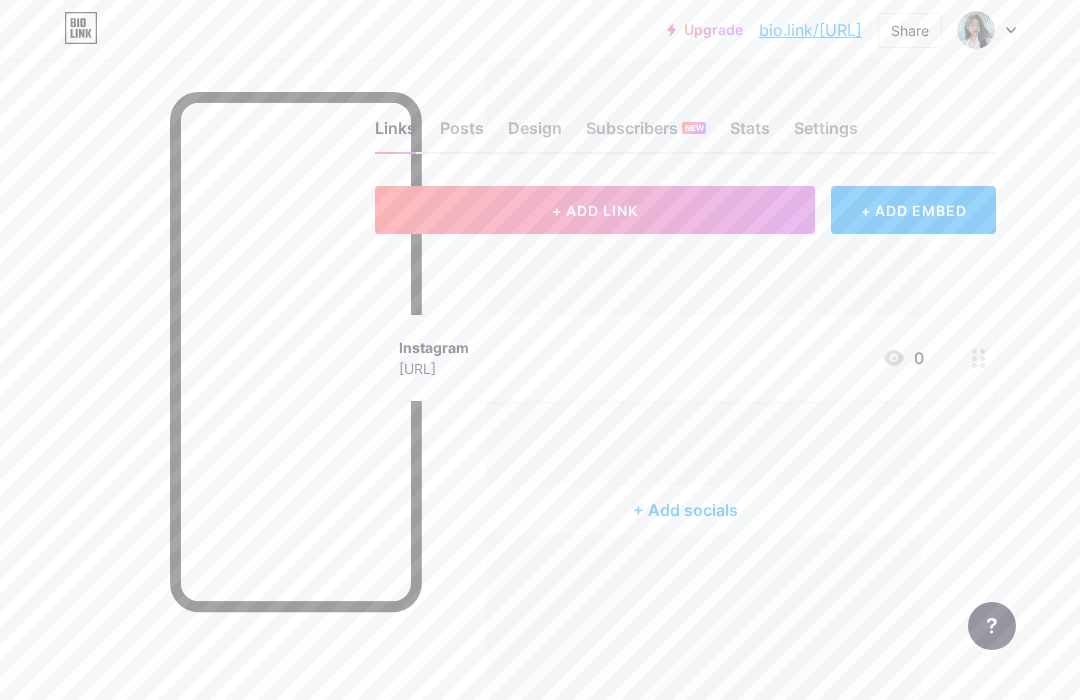 click on "+ Add socials" at bounding box center [685, 510] 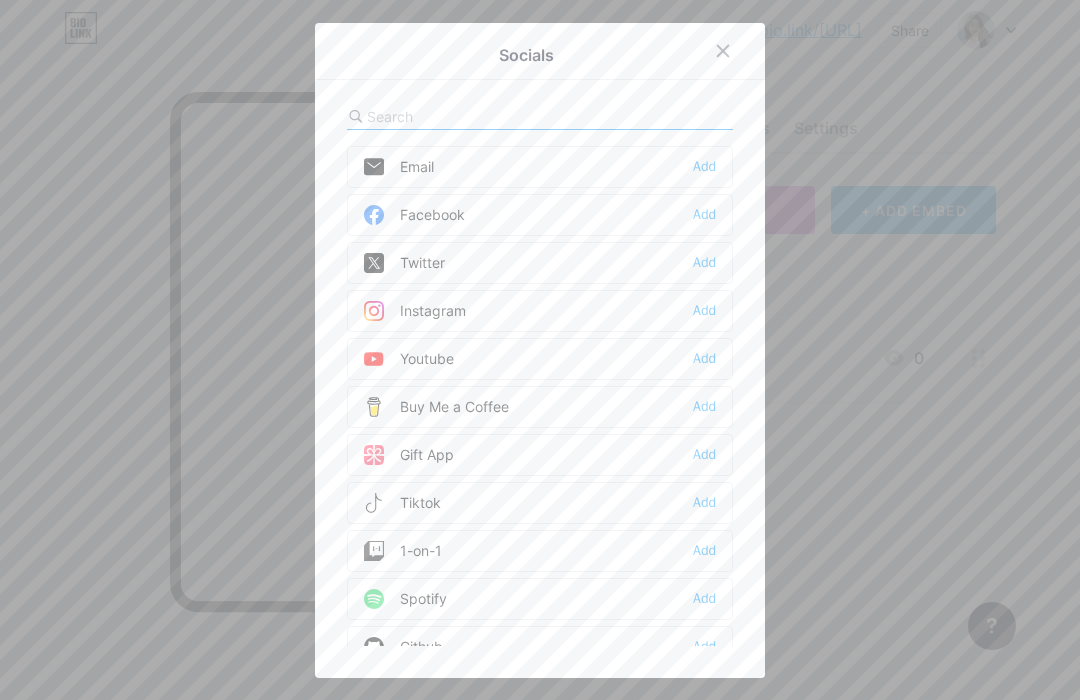click on "Facebook
Add" at bounding box center (540, 215) 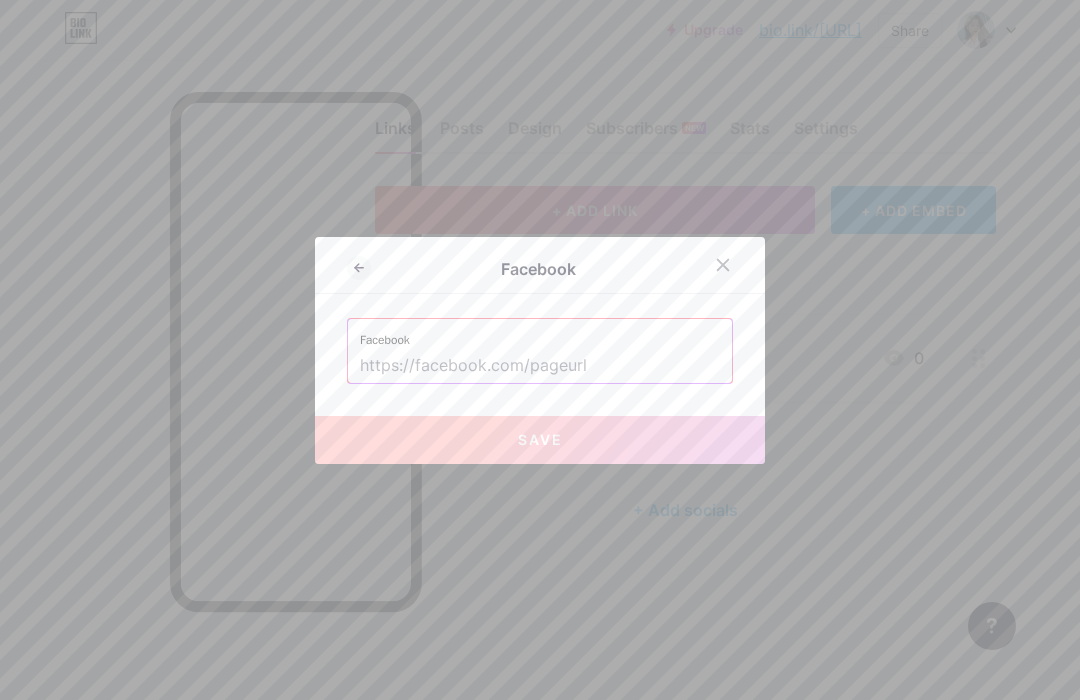 click at bounding box center [540, 366] 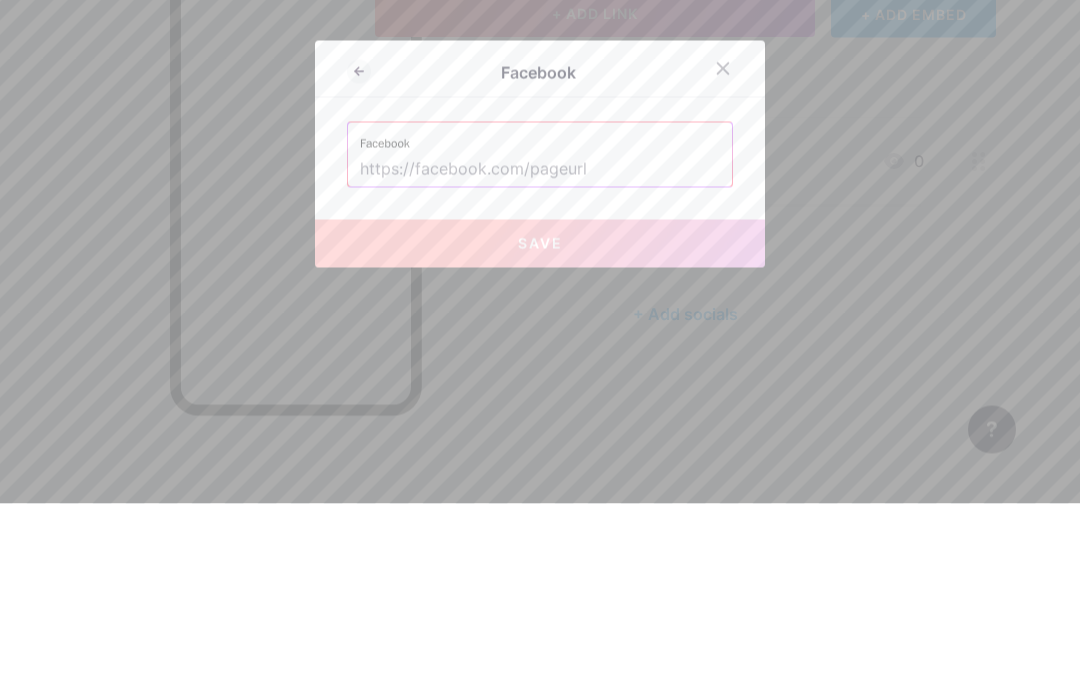 click at bounding box center (540, 350) 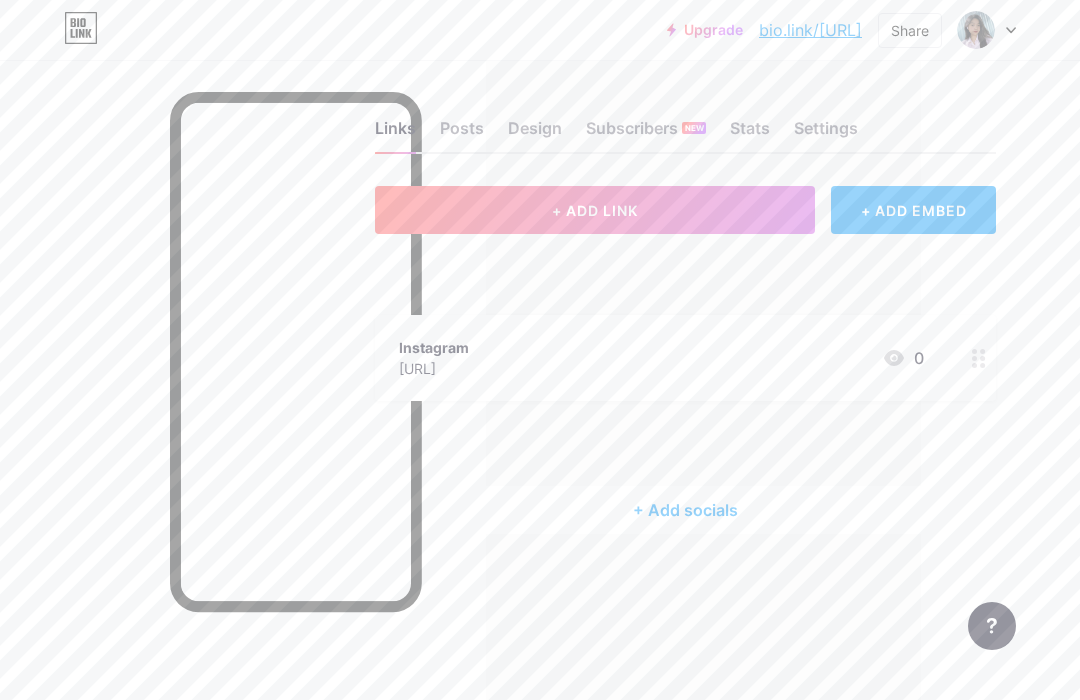 click on "+ Add socials" at bounding box center [685, 510] 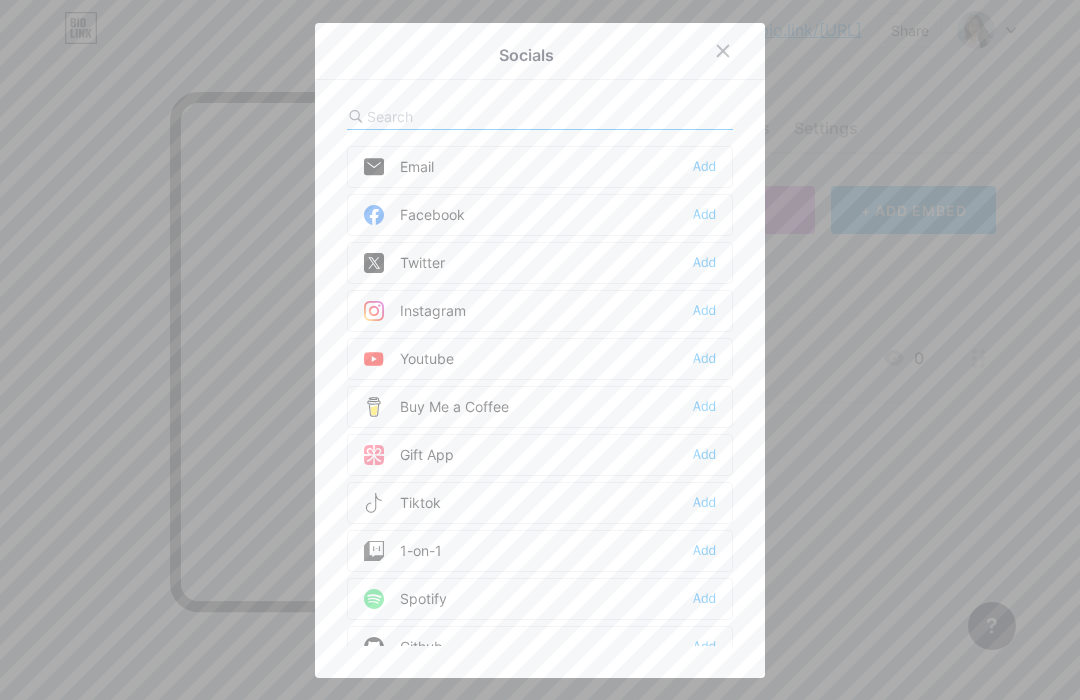 click on "Add" at bounding box center (704, 215) 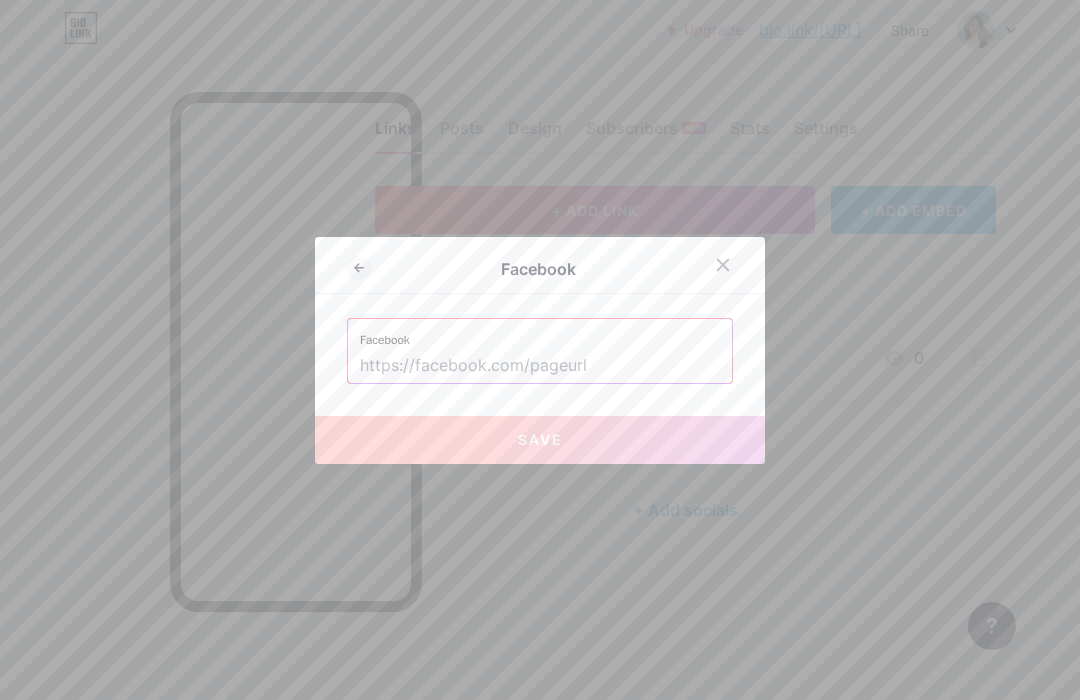 click at bounding box center (540, 366) 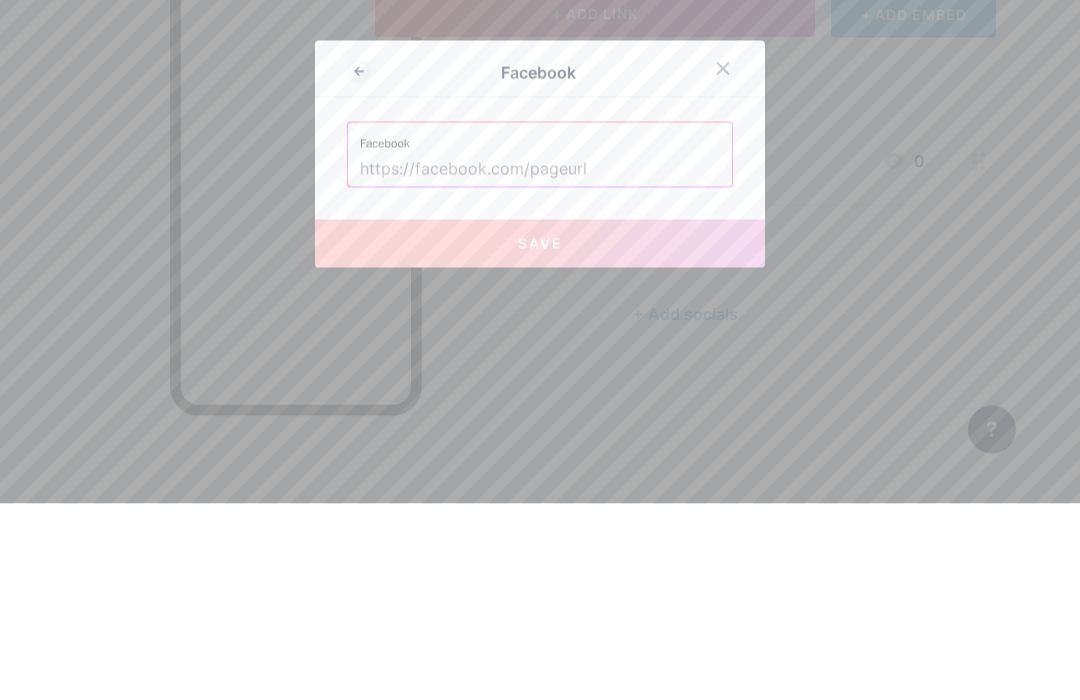 click on "Save" at bounding box center (540, 440) 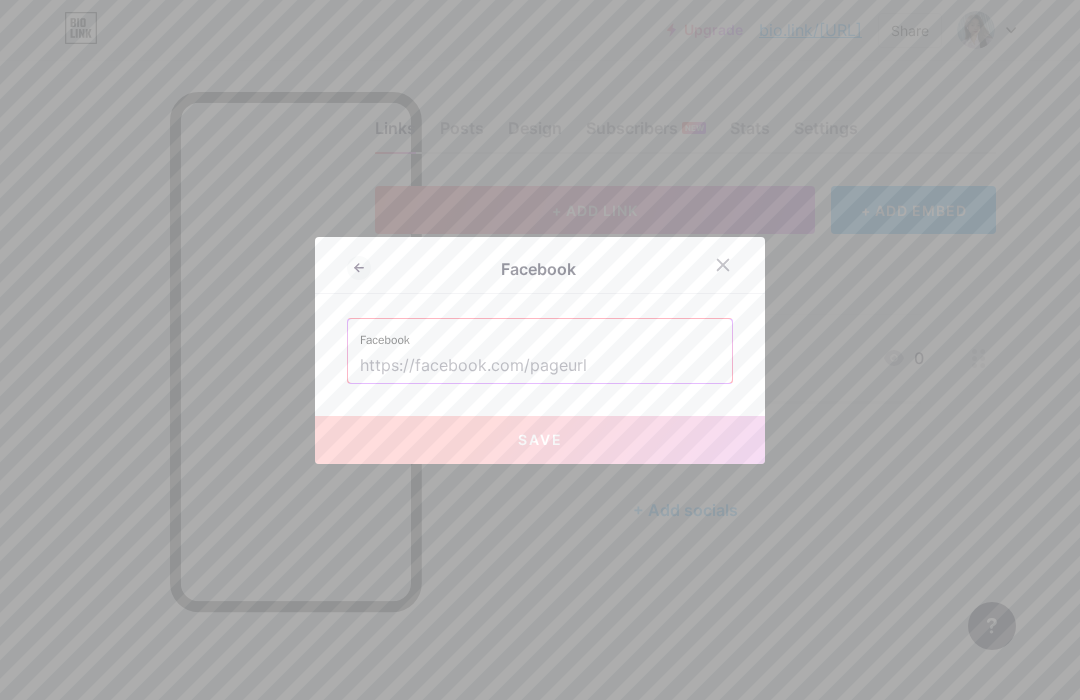 click at bounding box center [540, 350] 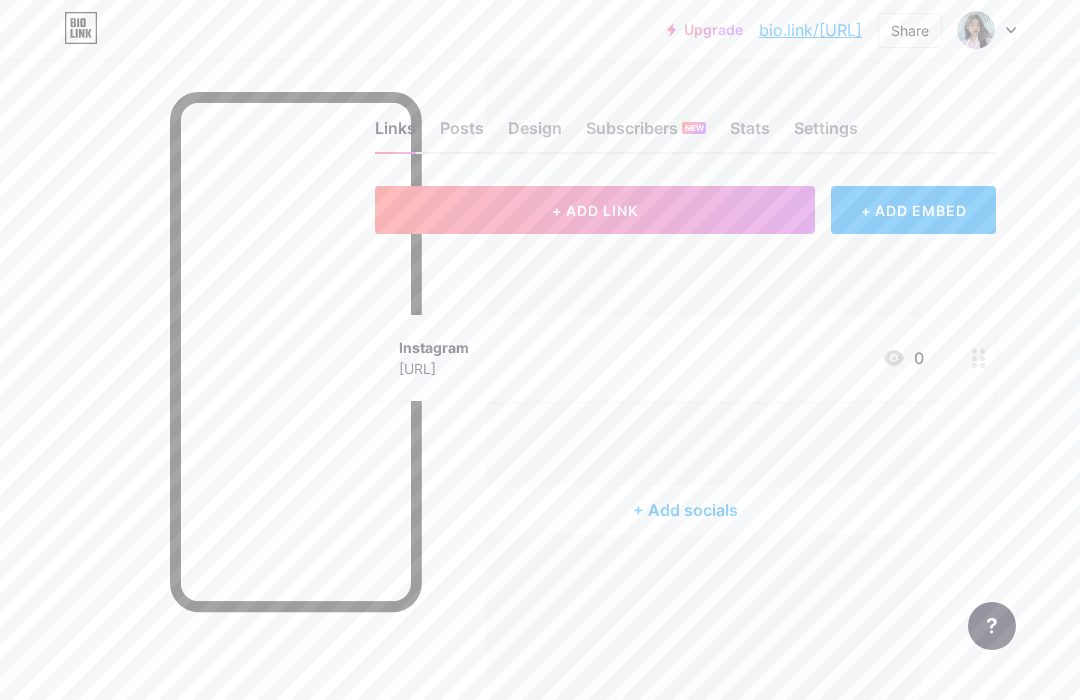 click on "+ Add socials" at bounding box center (685, 510) 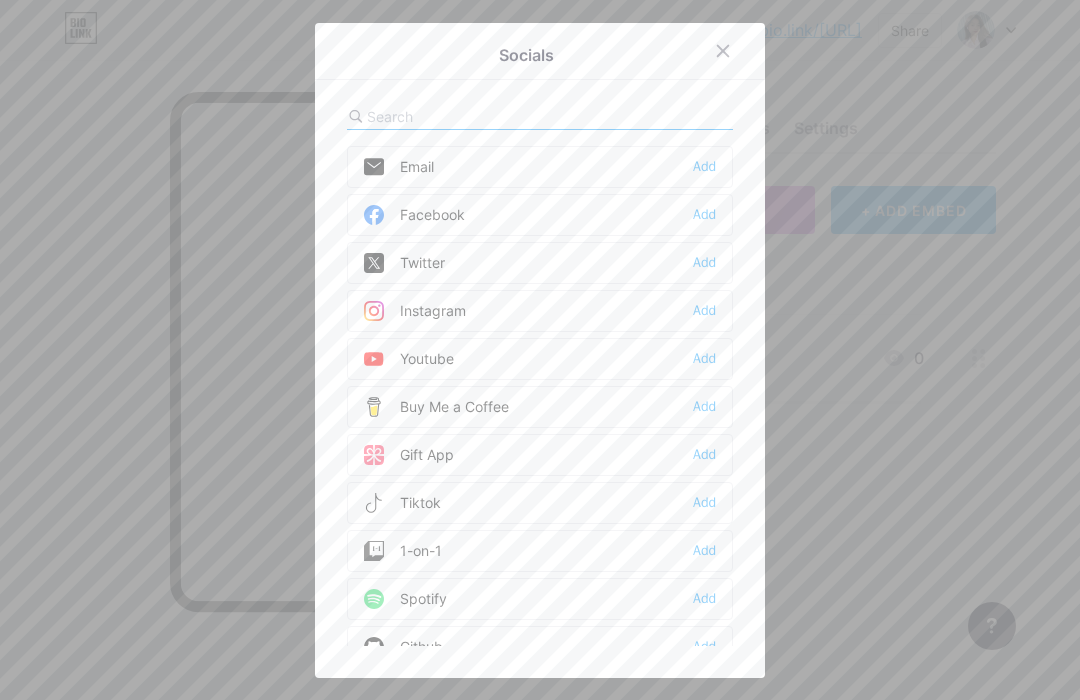 click on "Facebook
Add" at bounding box center (540, 215) 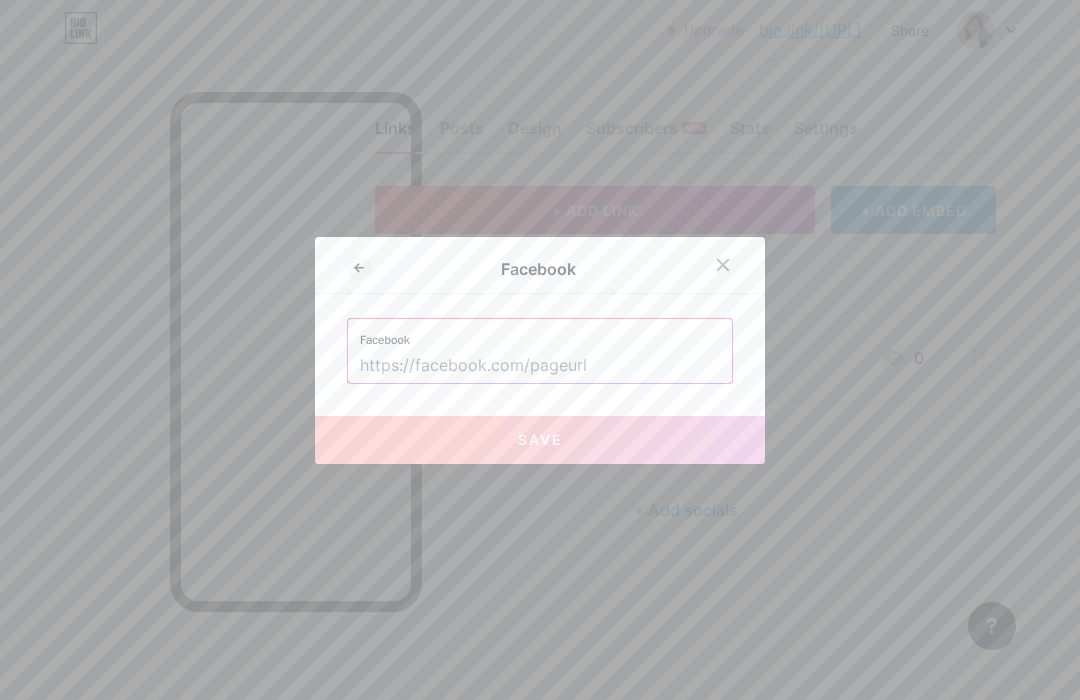 click at bounding box center (540, 366) 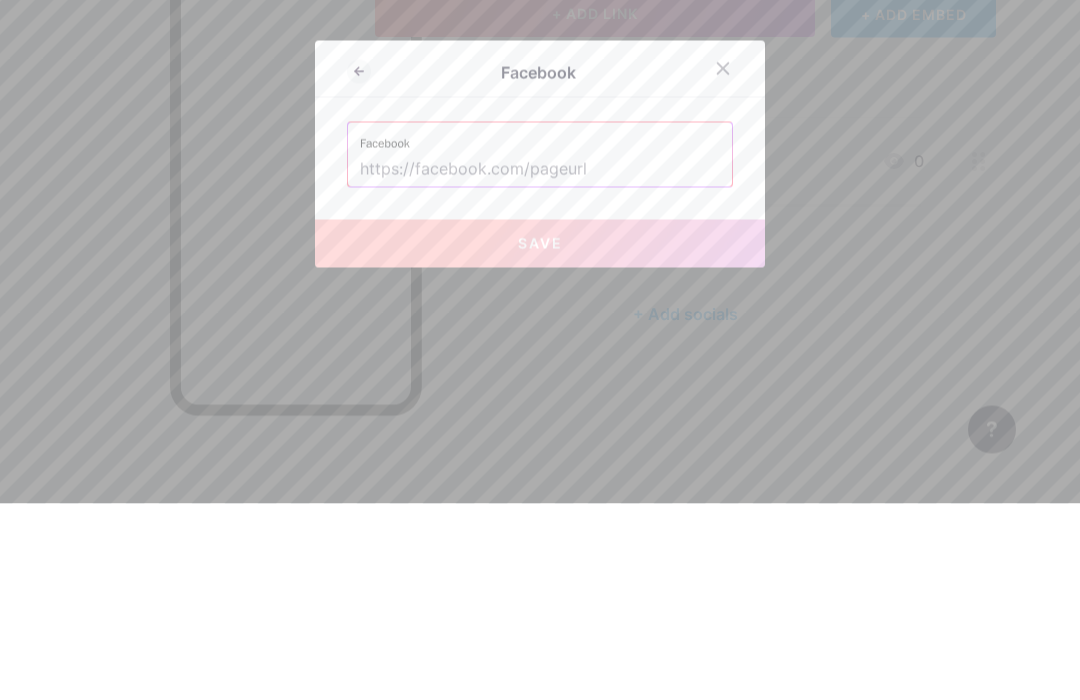 click at bounding box center [540, 366] 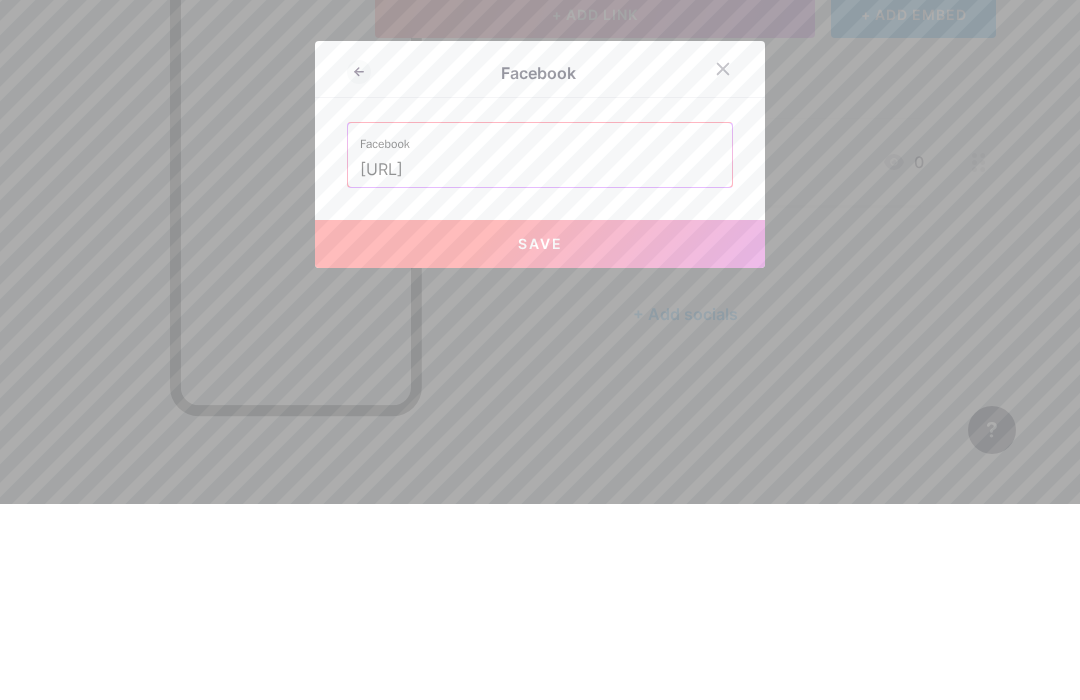 type on "https://www.facebook.com/[USERNAME]?" 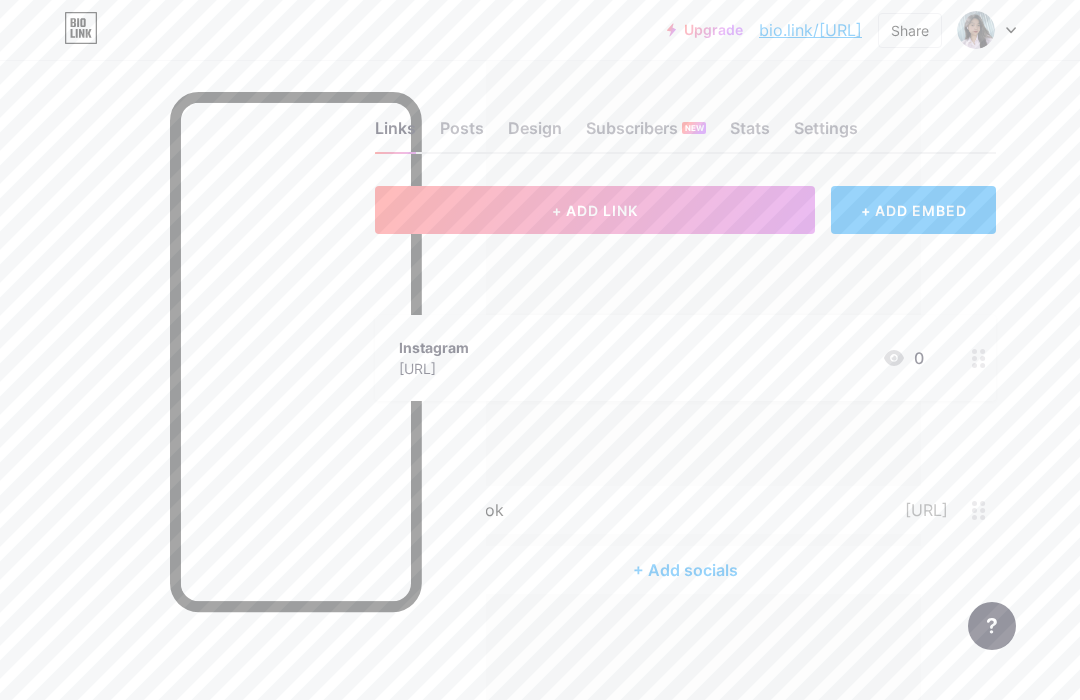click 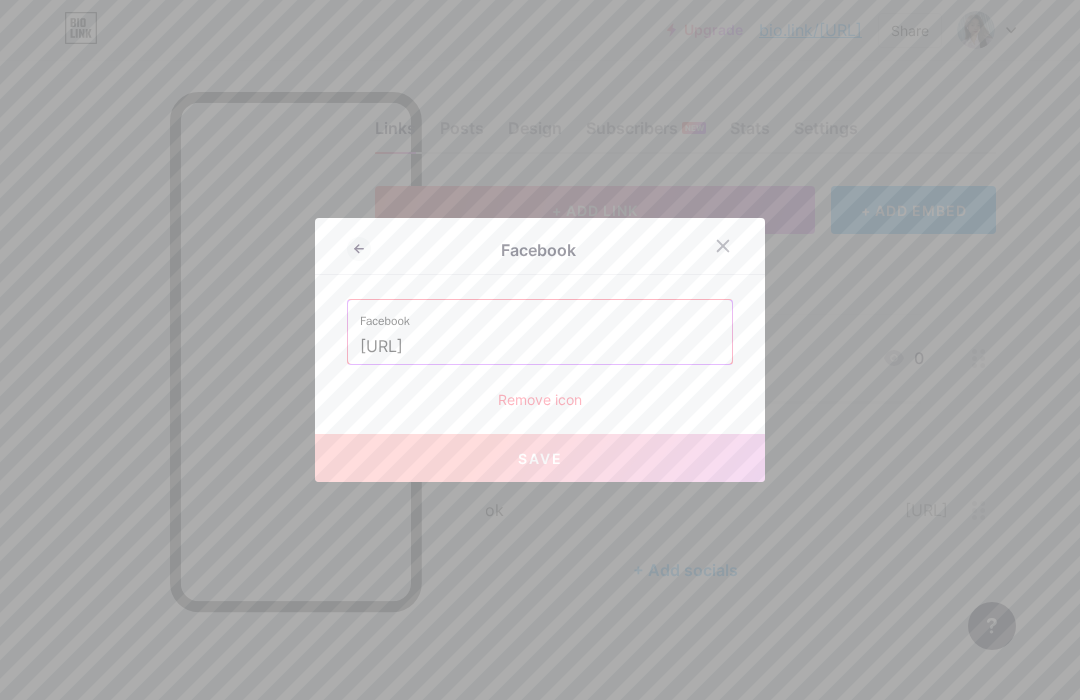 click at bounding box center [540, 350] 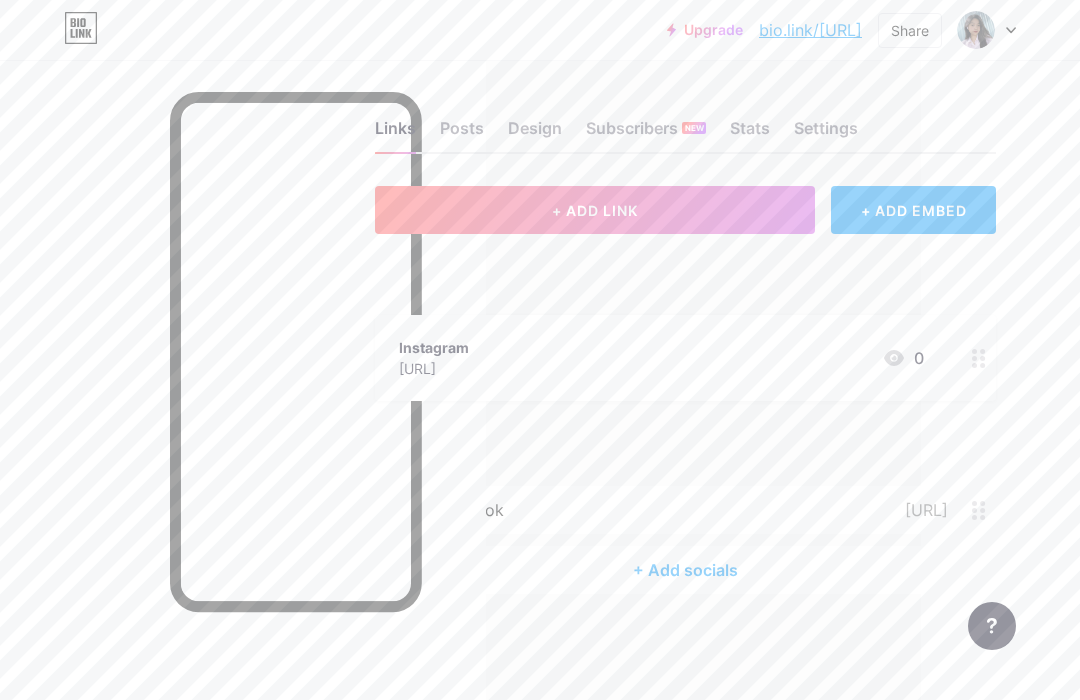 click on "facebook" at bounding box center [466, 510] 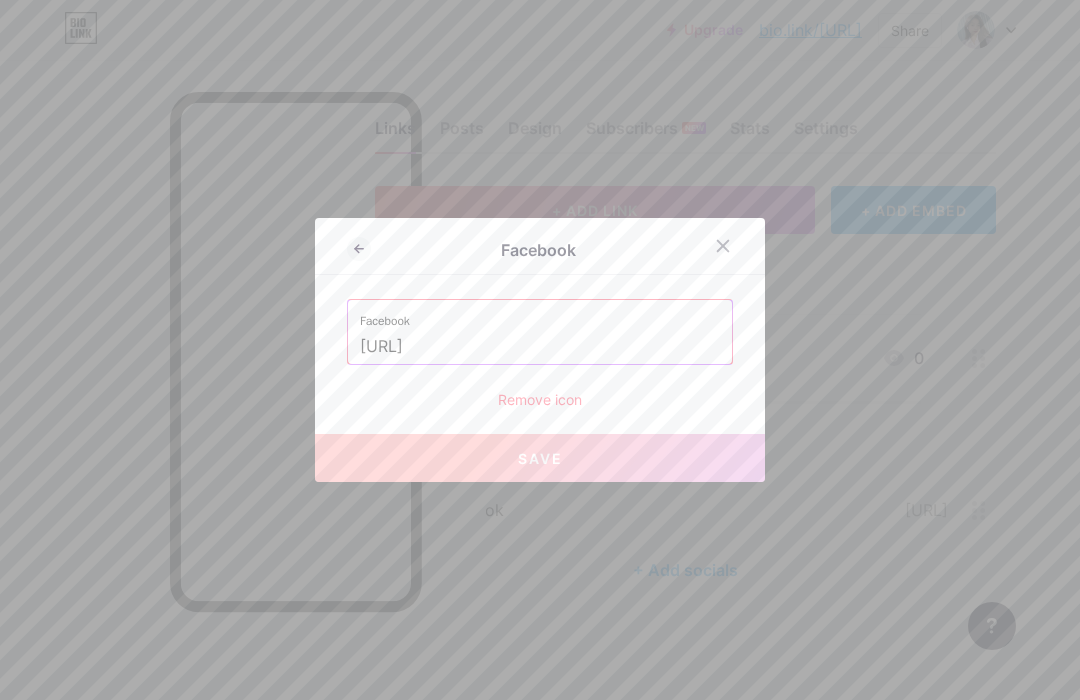 click on "Remove icon" at bounding box center [540, 399] 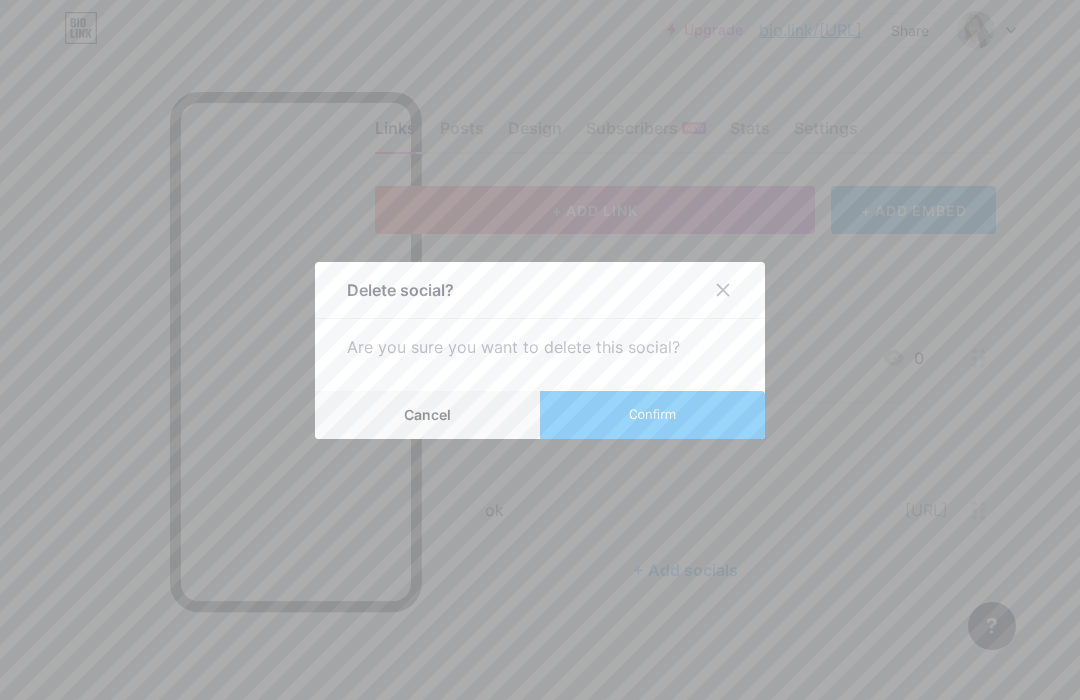 click on "Confirm" at bounding box center (652, 415) 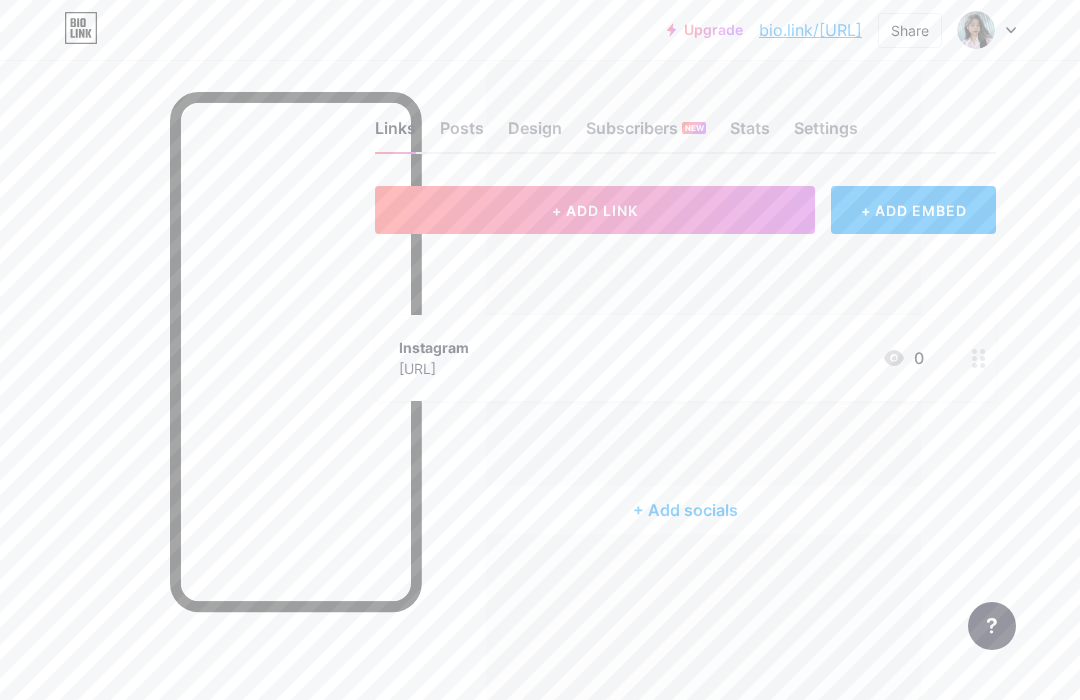 click on "+ Add socials" at bounding box center [685, 510] 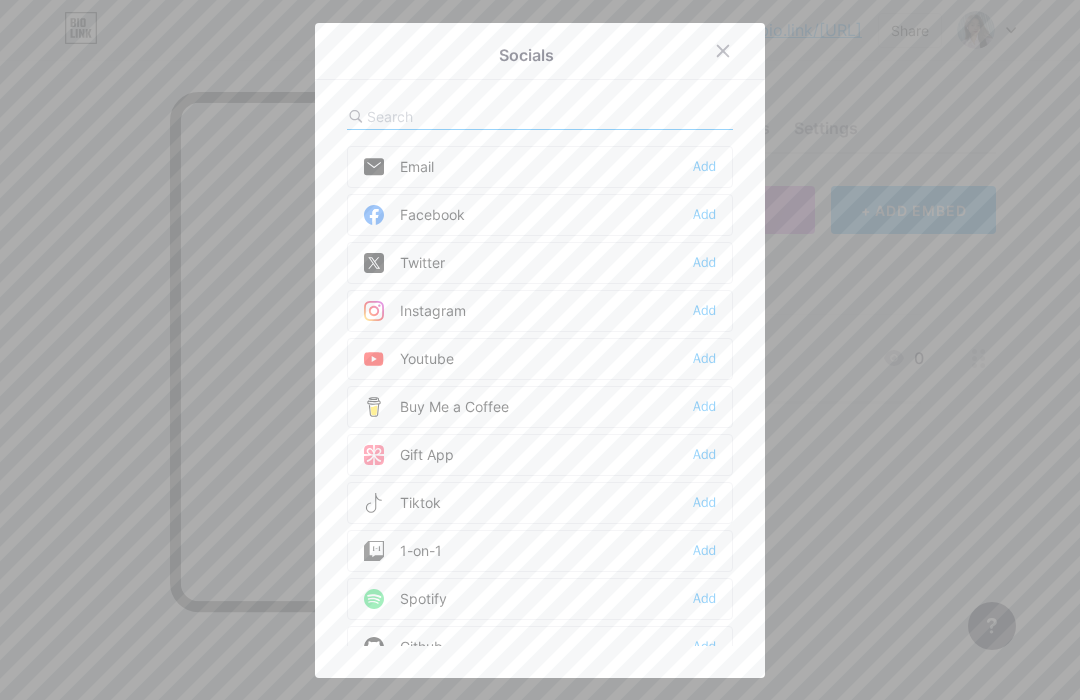 click on "Facebook
Add" at bounding box center (540, 215) 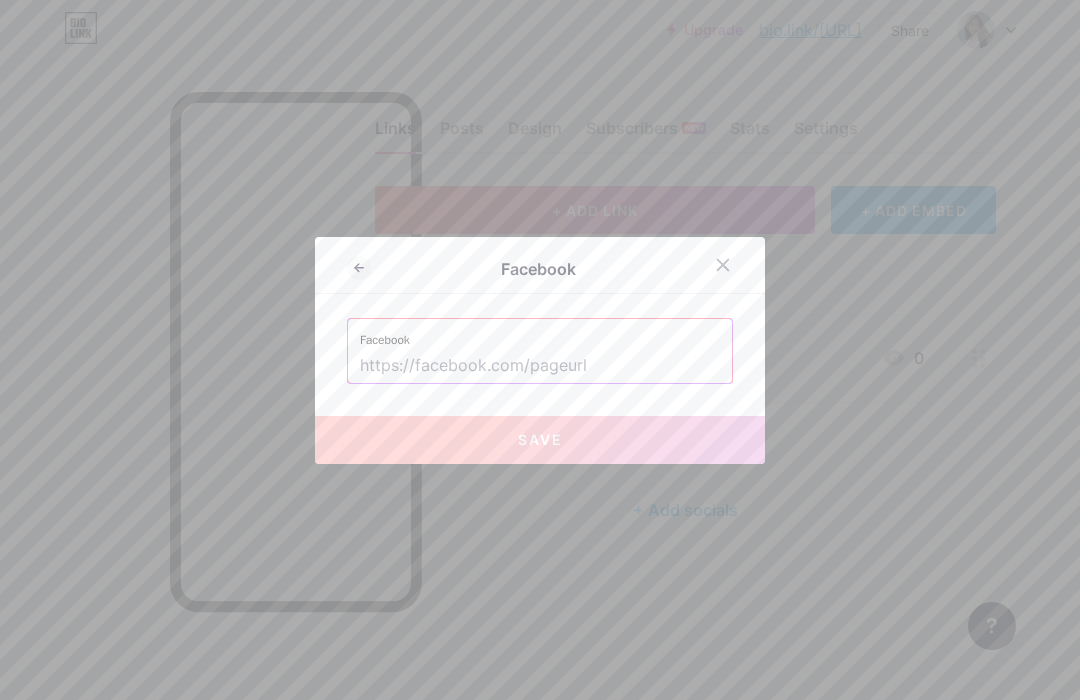 click at bounding box center [540, 366] 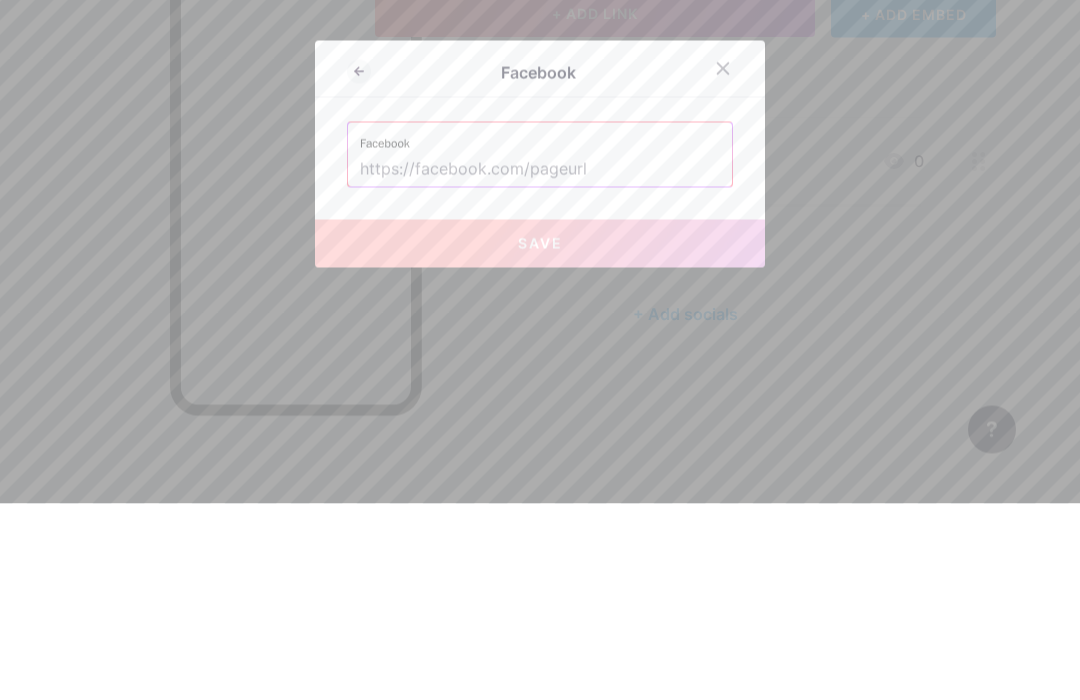 paste on "https://www.facebook.com/[USERNAME]?" 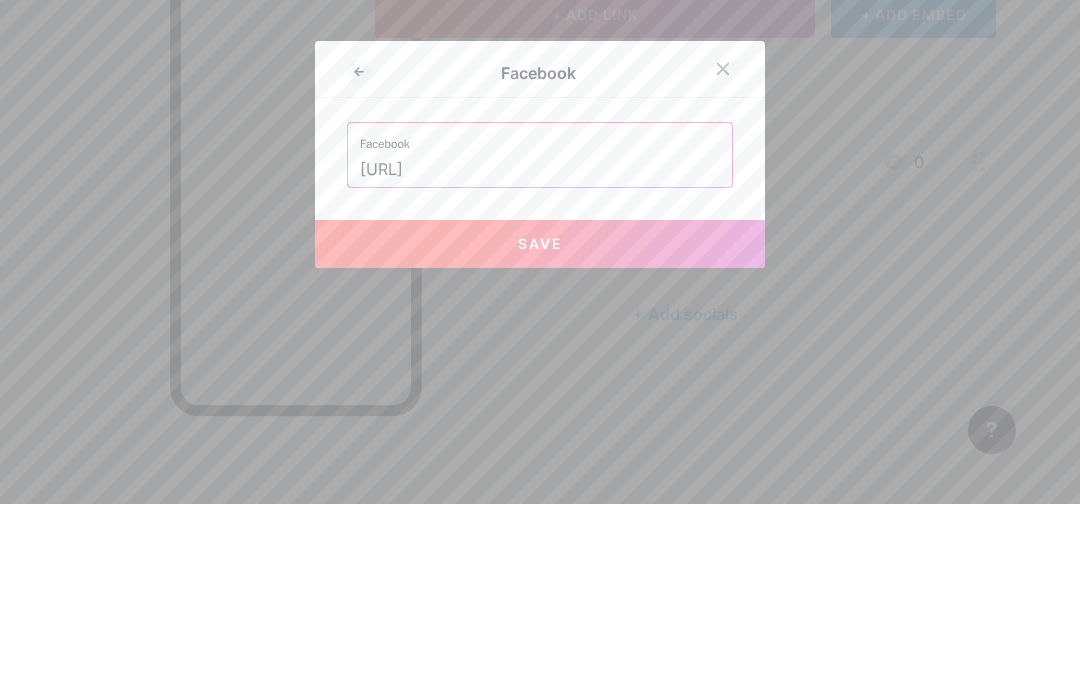 type on "https://www.facebook.com/[USERNAME]?" 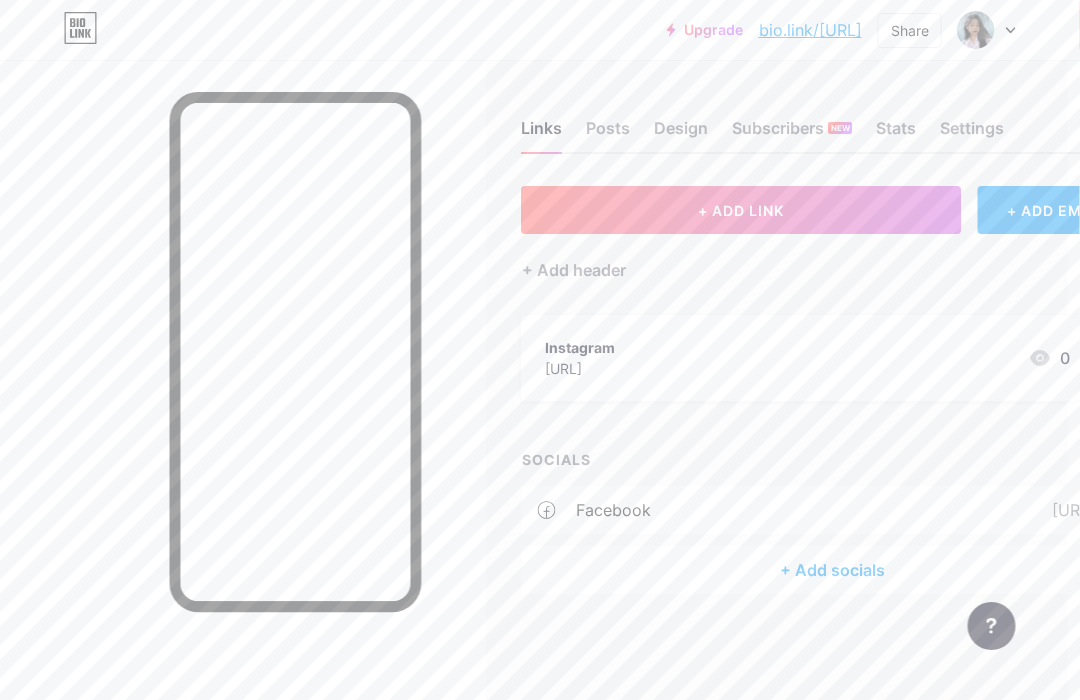 scroll, scrollTop: 0, scrollLeft: 0, axis: both 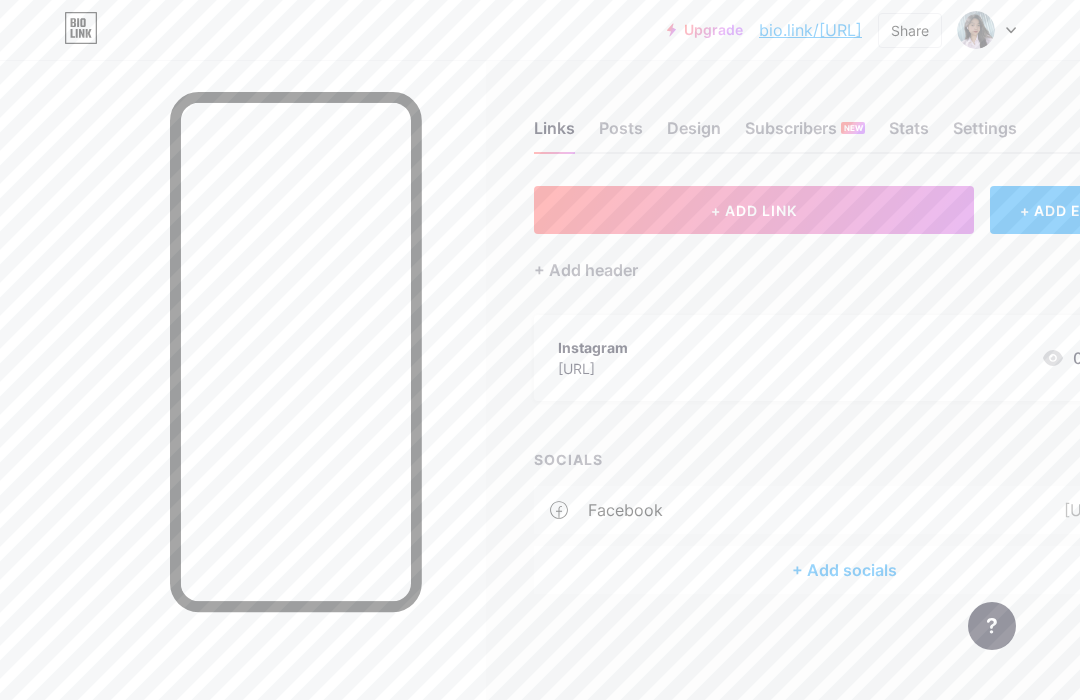 click on "+ Add header" at bounding box center (586, 270) 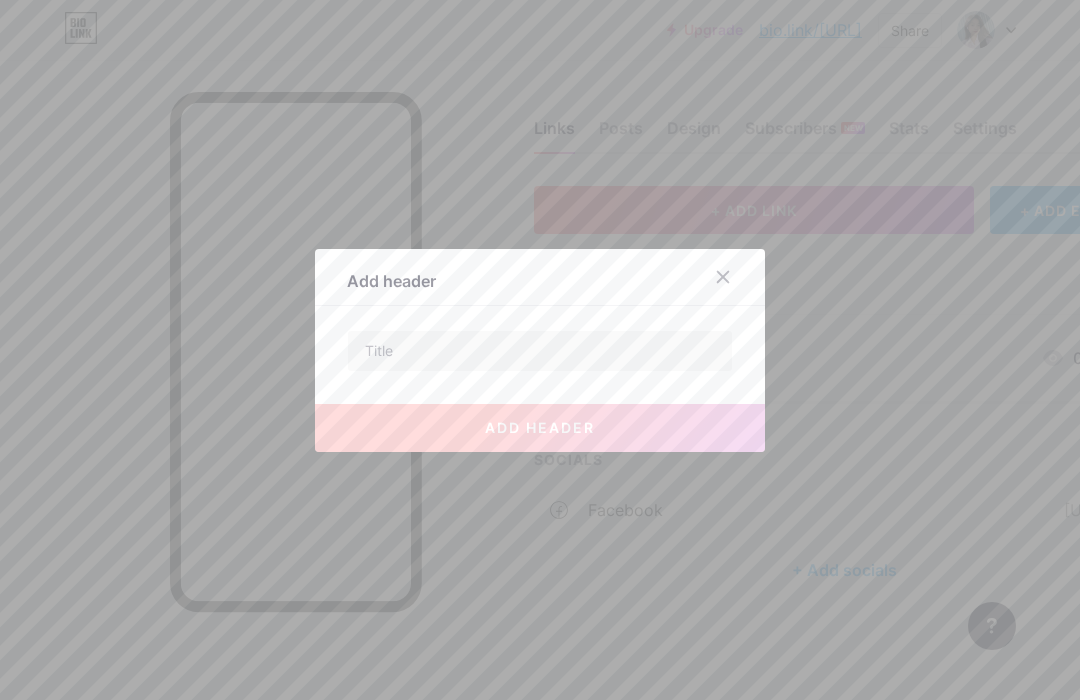 click at bounding box center (723, 277) 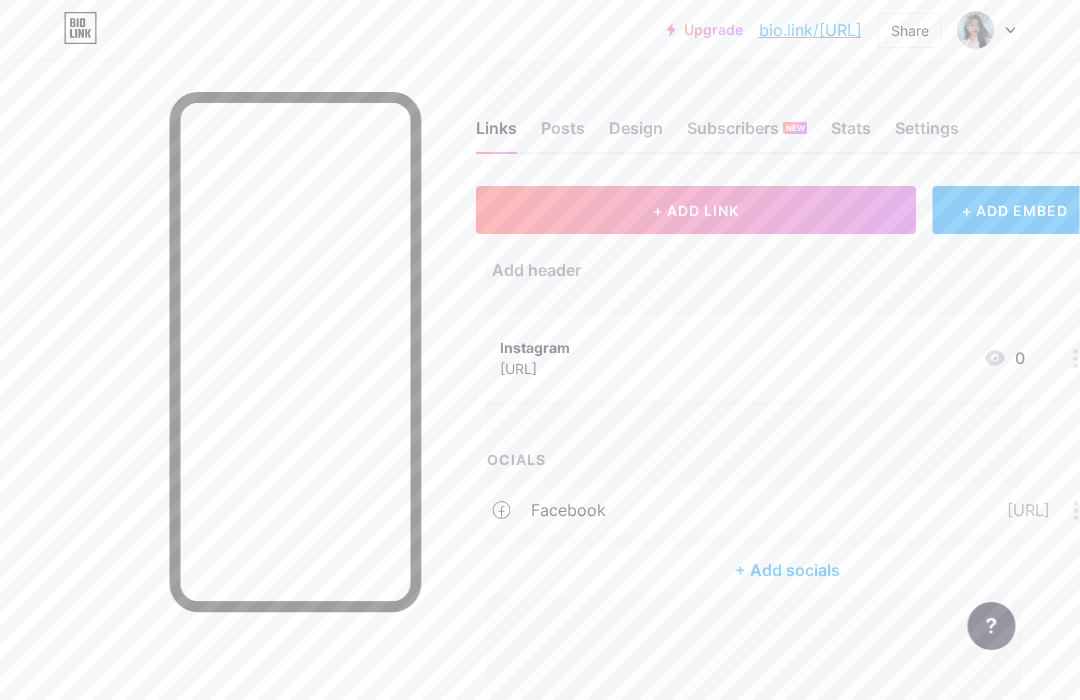scroll, scrollTop: 0, scrollLeft: 0, axis: both 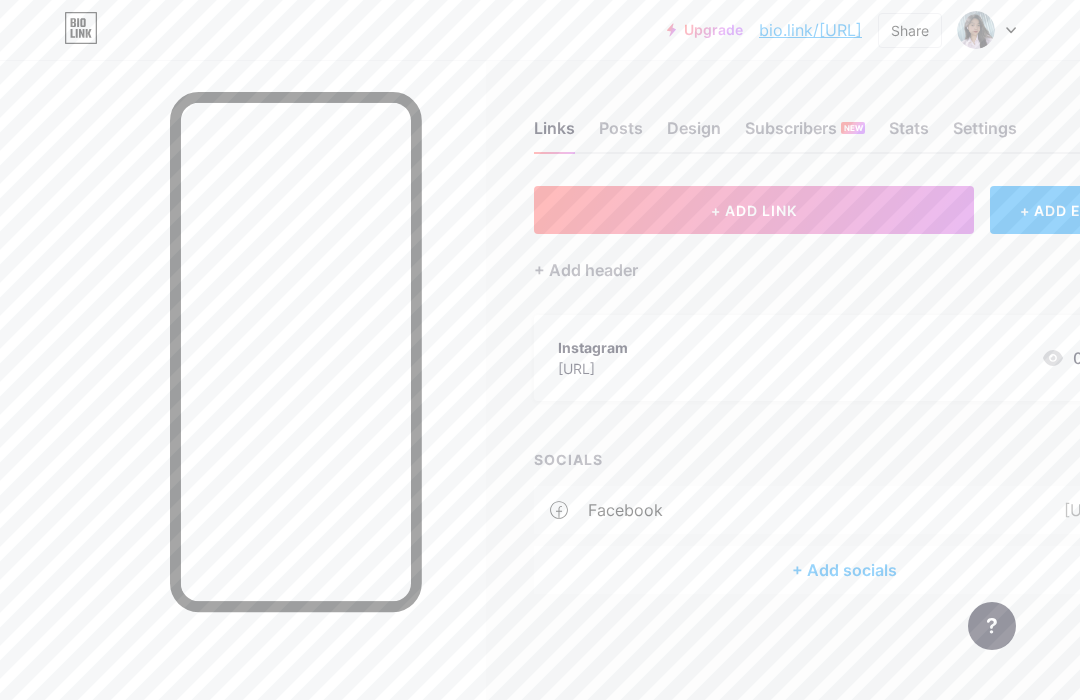 click on "+ Add header" at bounding box center (586, 270) 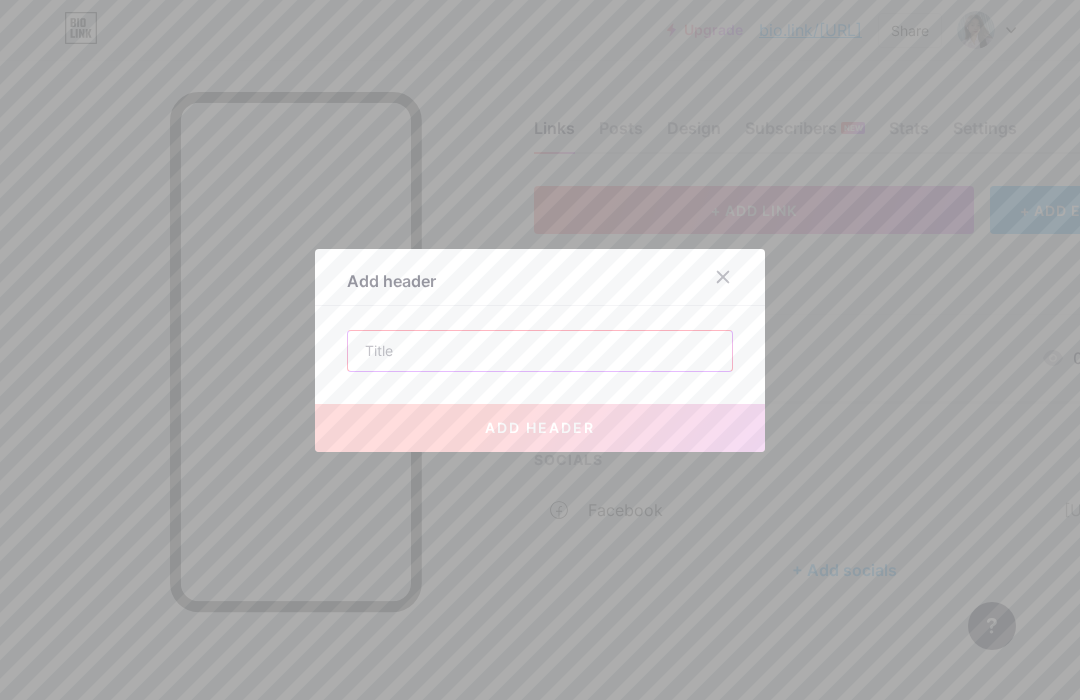 click at bounding box center (540, 351) 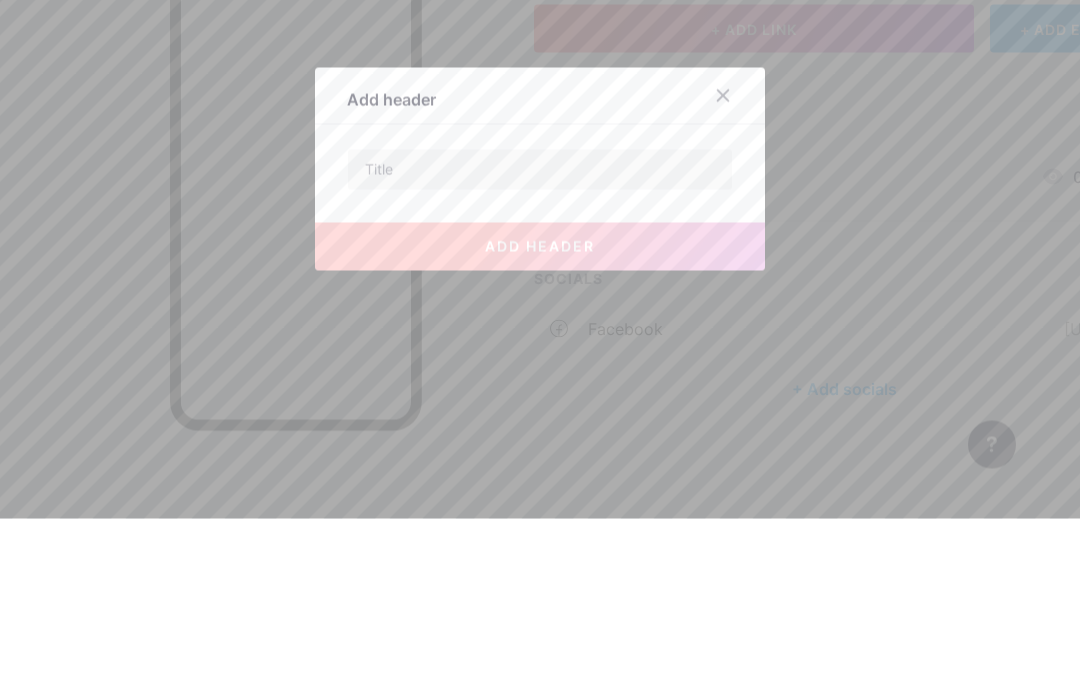 click at bounding box center [735, 277] 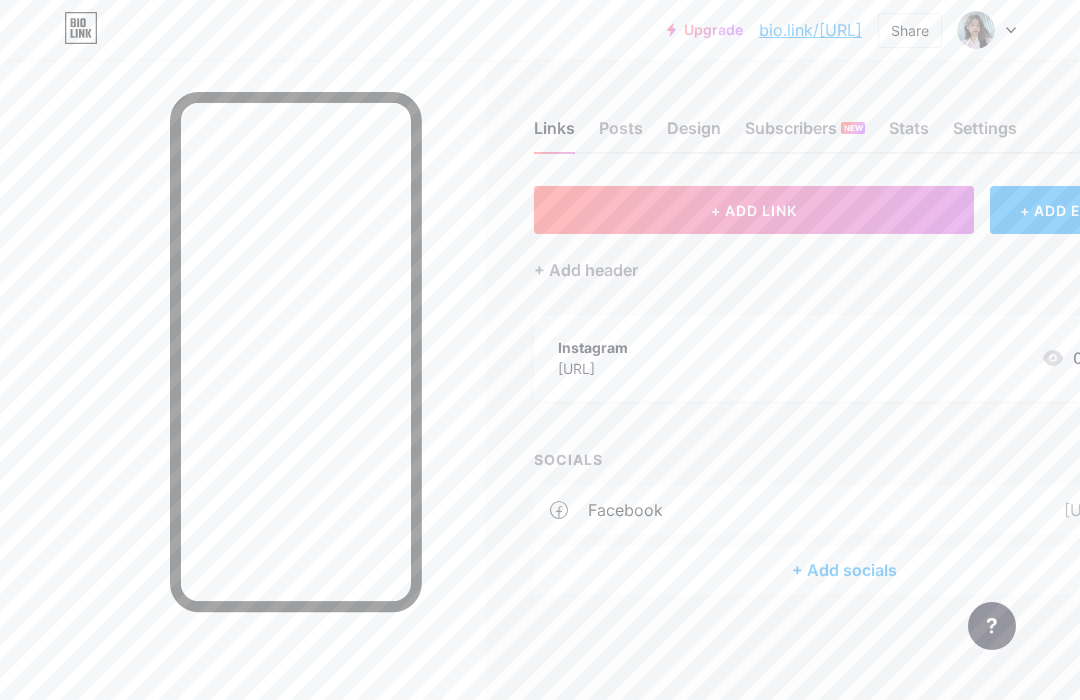 click on "+ ADD LINK" at bounding box center (754, 210) 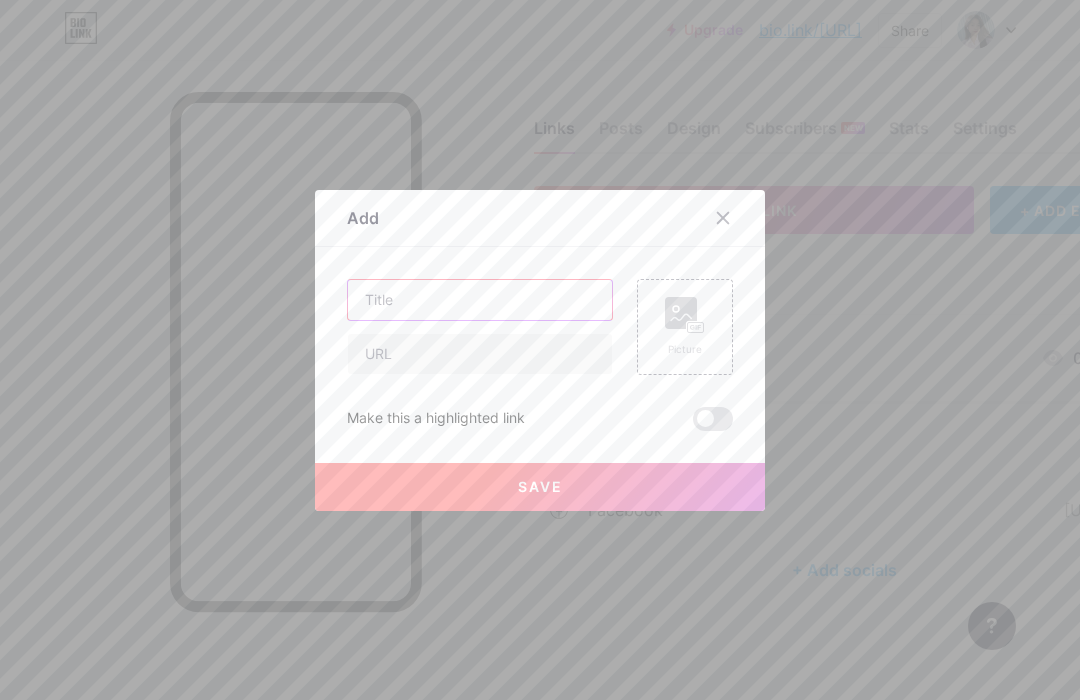 click at bounding box center [480, 300] 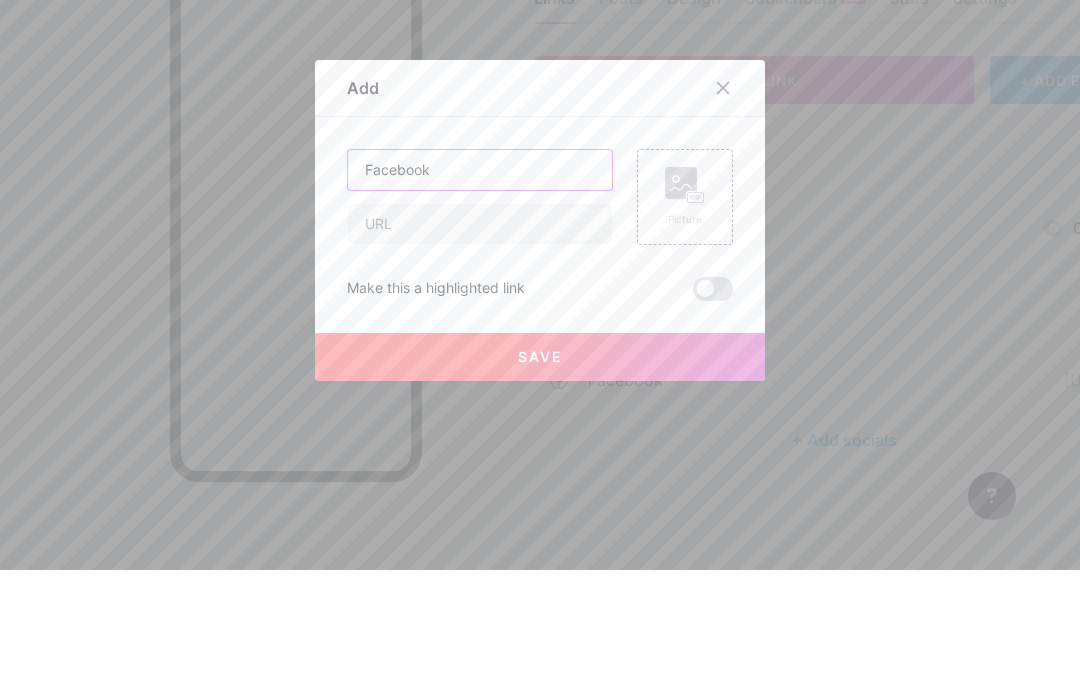 type on "Facebook" 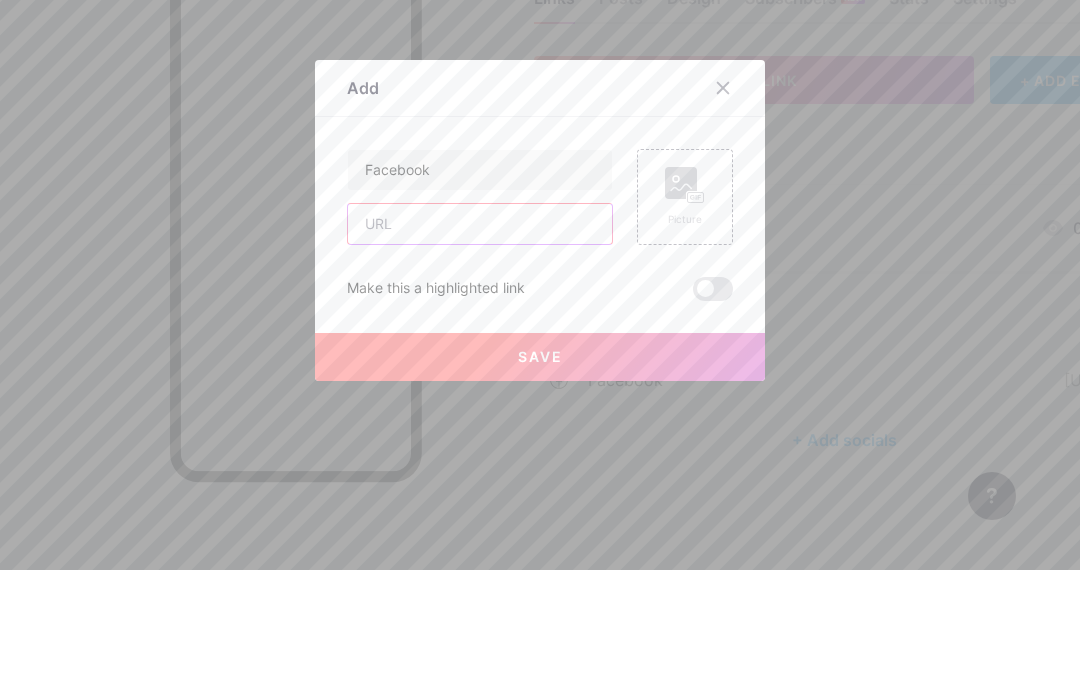 click at bounding box center [480, 354] 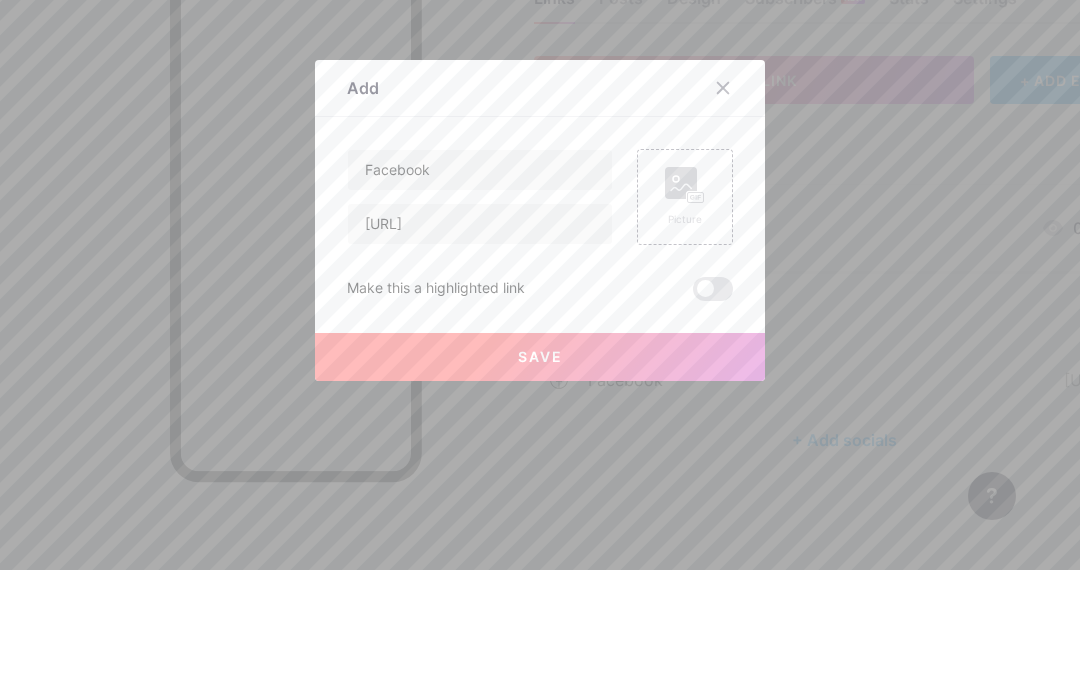click on "Picture" at bounding box center (685, 327) 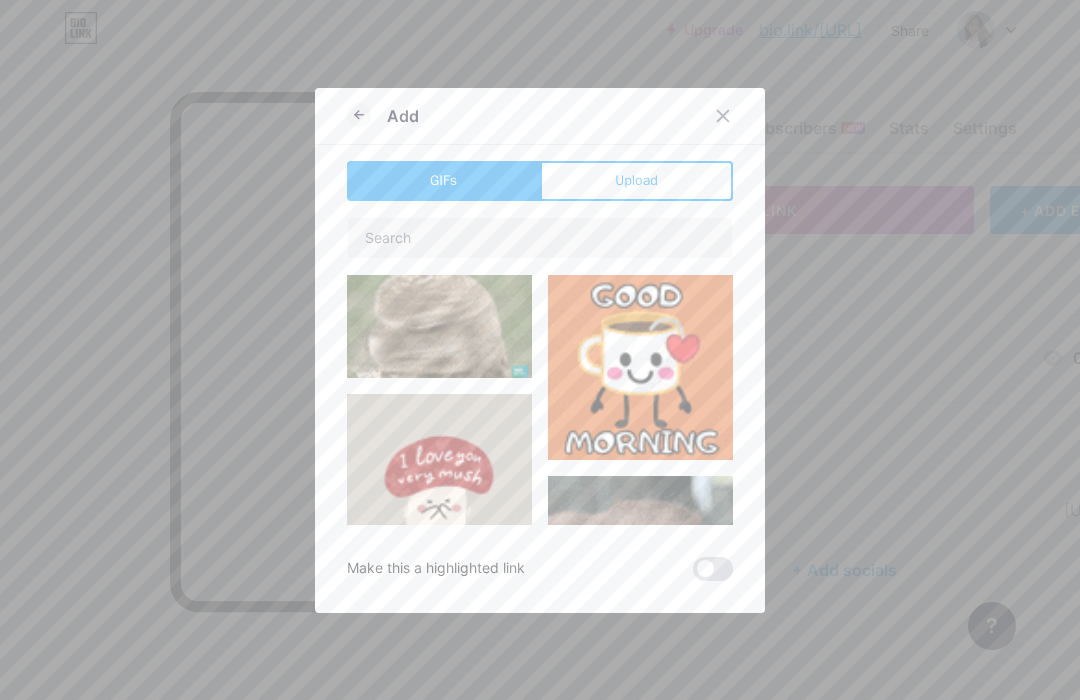click 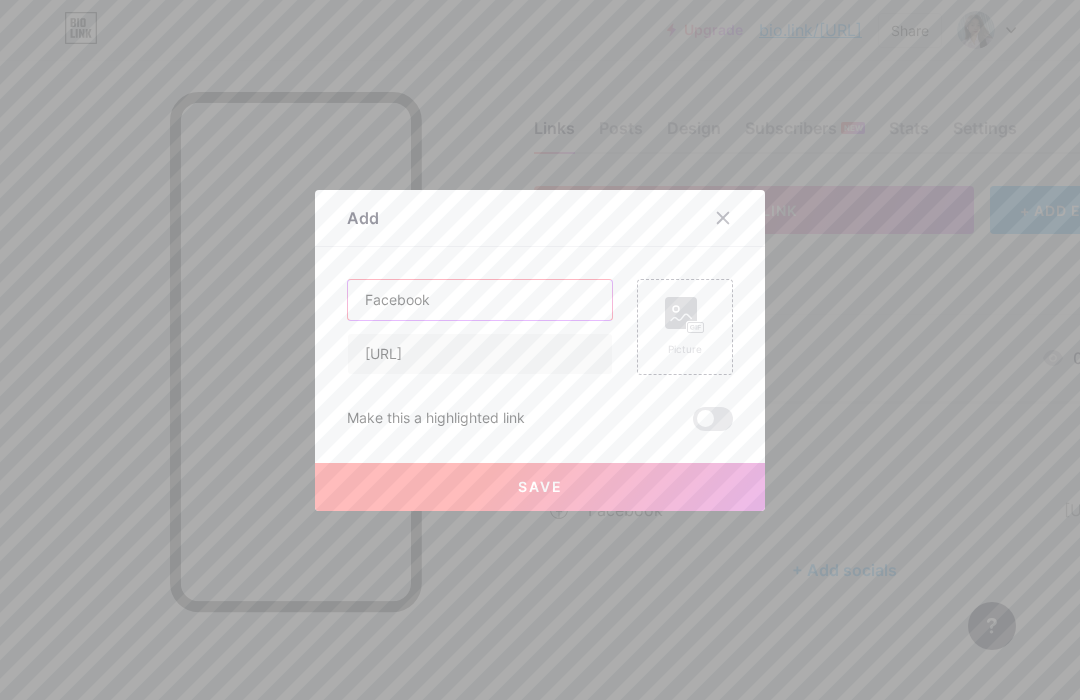 click on "Facebook" at bounding box center [480, 300] 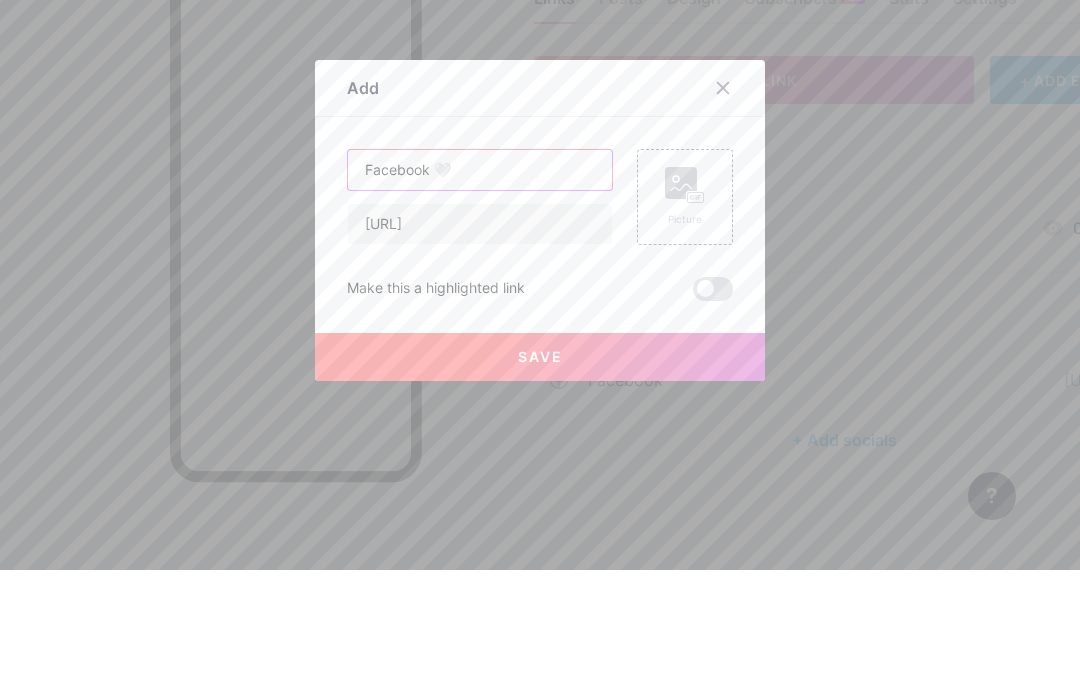 type on "Facebook 🤍" 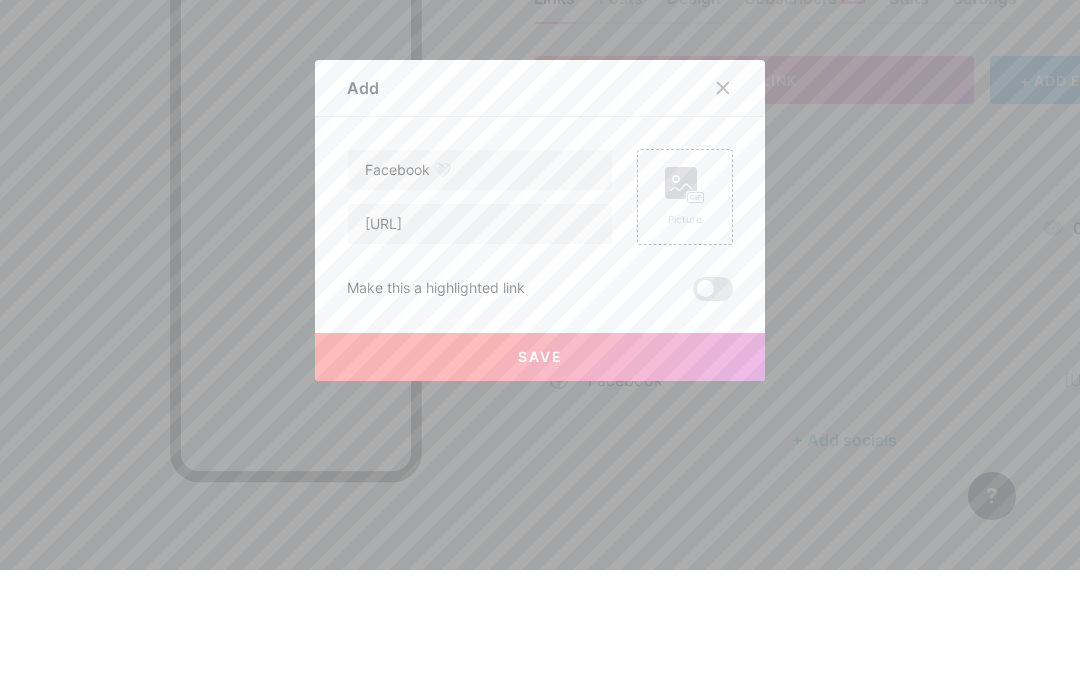 click at bounding box center [713, 419] 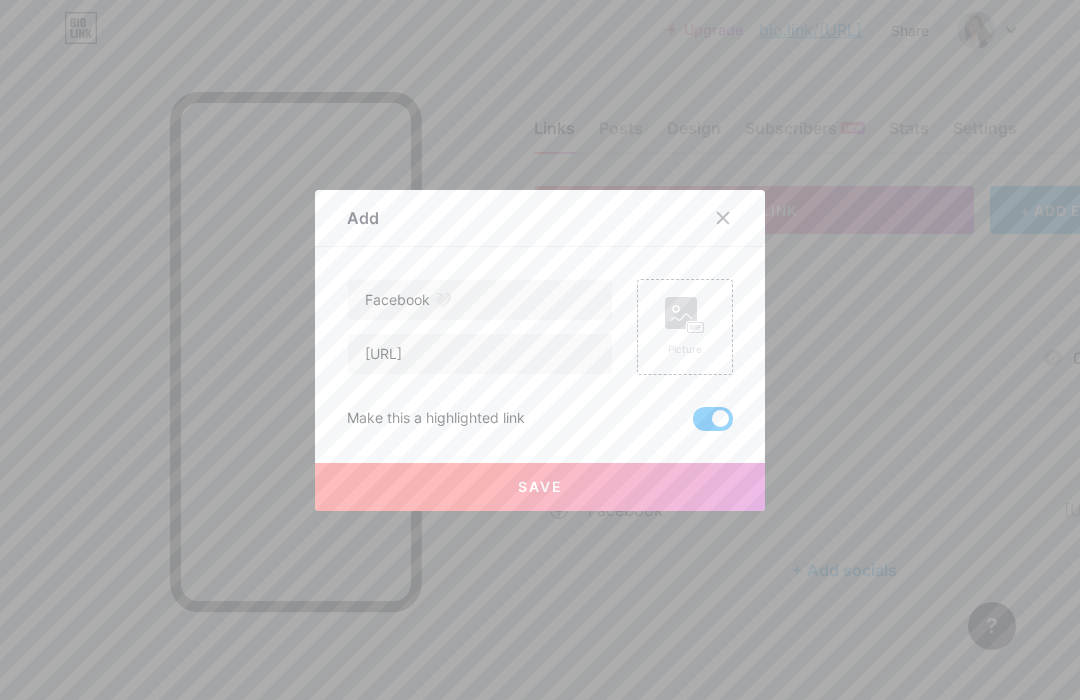click at bounding box center [713, 419] 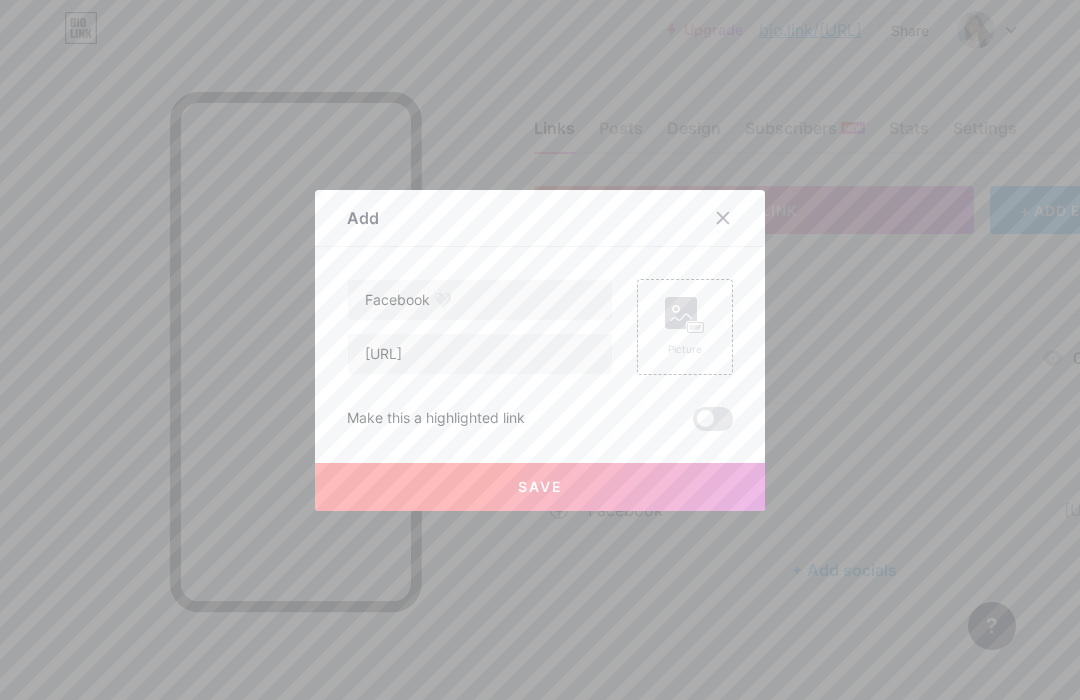 click on "Save" at bounding box center (540, 487) 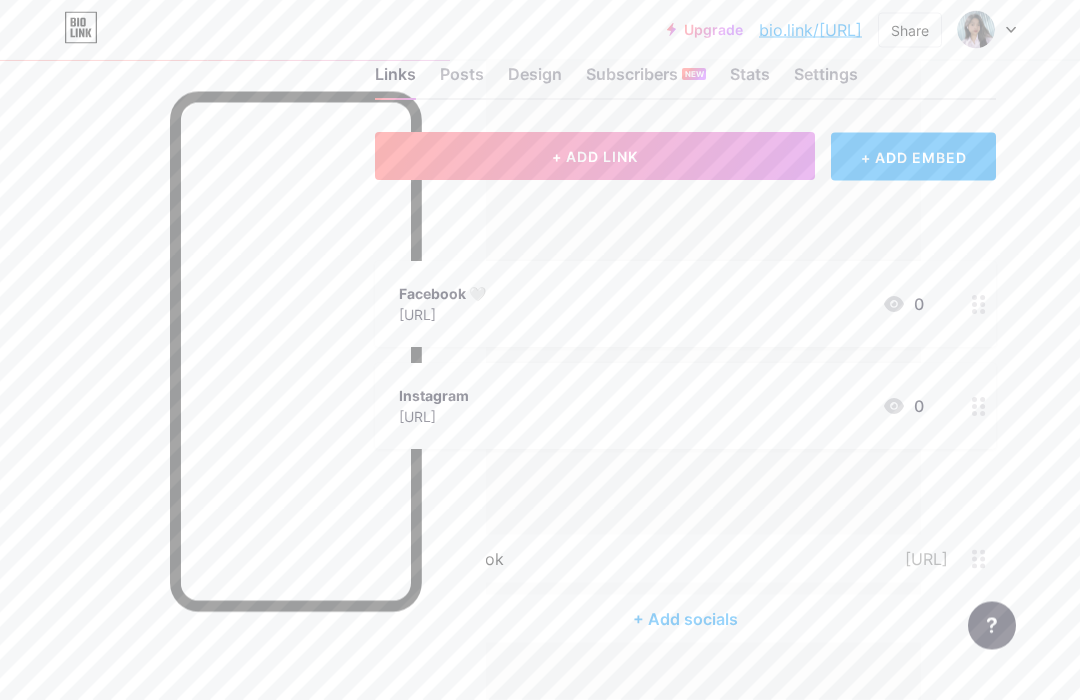 scroll, scrollTop: 54, scrollLeft: 159, axis: both 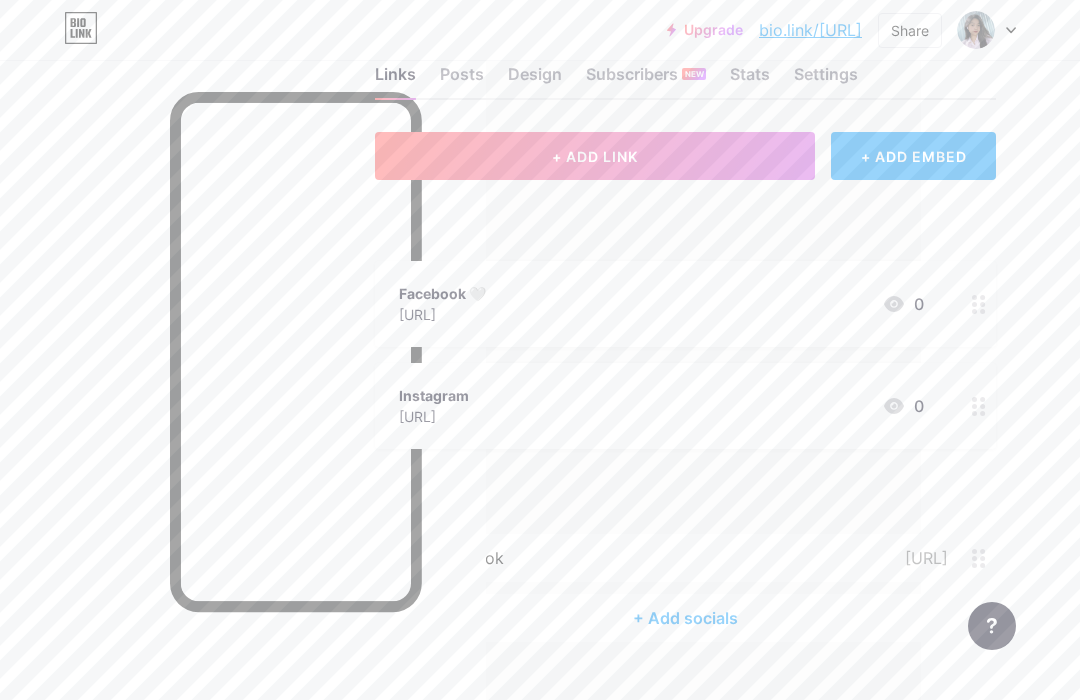 click 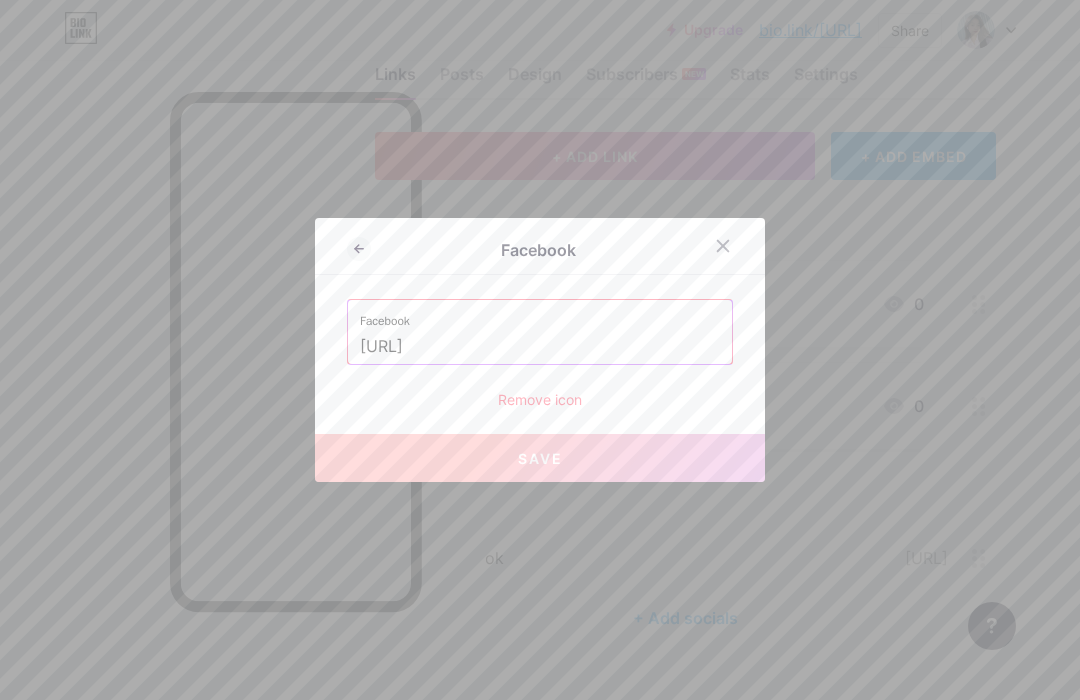click 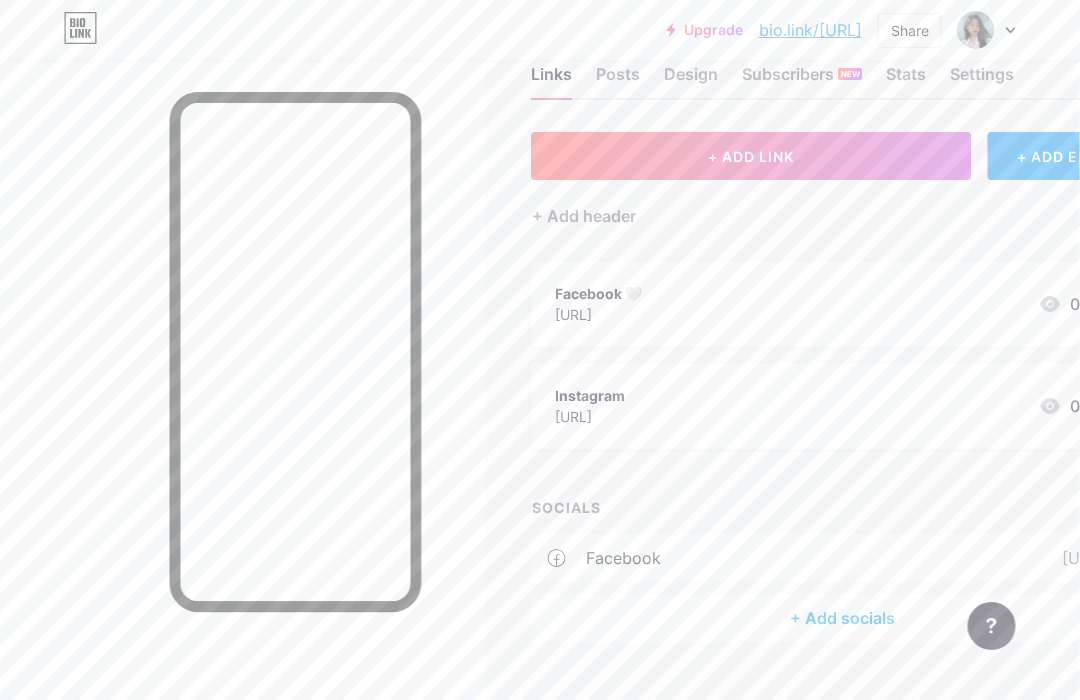 click on "facebook" at bounding box center (623, 558) 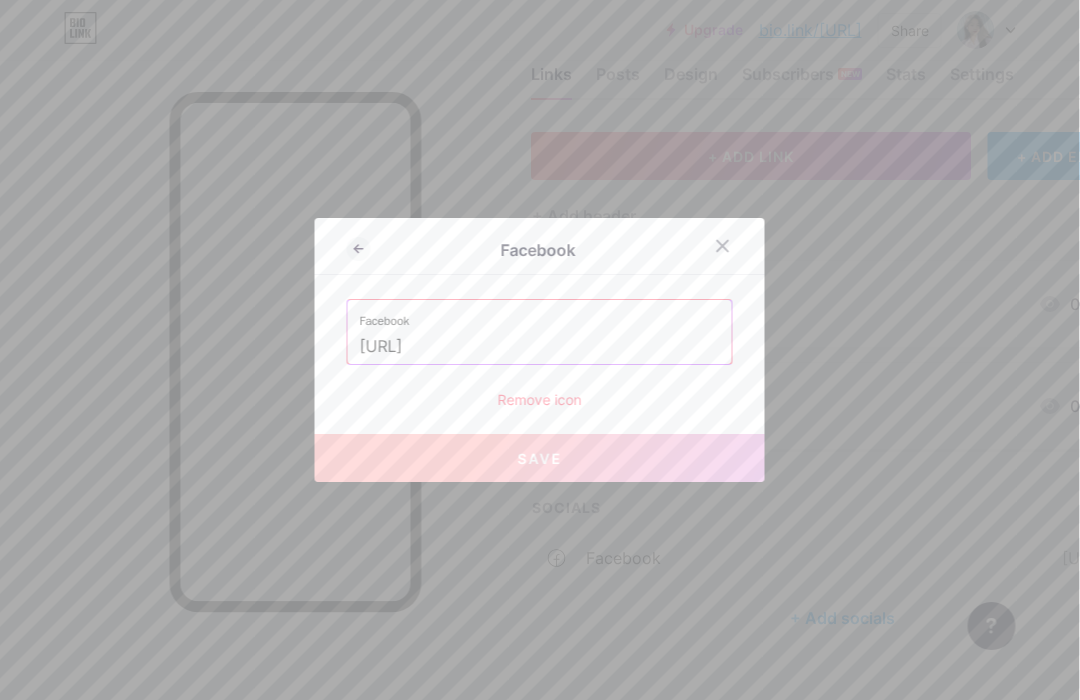 scroll, scrollTop: 54, scrollLeft: 3, axis: both 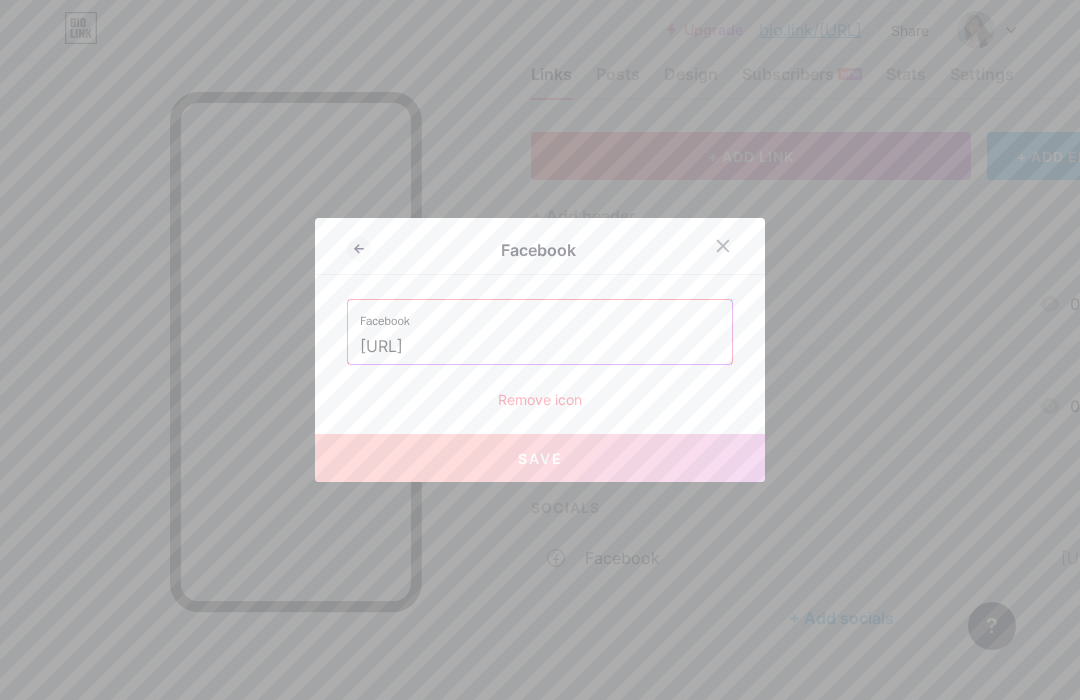 click on "Remove icon" at bounding box center (540, 399) 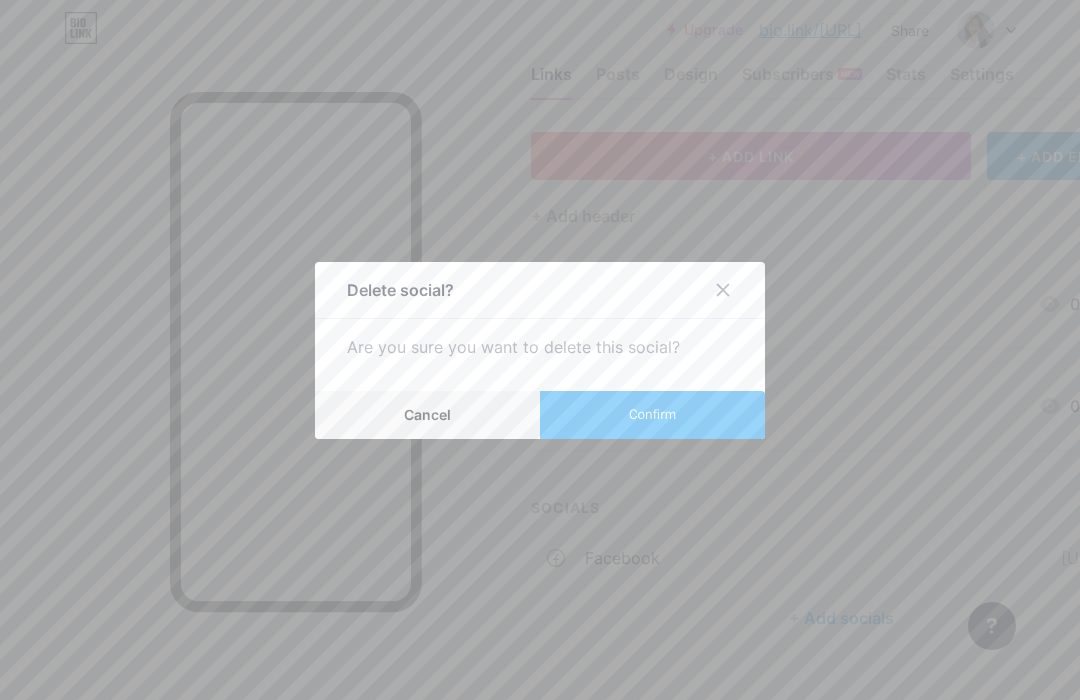 click on "Confirm" at bounding box center (652, 415) 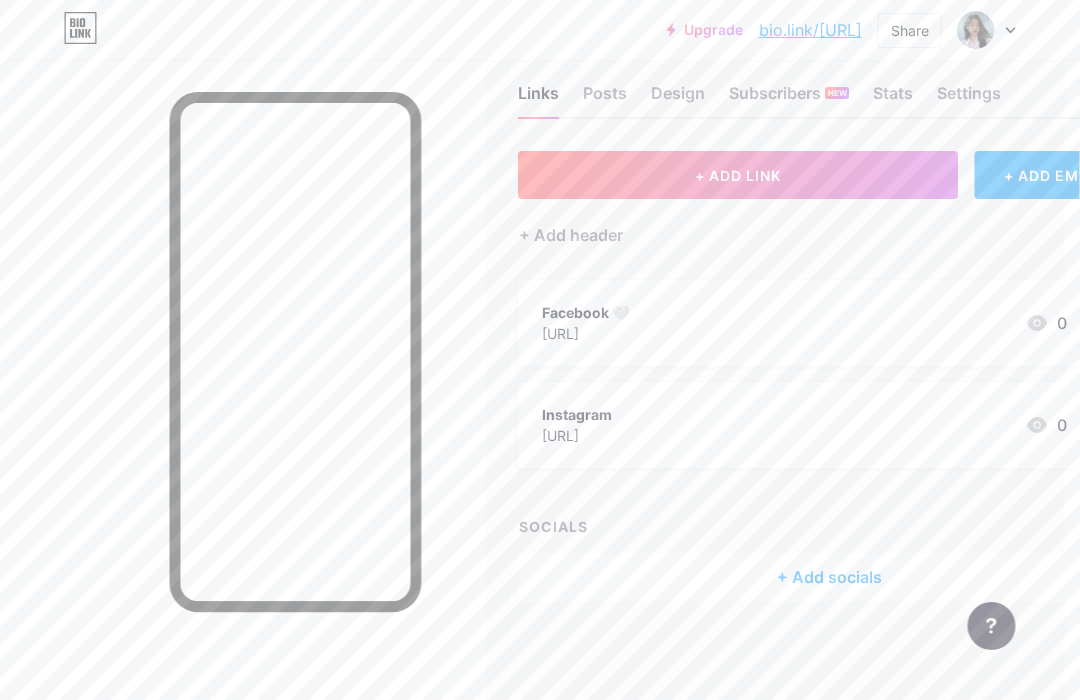 scroll, scrollTop: 35, scrollLeft: 16, axis: both 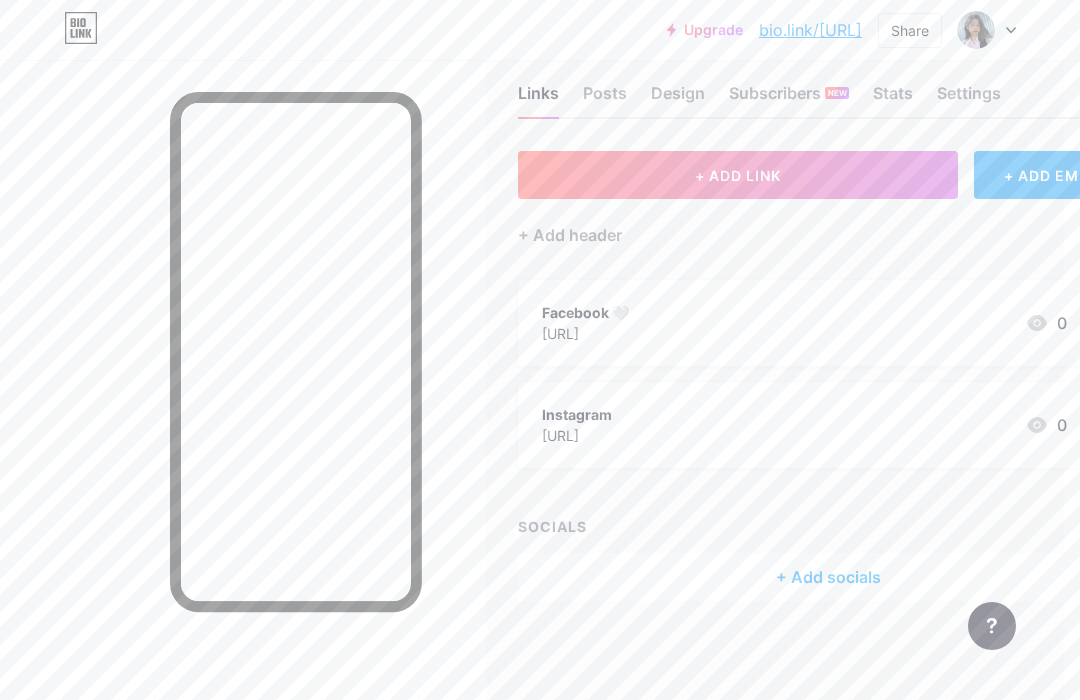 click on "Instagram" at bounding box center [577, 414] 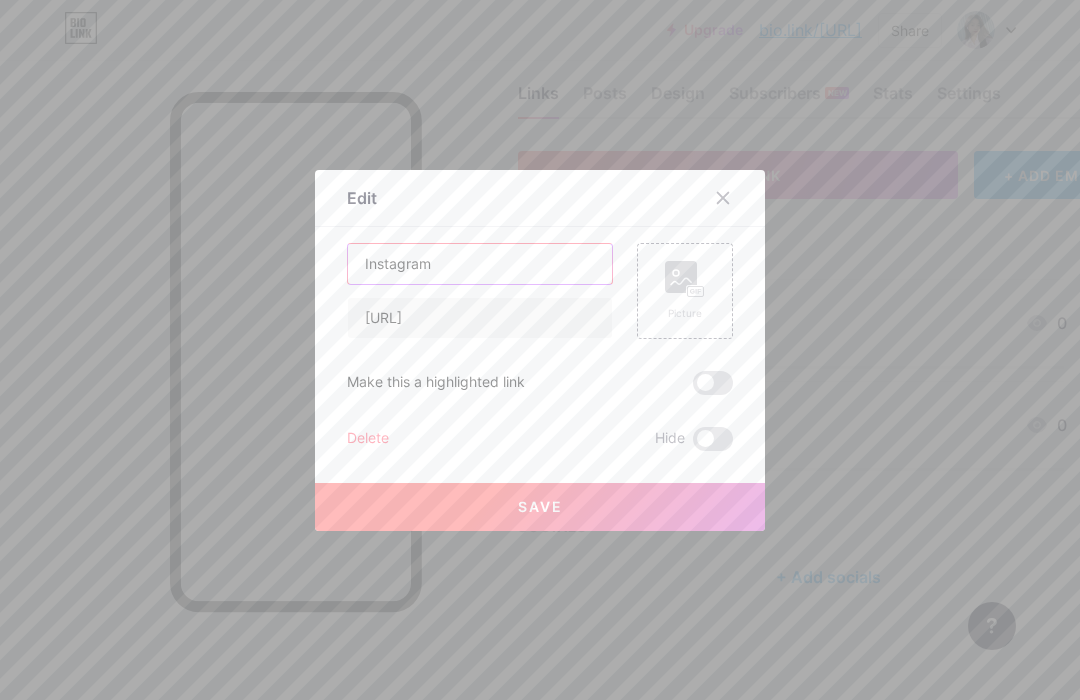 click on "Instagram" at bounding box center [480, 264] 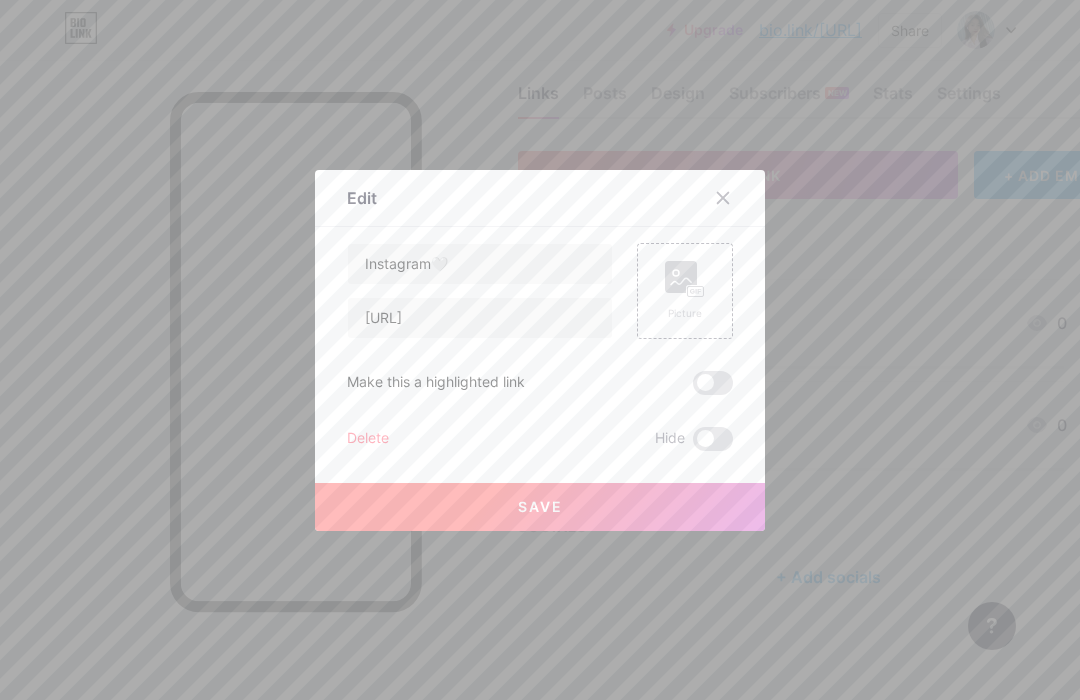 click at bounding box center (540, 350) 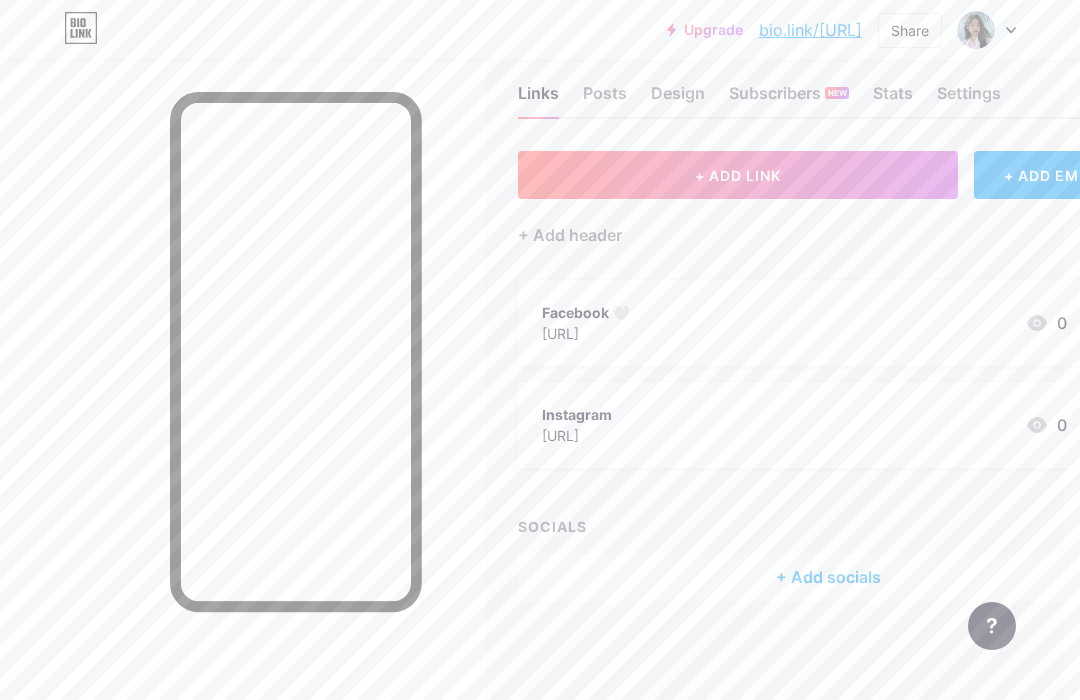 click on "Instagram" at bounding box center [577, 414] 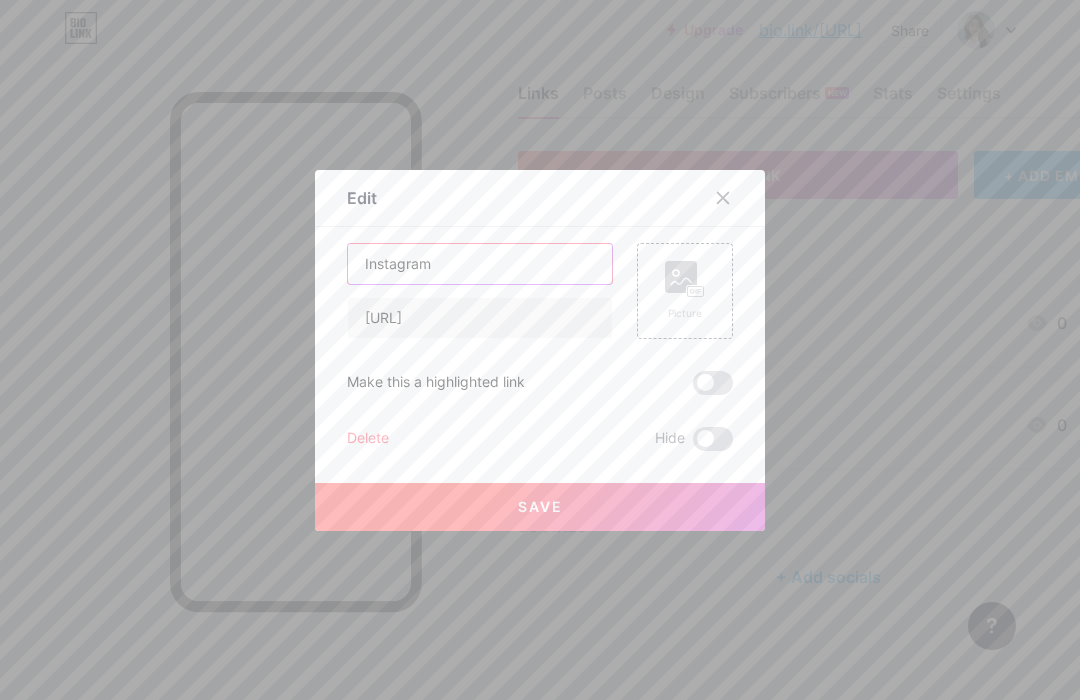click on "Instagram" at bounding box center (480, 264) 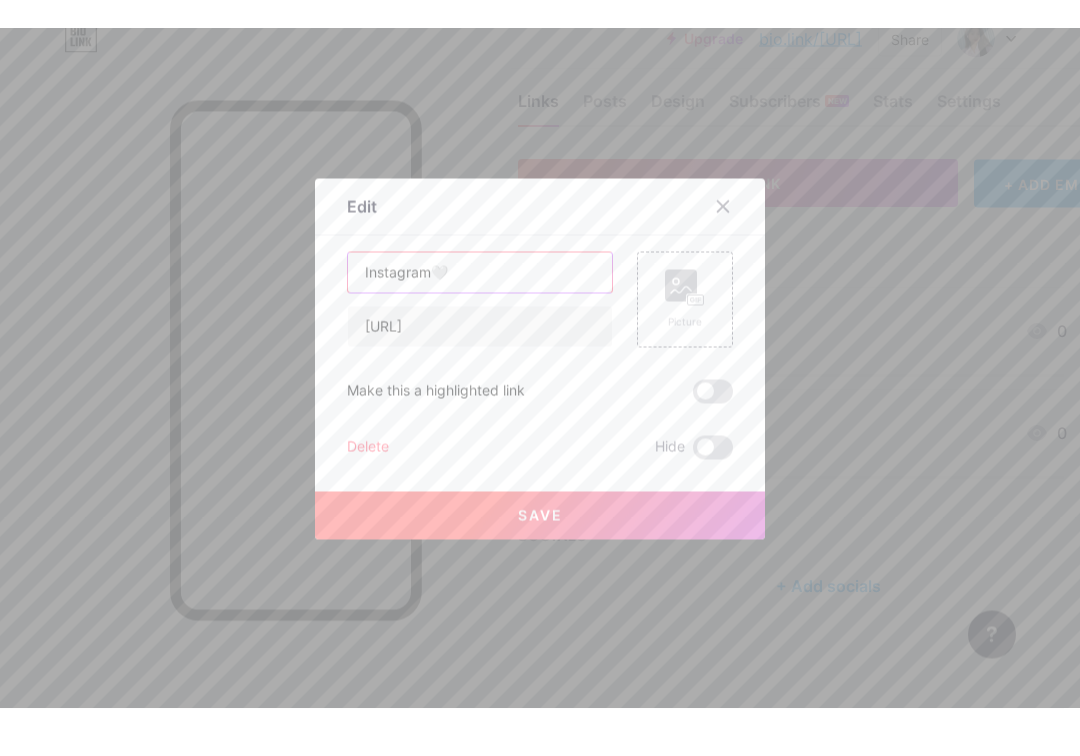 scroll, scrollTop: 0, scrollLeft: 16, axis: horizontal 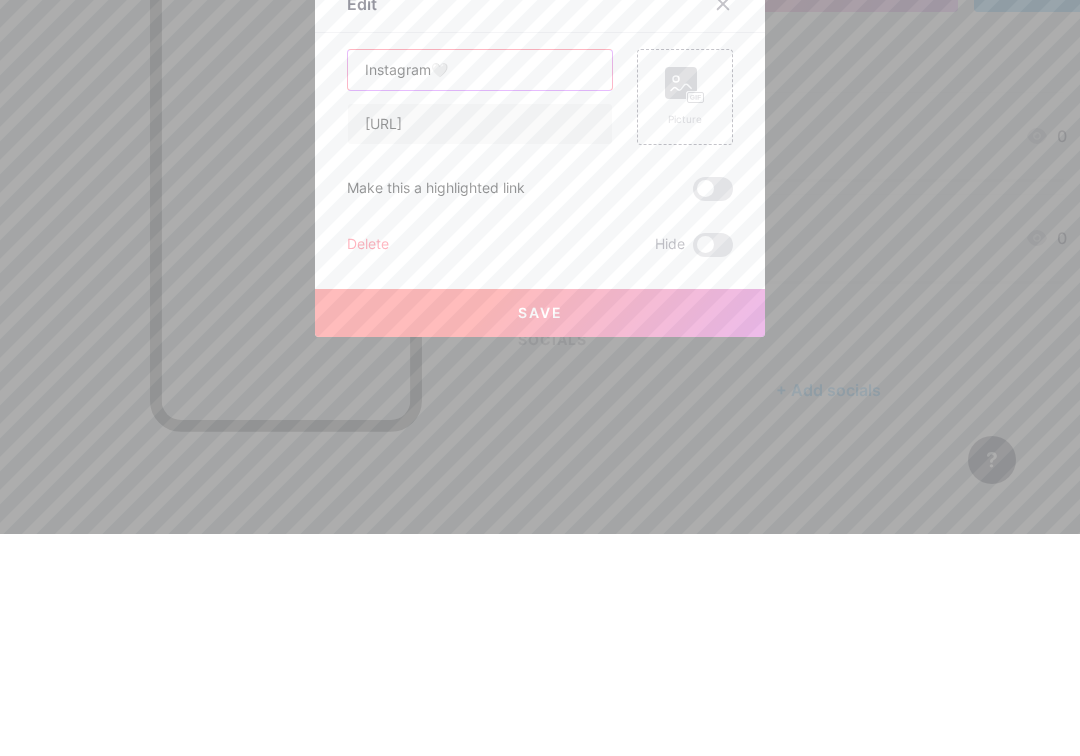type on "Instagram🤍" 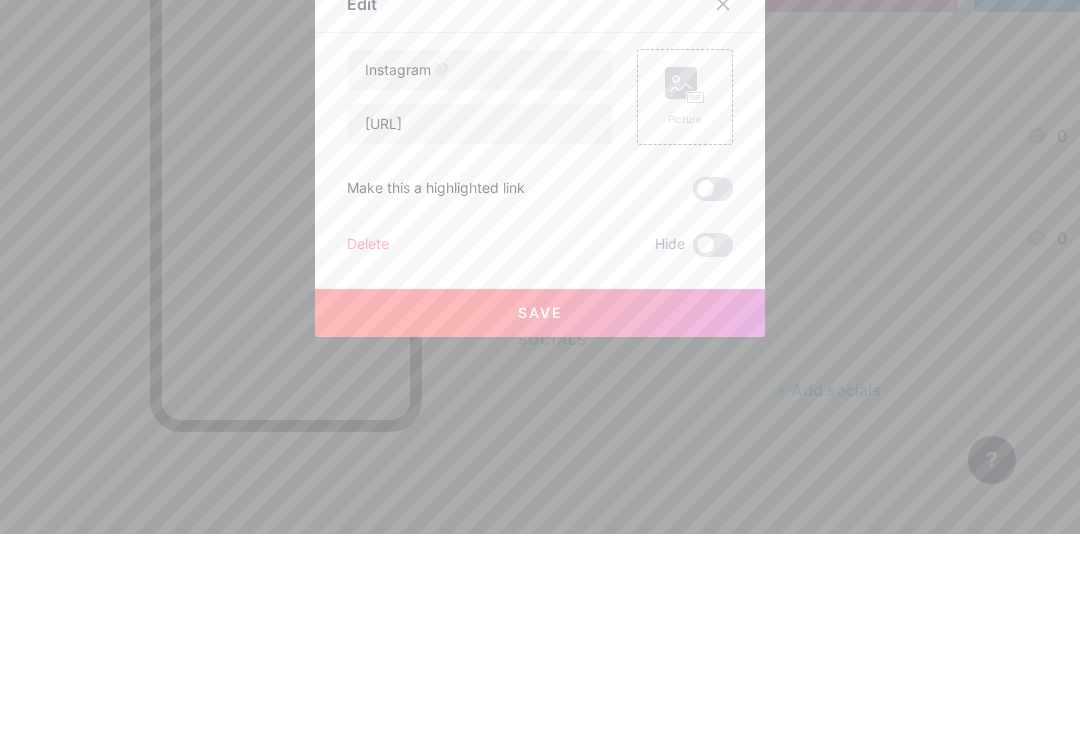 click on "Save" at bounding box center [540, 535] 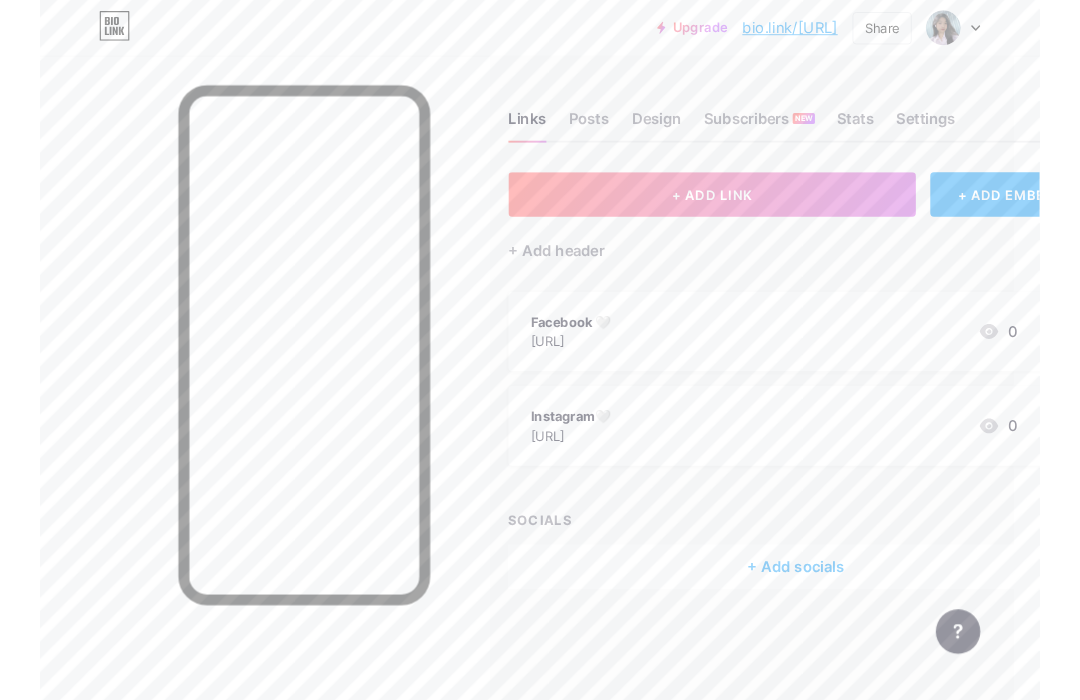 scroll, scrollTop: 0, scrollLeft: 0, axis: both 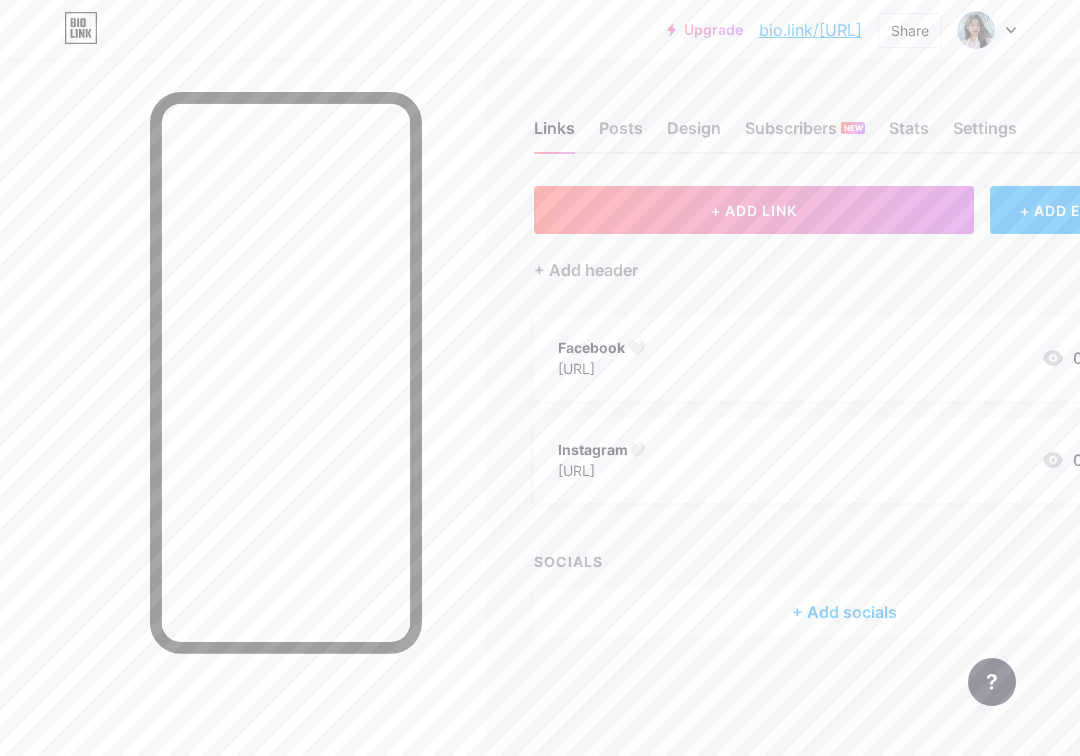 click on "+ ADD LINK" at bounding box center [754, 210] 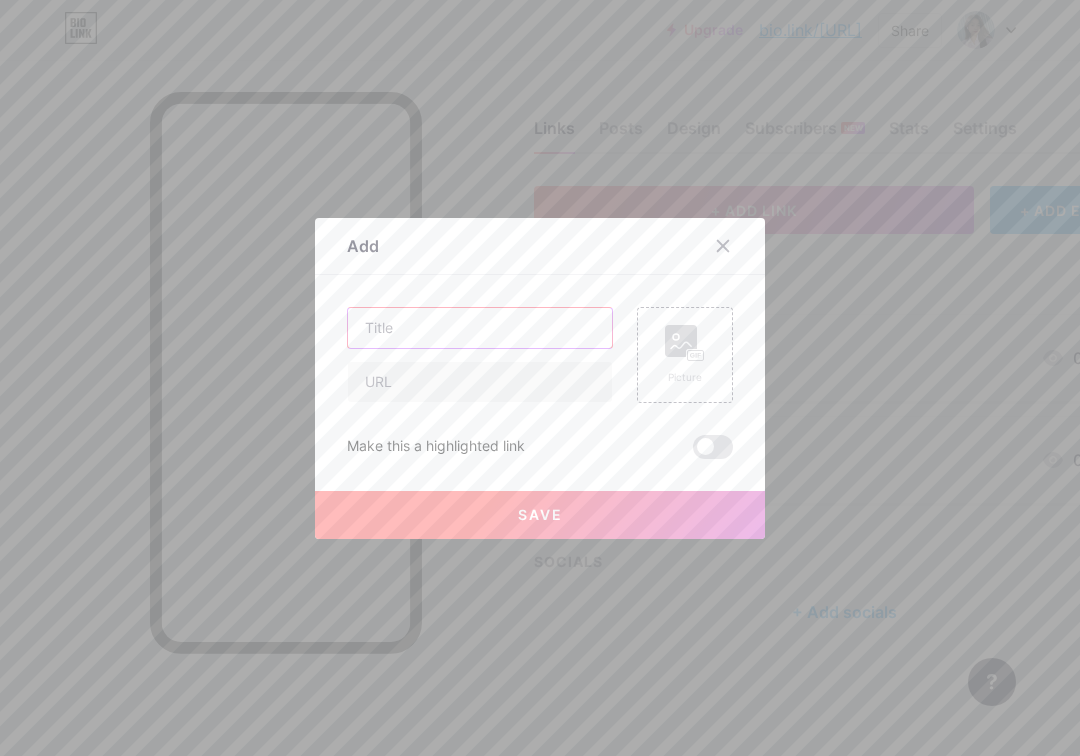 click at bounding box center (480, 328) 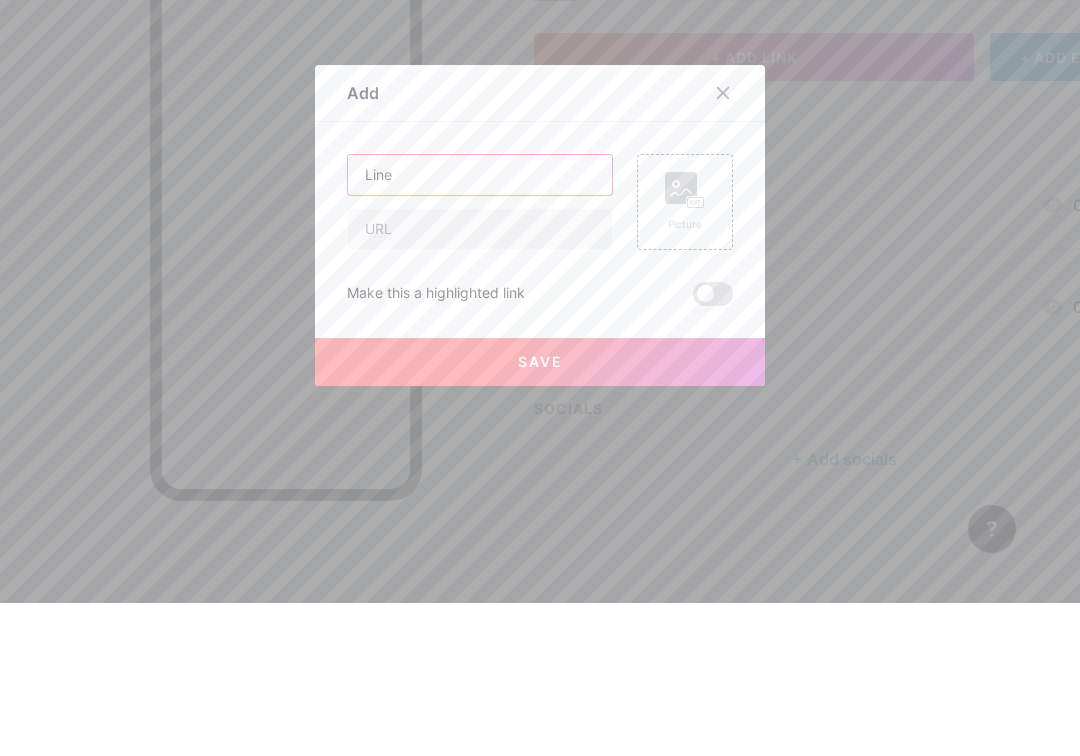type on "Line 🤍" 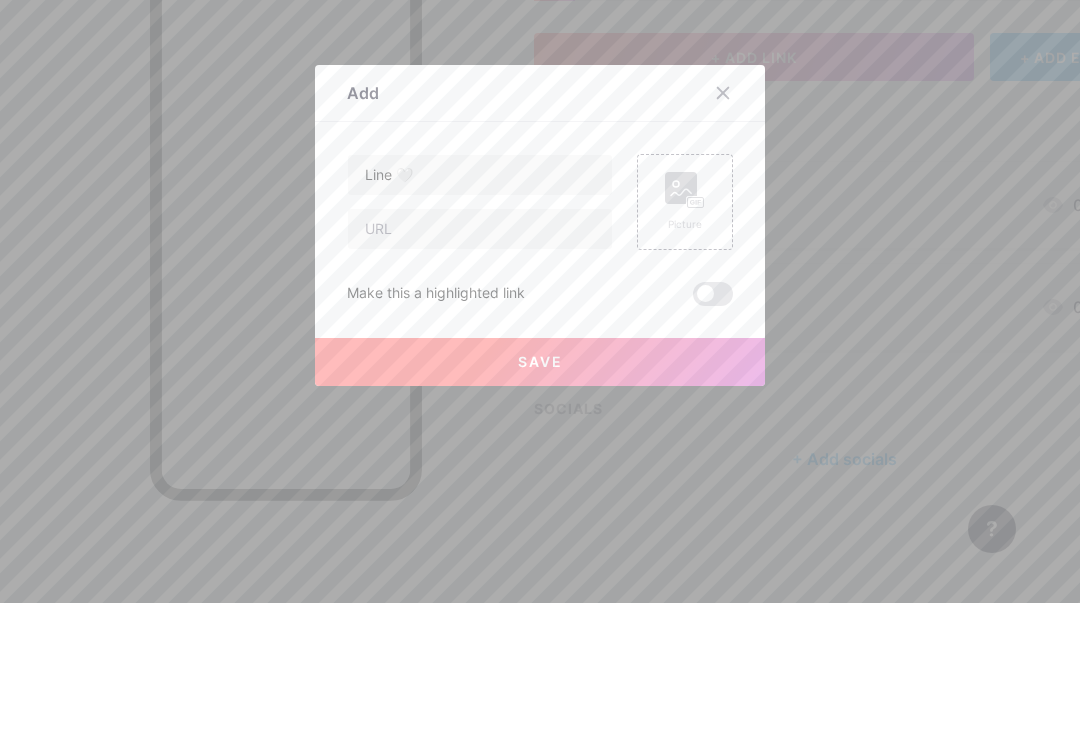 click at bounding box center (540, 378) 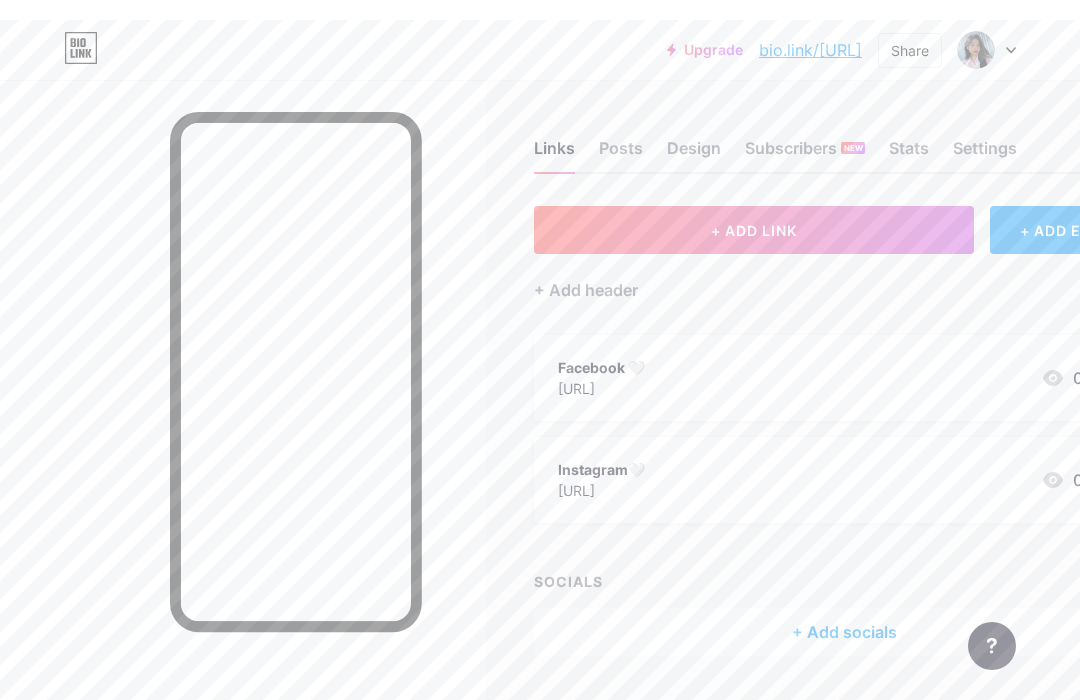 scroll, scrollTop: 35, scrollLeft: 0, axis: vertical 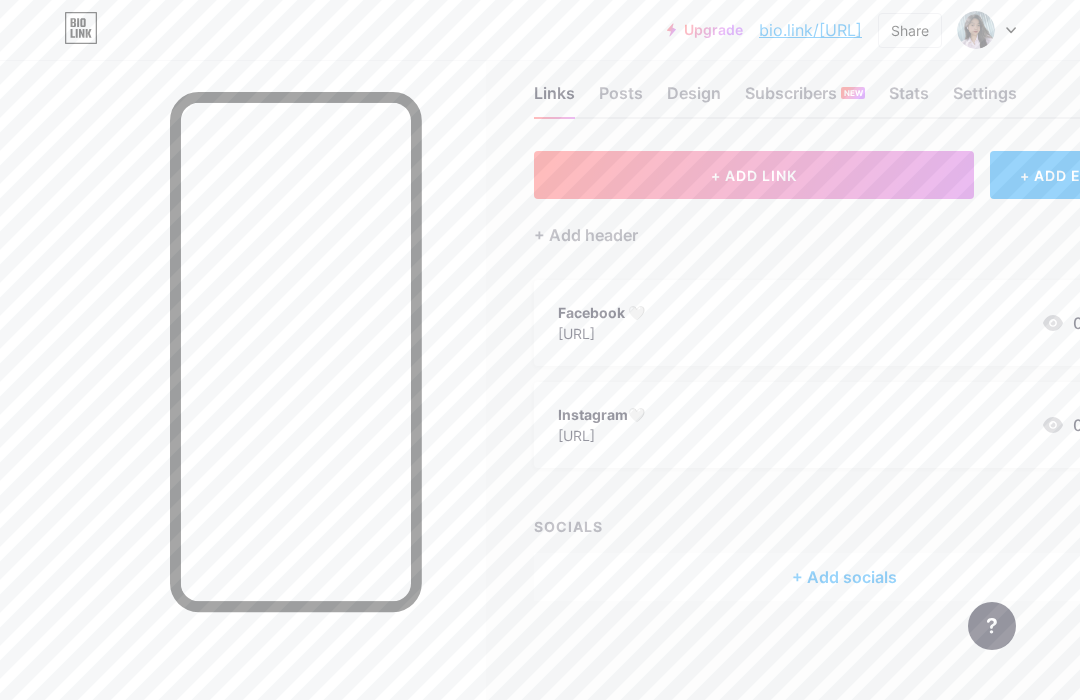 click on "+ ADD LINK" at bounding box center [754, 175] 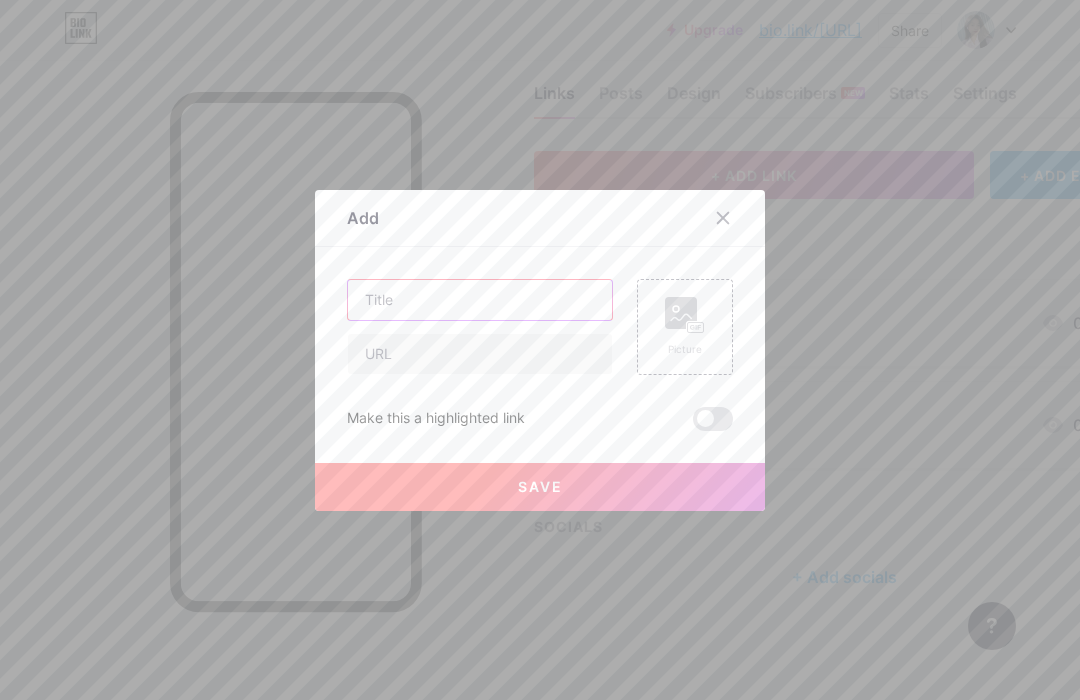 click at bounding box center [480, 300] 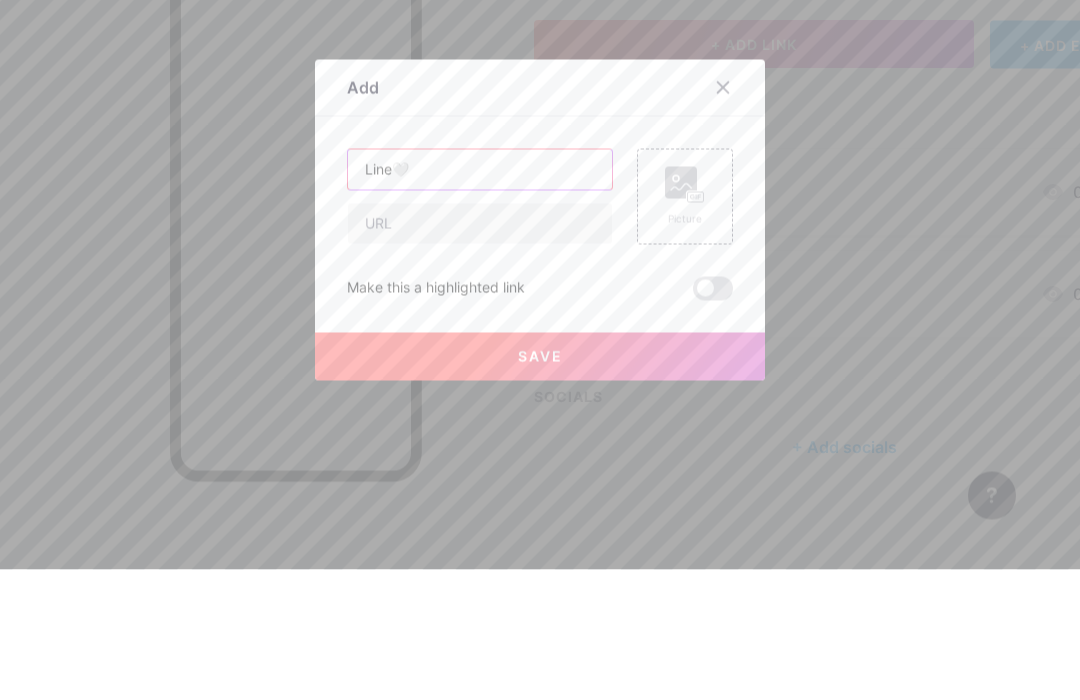 type on "Line🤍" 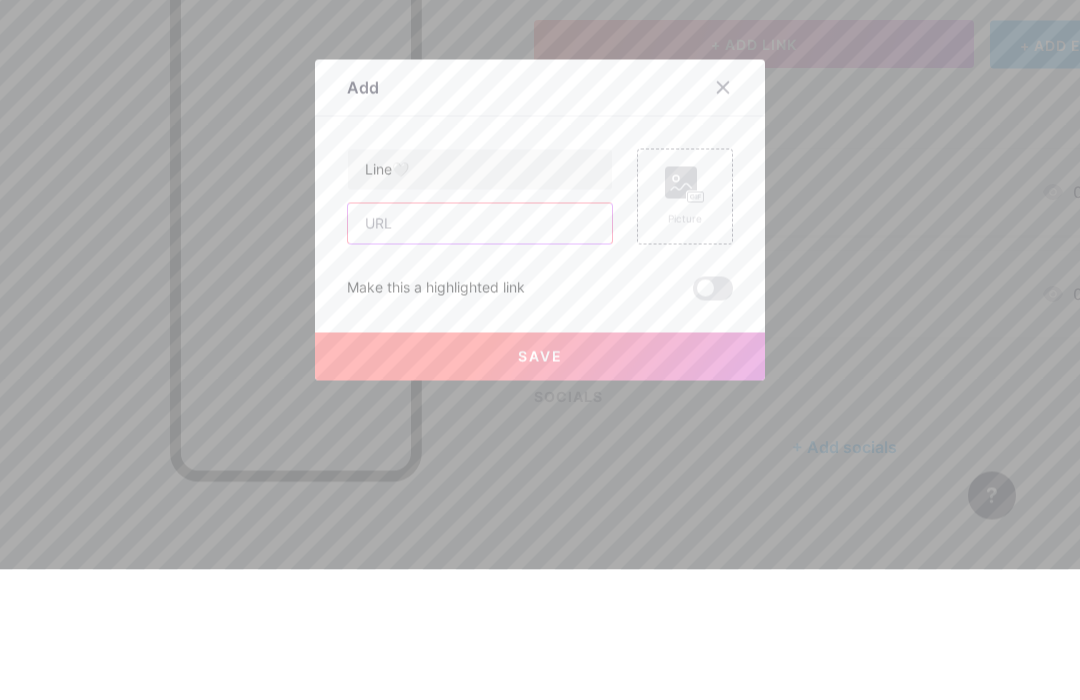 click at bounding box center (480, 354) 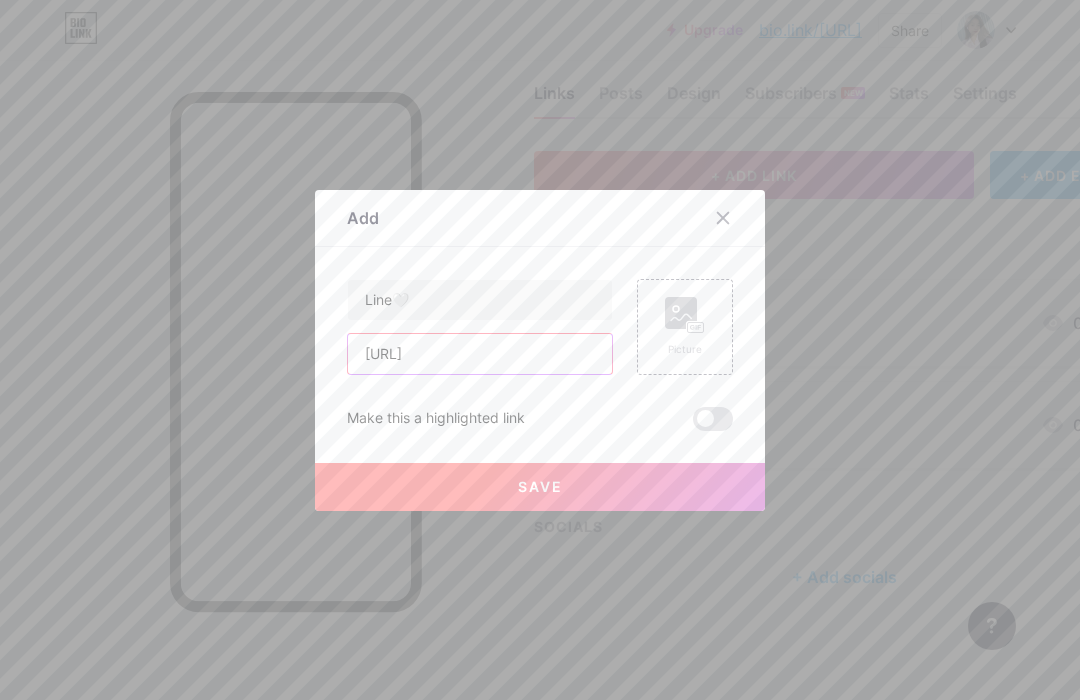 type on "https://line.me/ti/p/[USERID]" 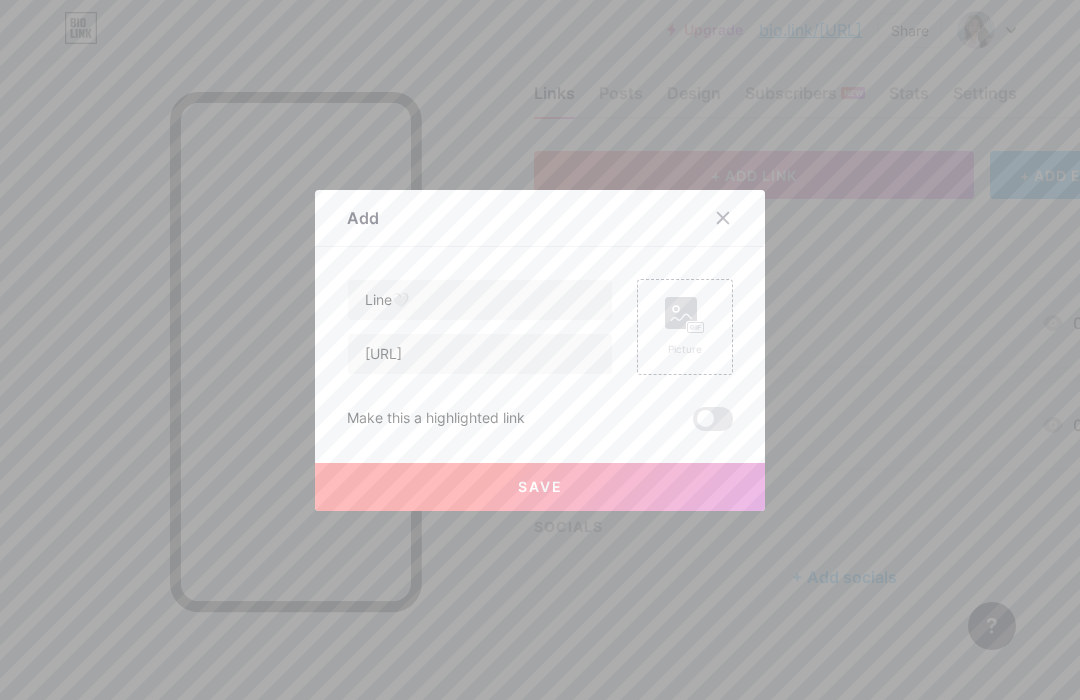 click on "Save" at bounding box center (540, 487) 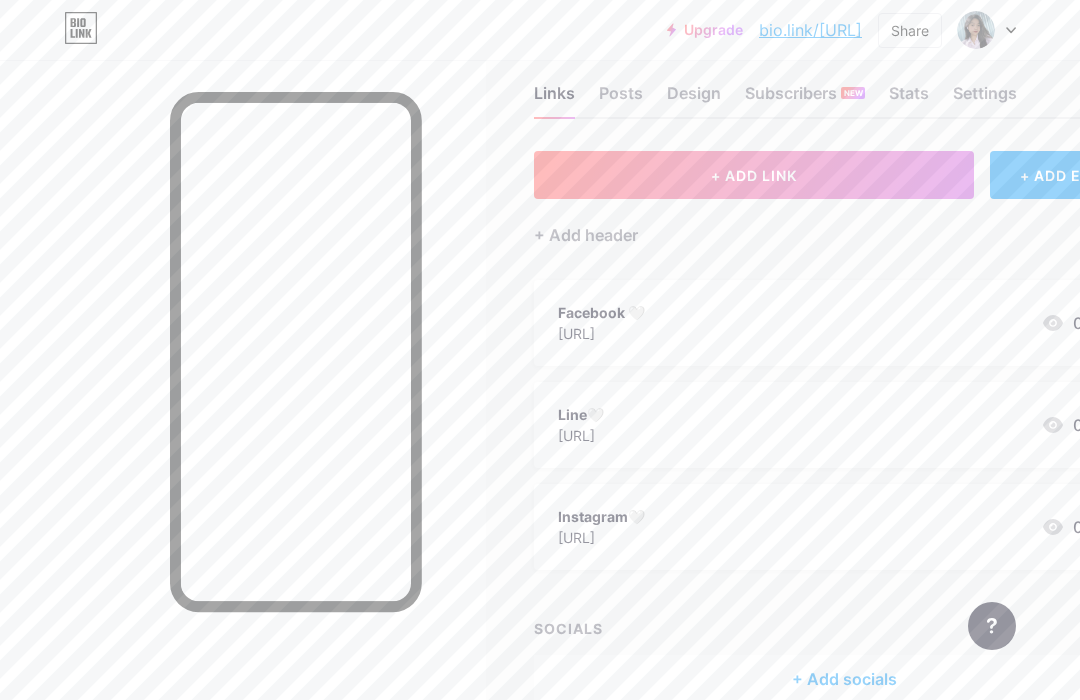 click on "Design" at bounding box center (694, 99) 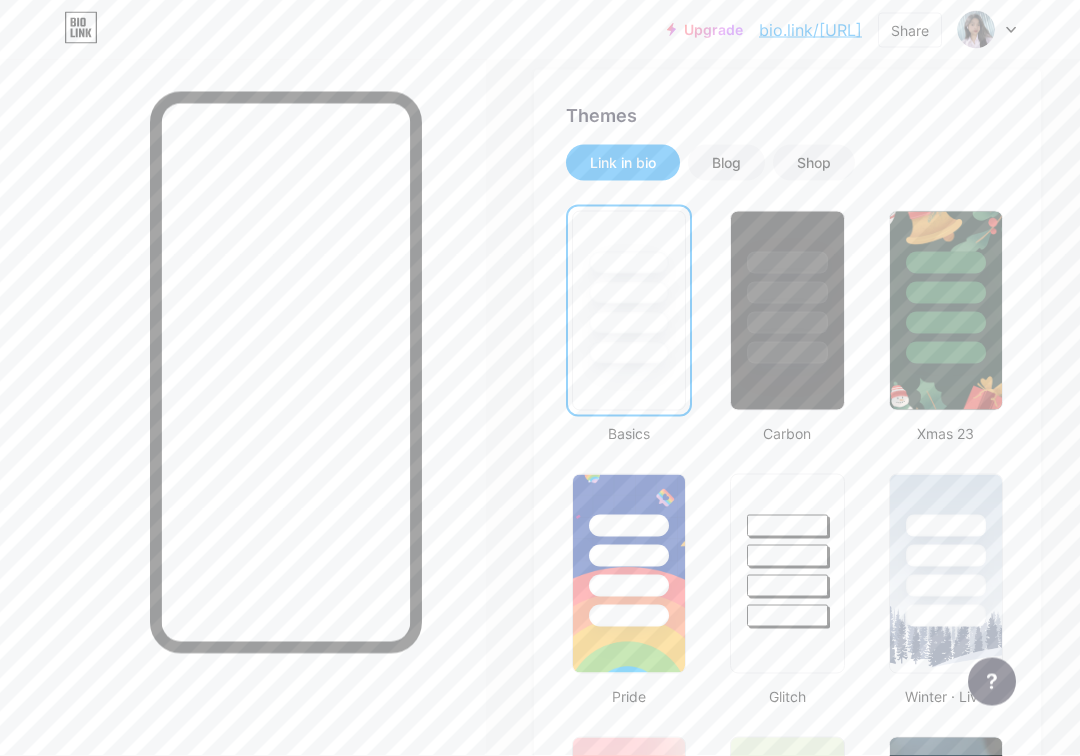 scroll, scrollTop: 387, scrollLeft: 0, axis: vertical 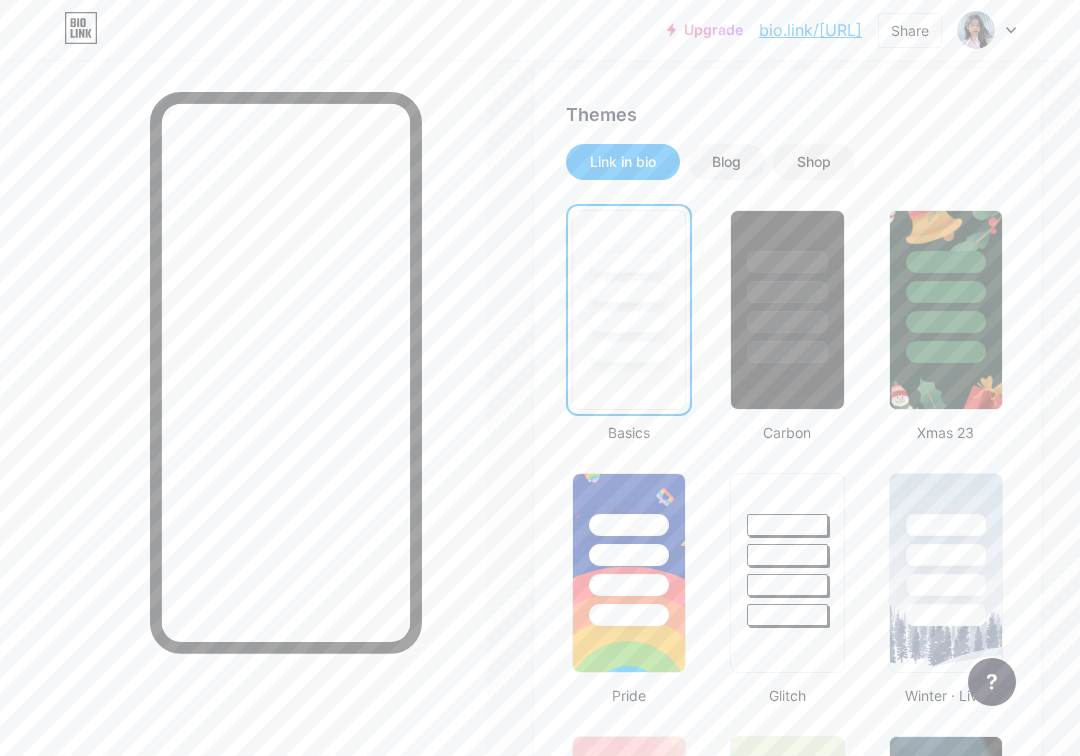 click at bounding box center (946, 525) 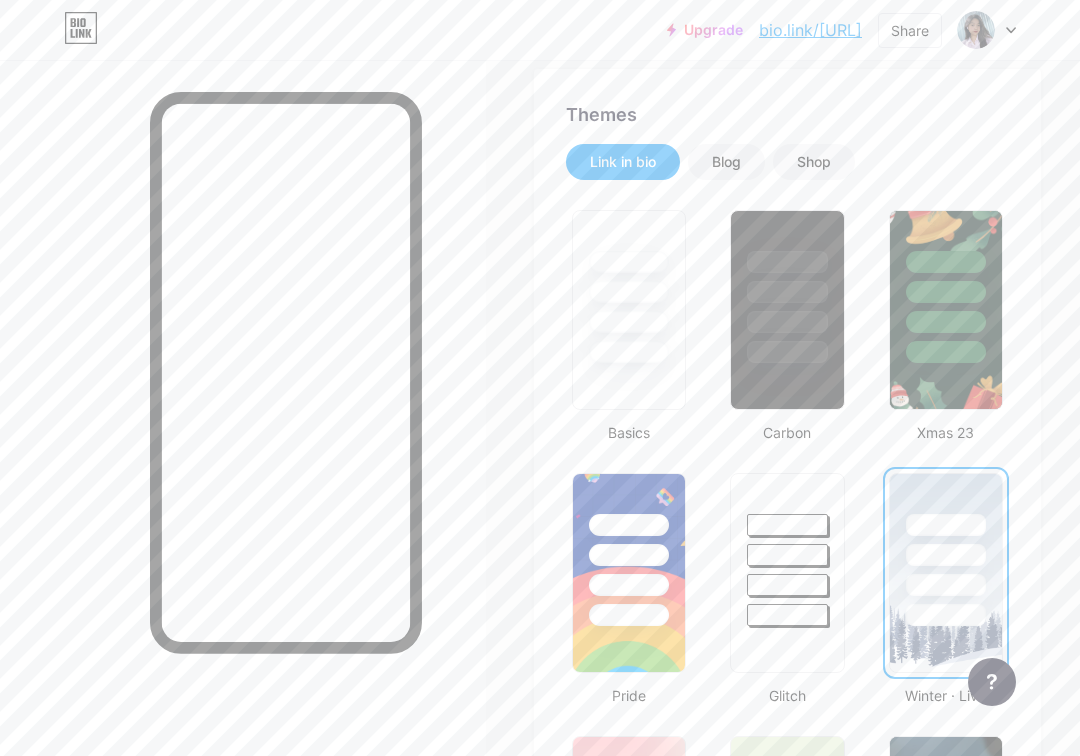 click at bounding box center (787, 322) 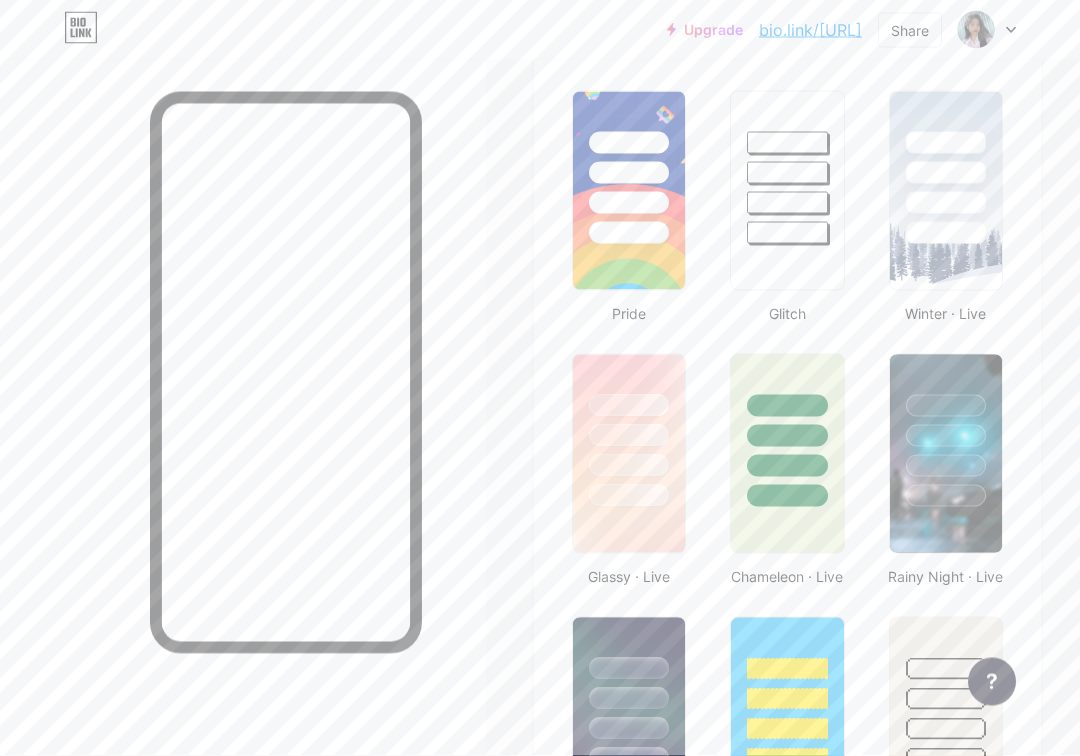 scroll, scrollTop: 770, scrollLeft: 0, axis: vertical 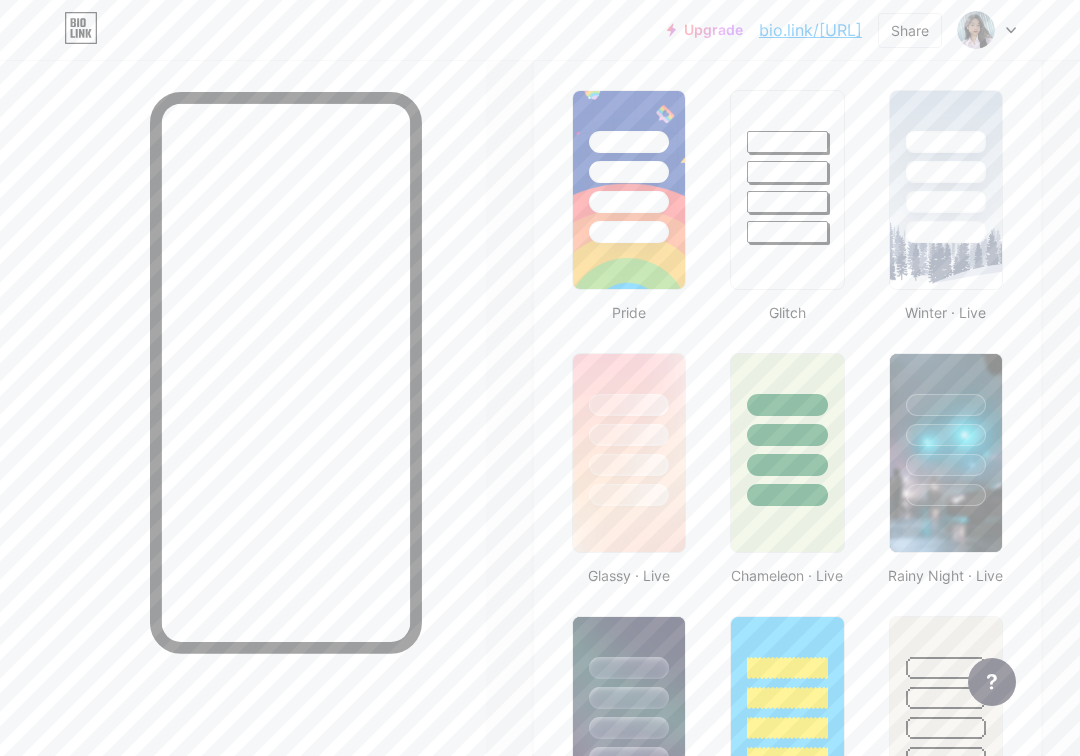click at bounding box center [629, 430] 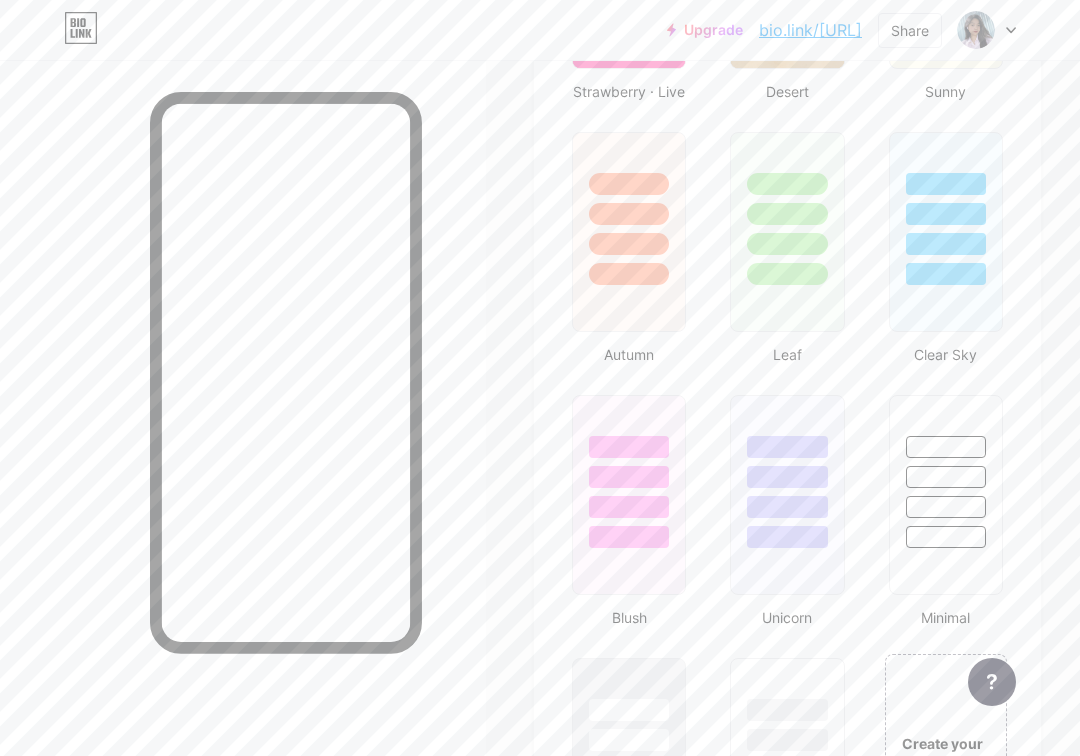 scroll, scrollTop: 1838, scrollLeft: 0, axis: vertical 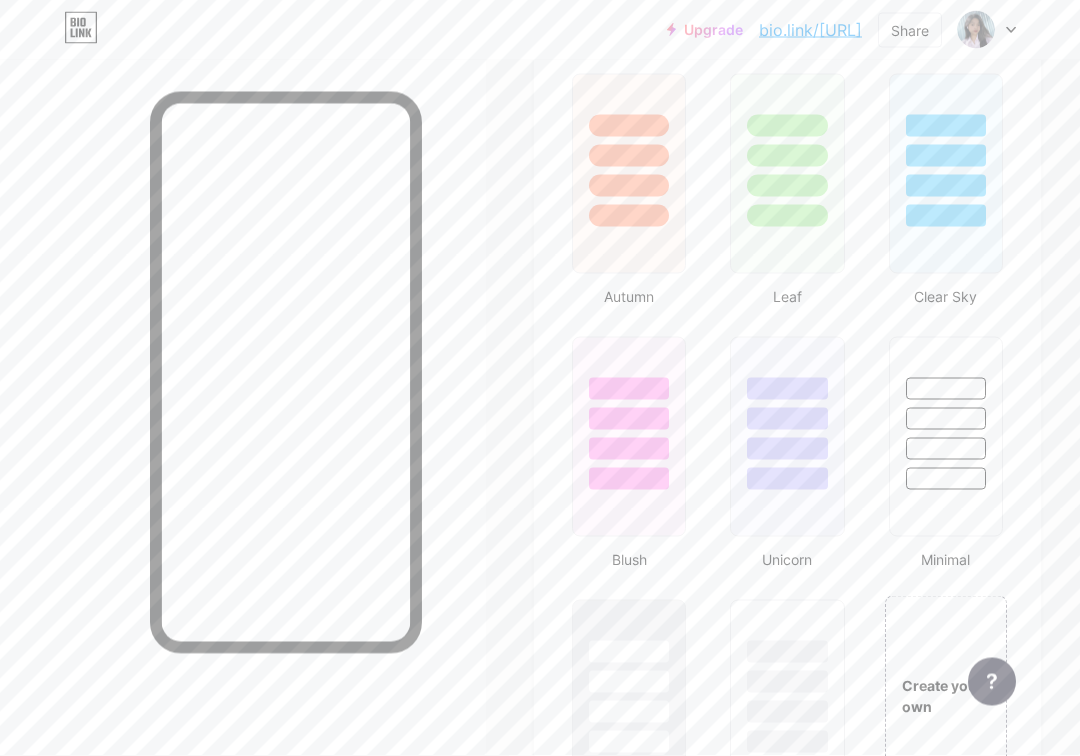 click at bounding box center [946, 414] 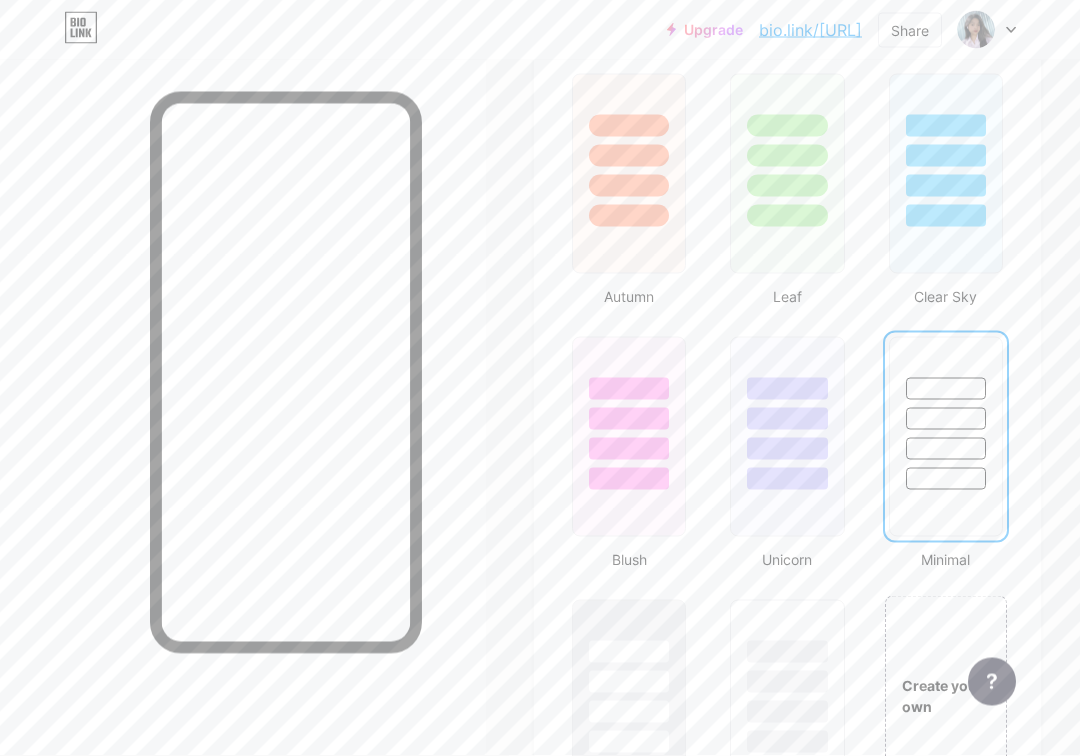 scroll, scrollTop: 1839, scrollLeft: 0, axis: vertical 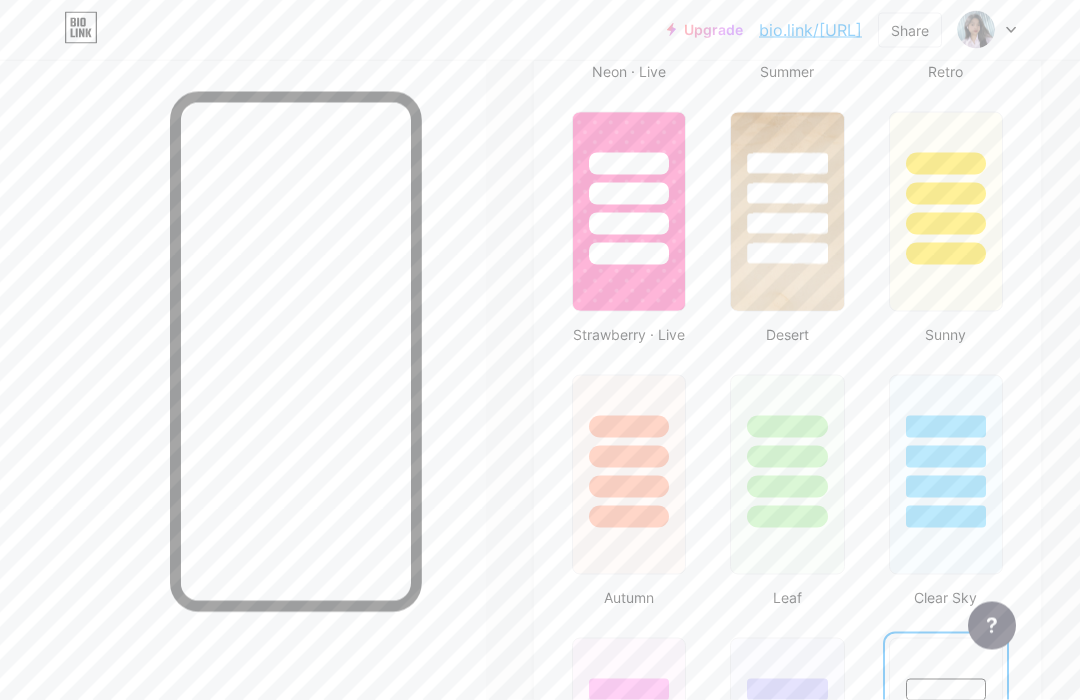 click at bounding box center (946, 487) 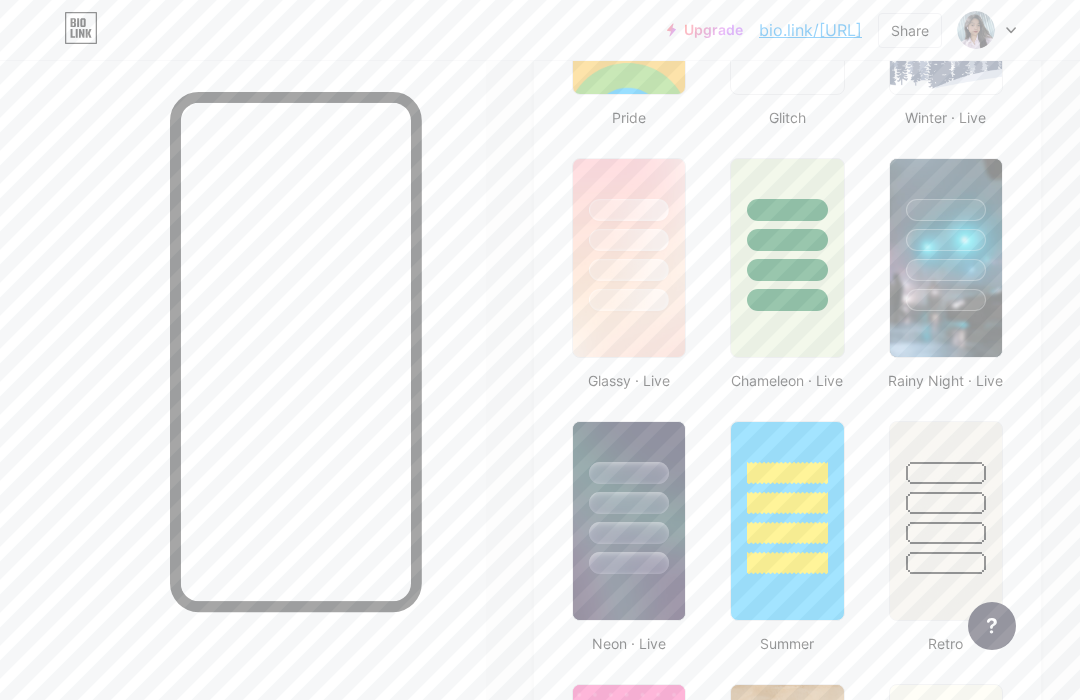 scroll, scrollTop: 967, scrollLeft: 0, axis: vertical 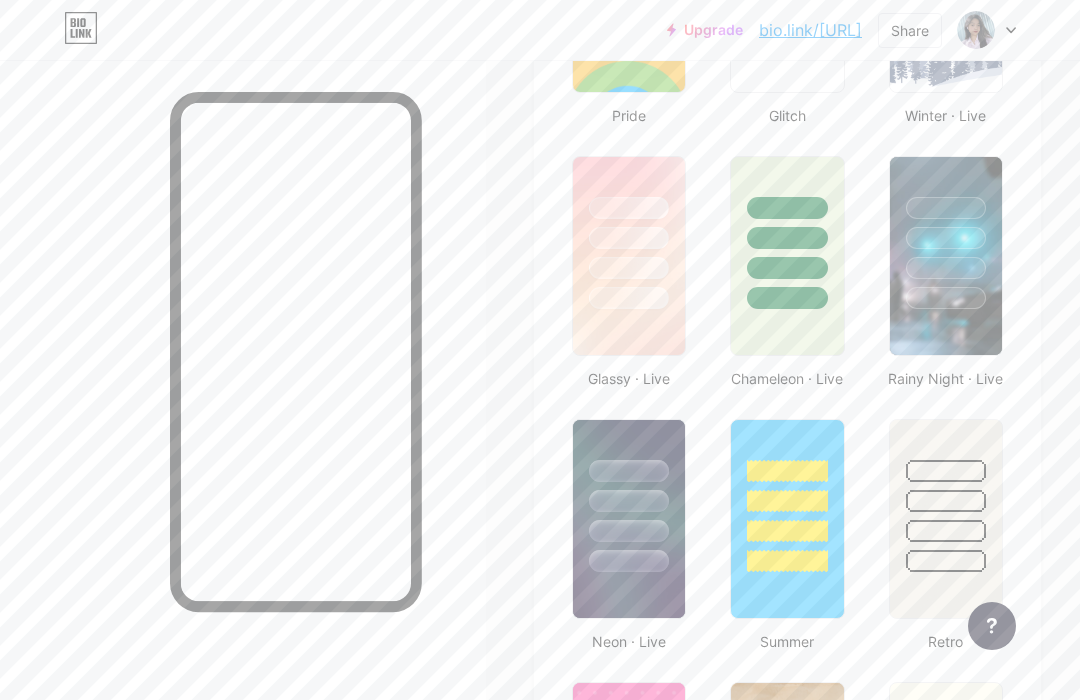 click at bounding box center (787, 496) 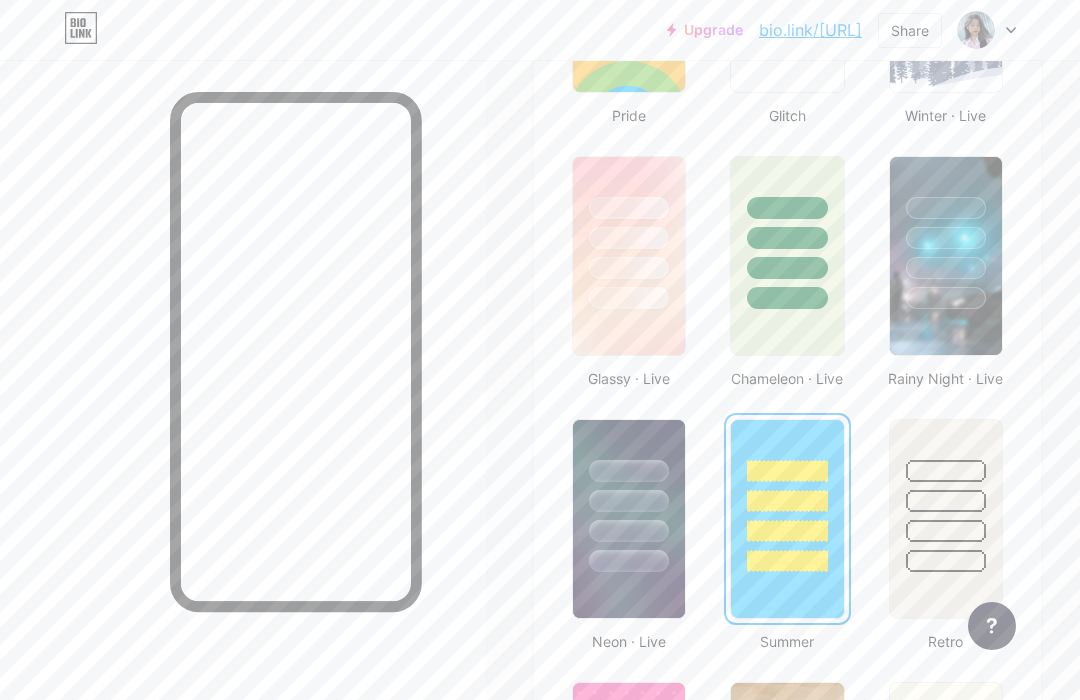 click at bounding box center [629, 531] 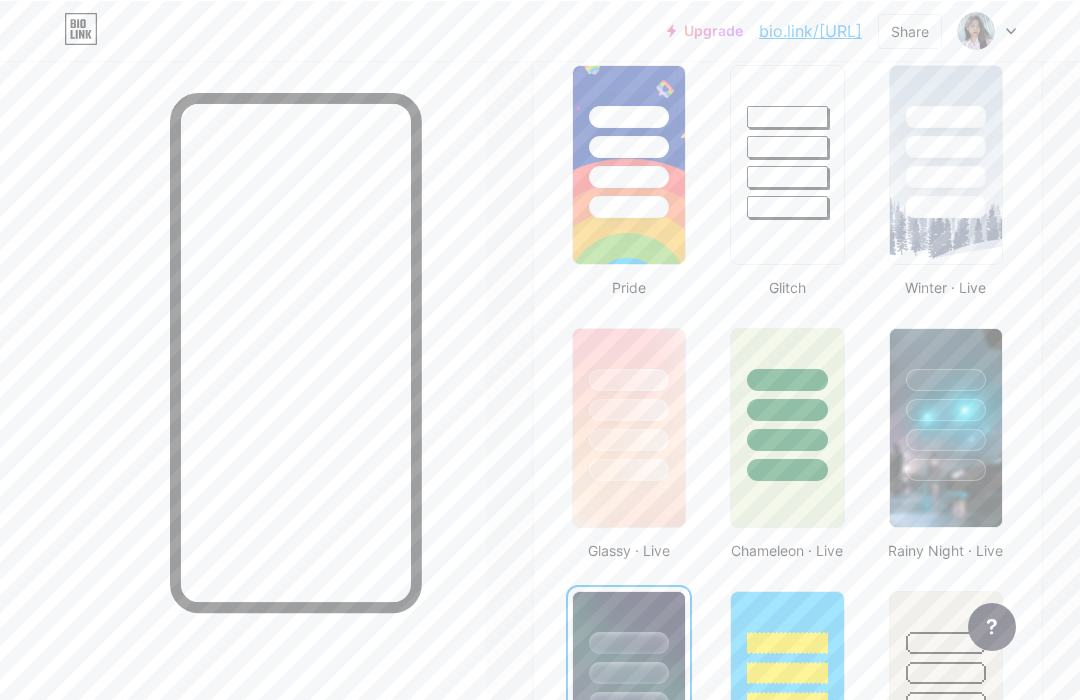 scroll, scrollTop: 795, scrollLeft: 0, axis: vertical 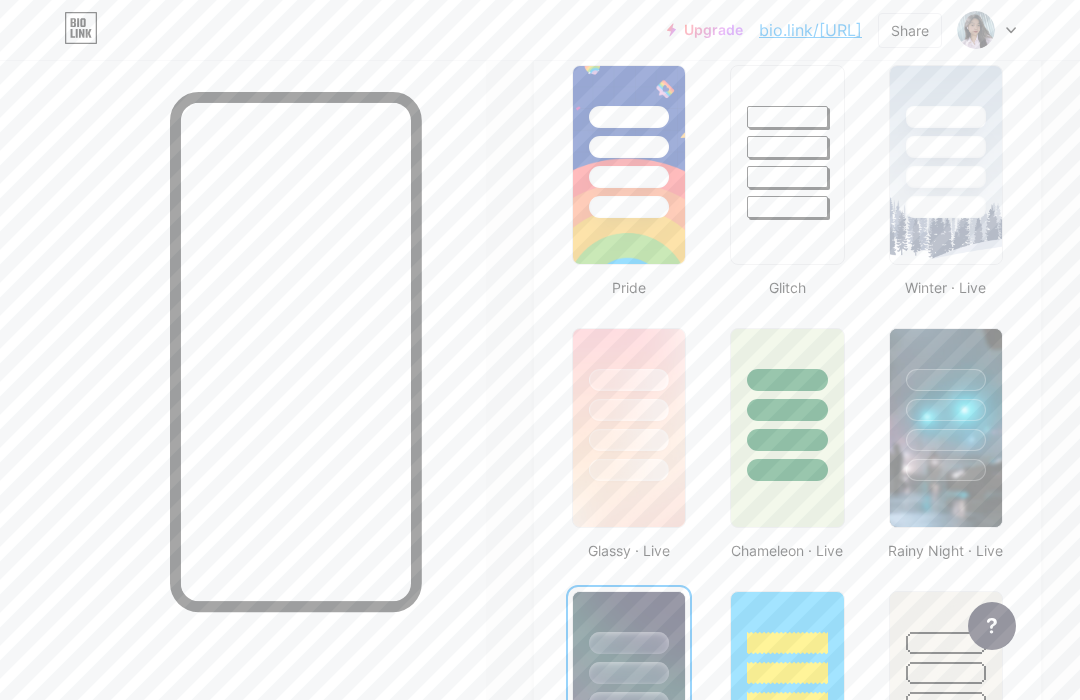 click at bounding box center [946, 428] 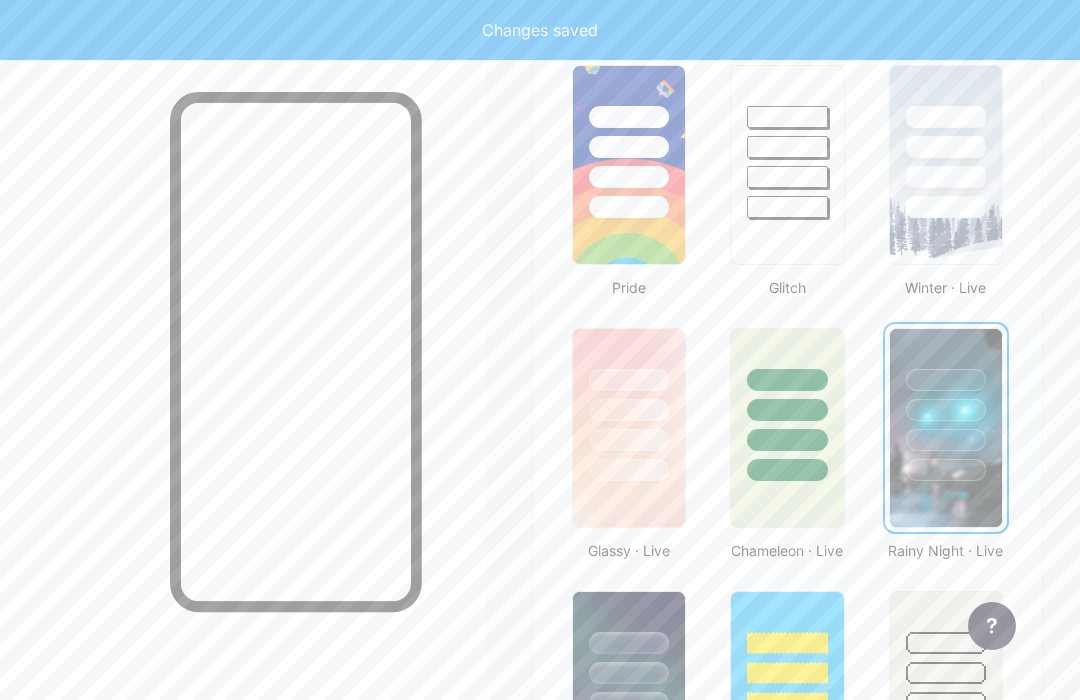 click at bounding box center (629, 207) 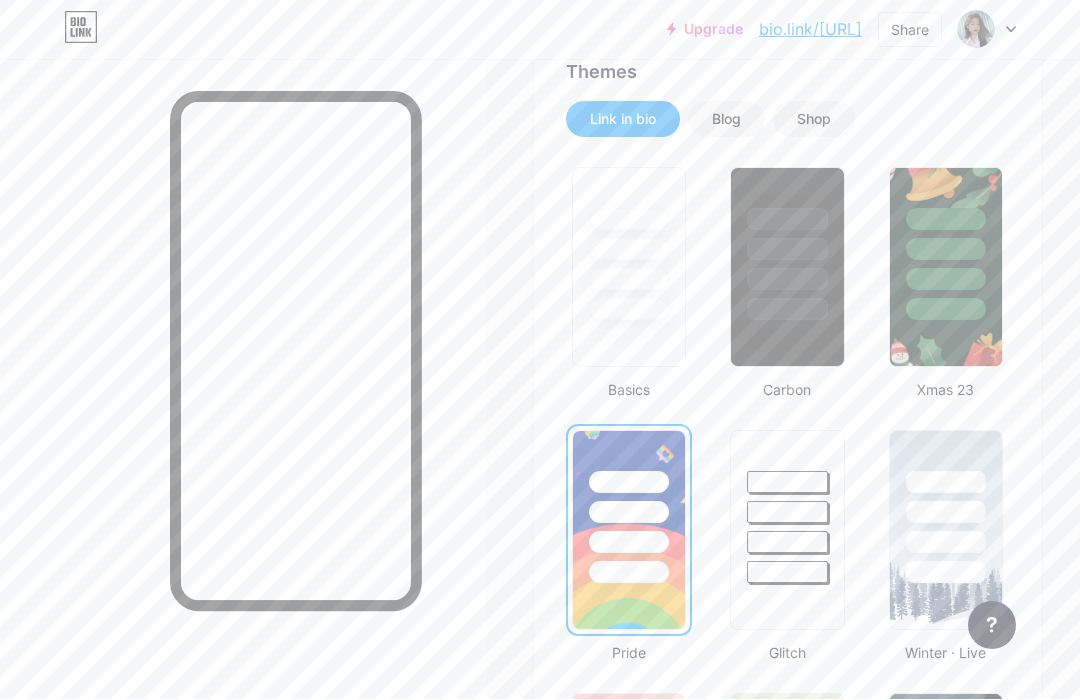 scroll, scrollTop: 430, scrollLeft: 0, axis: vertical 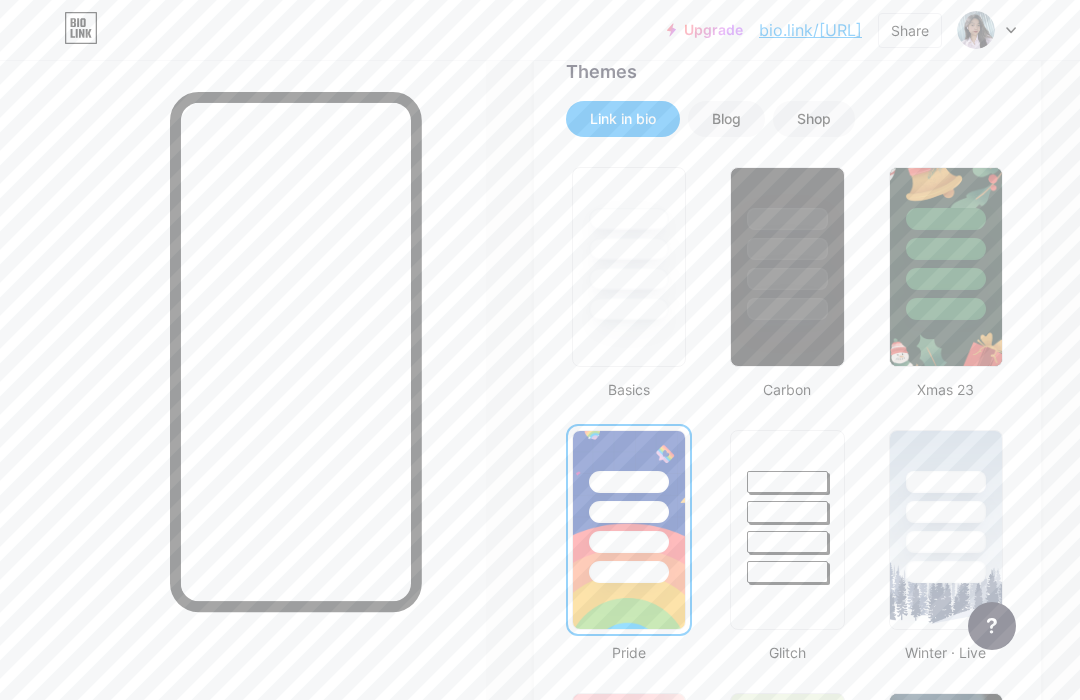 click at bounding box center [946, 267] 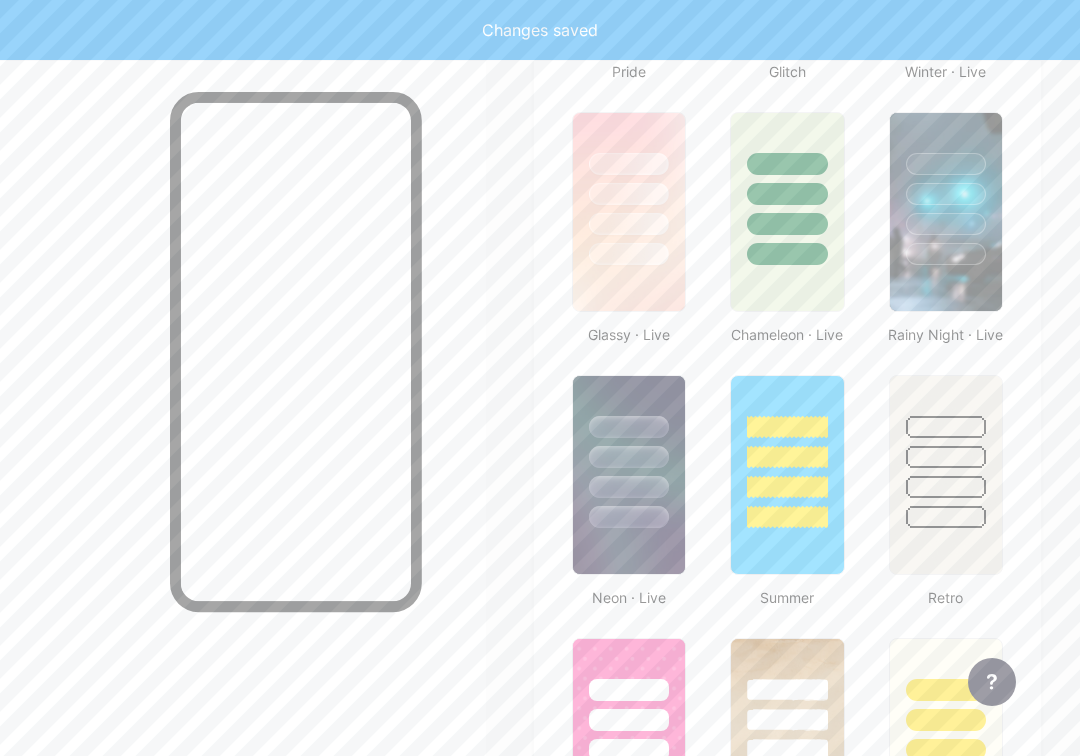 scroll, scrollTop: 1027, scrollLeft: 0, axis: vertical 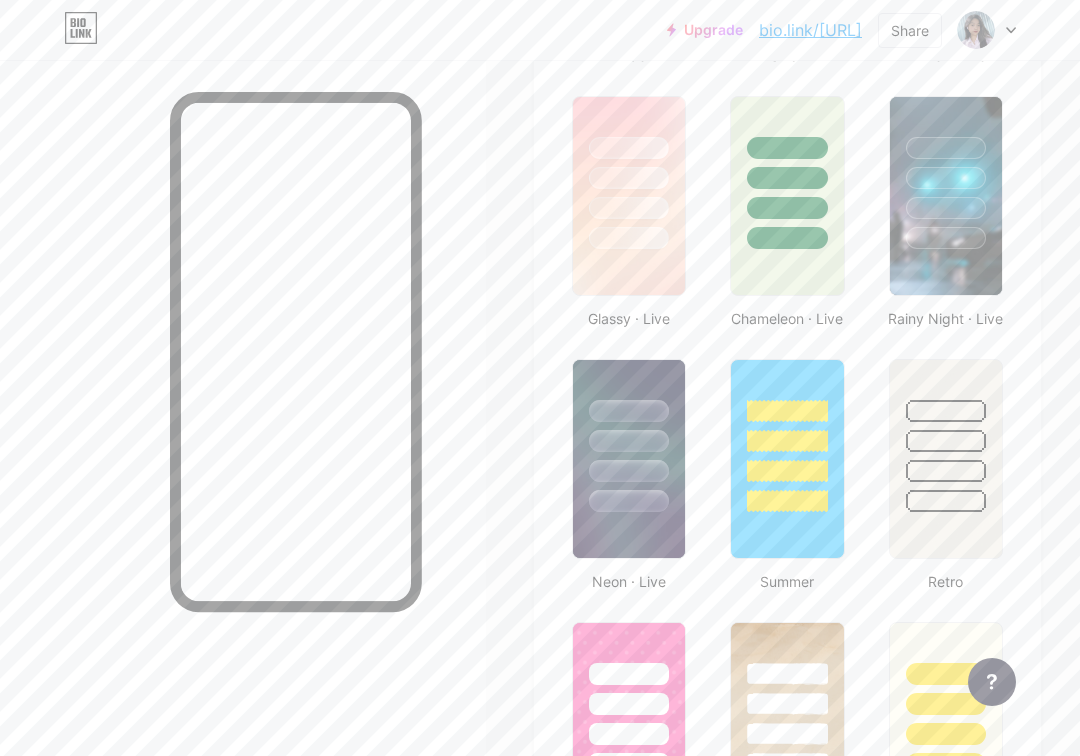 click at bounding box center (629, 471) 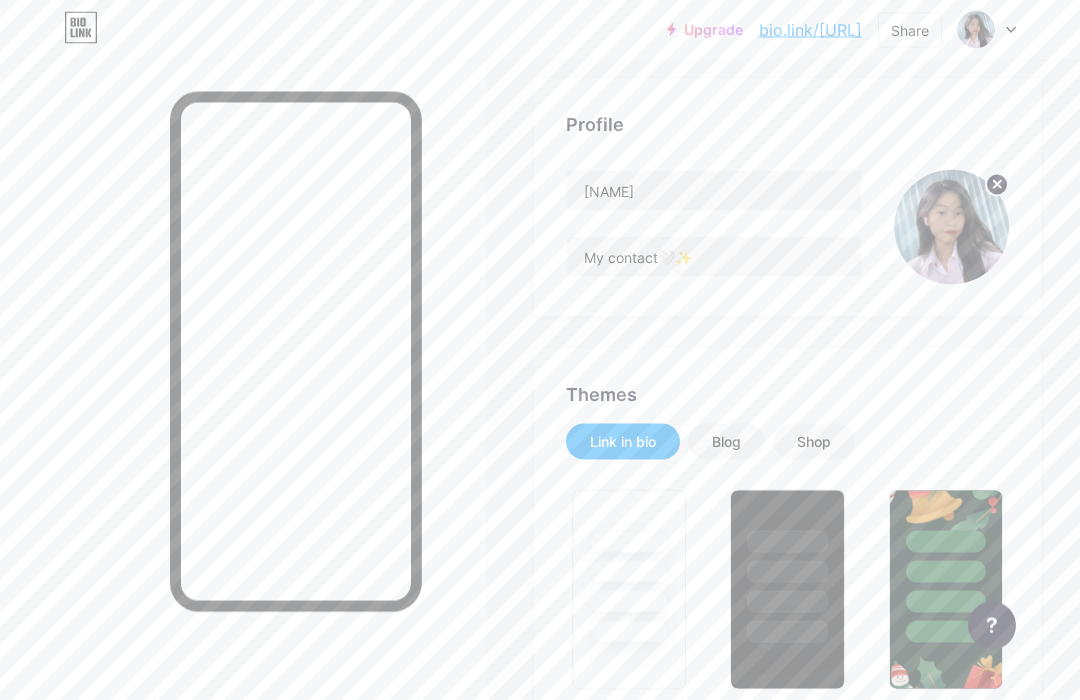 click on "Blog" at bounding box center [726, 442] 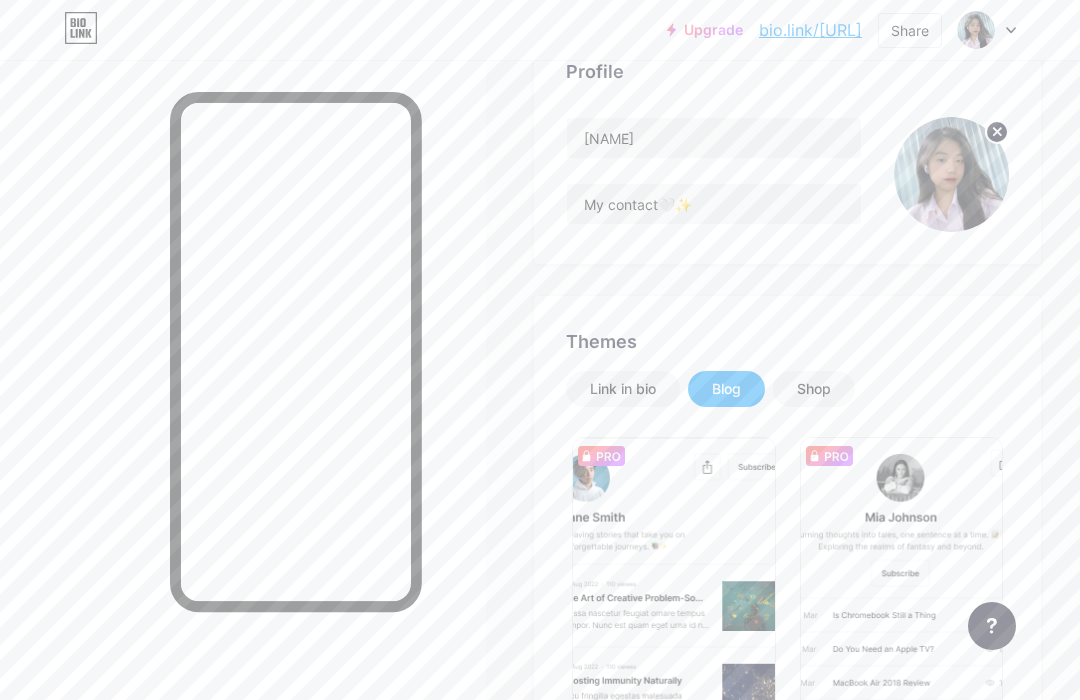 scroll, scrollTop: 217, scrollLeft: 0, axis: vertical 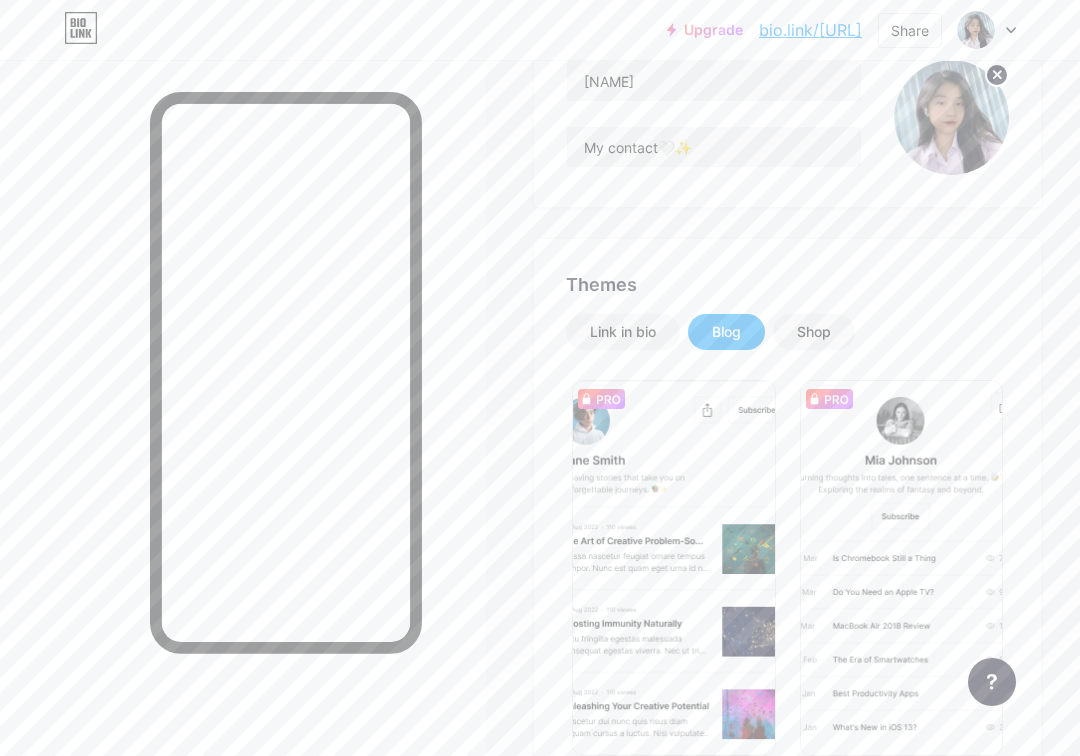 click on "Shop" at bounding box center (814, 332) 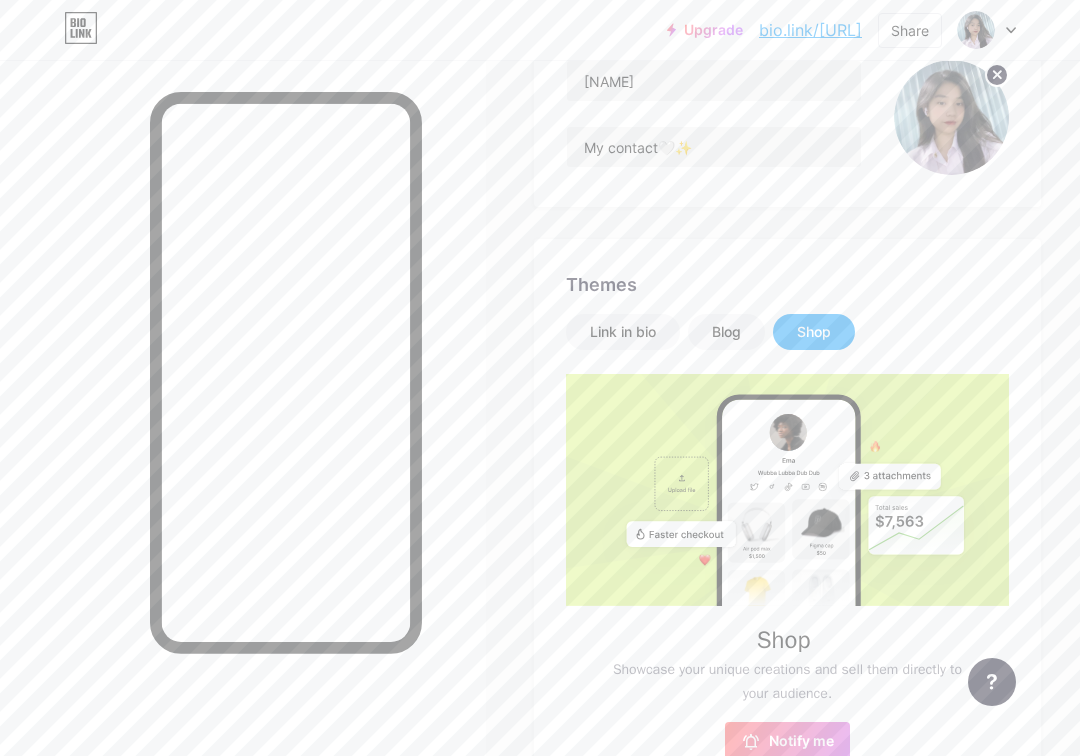 click on "Link in bio" at bounding box center (623, 332) 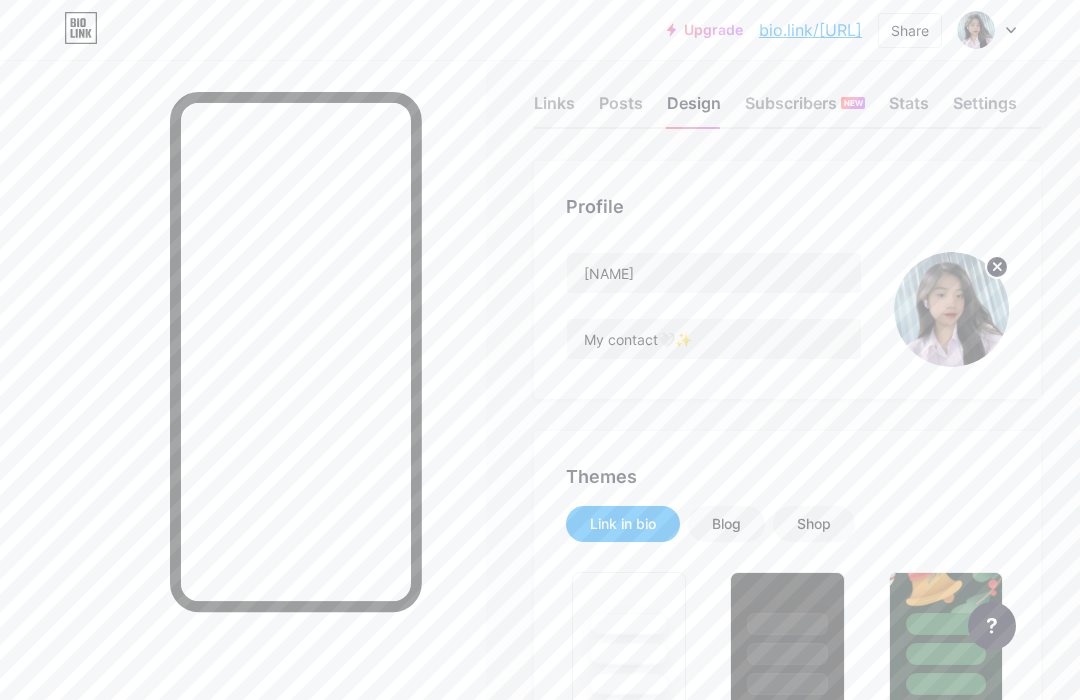 scroll, scrollTop: 0, scrollLeft: 0, axis: both 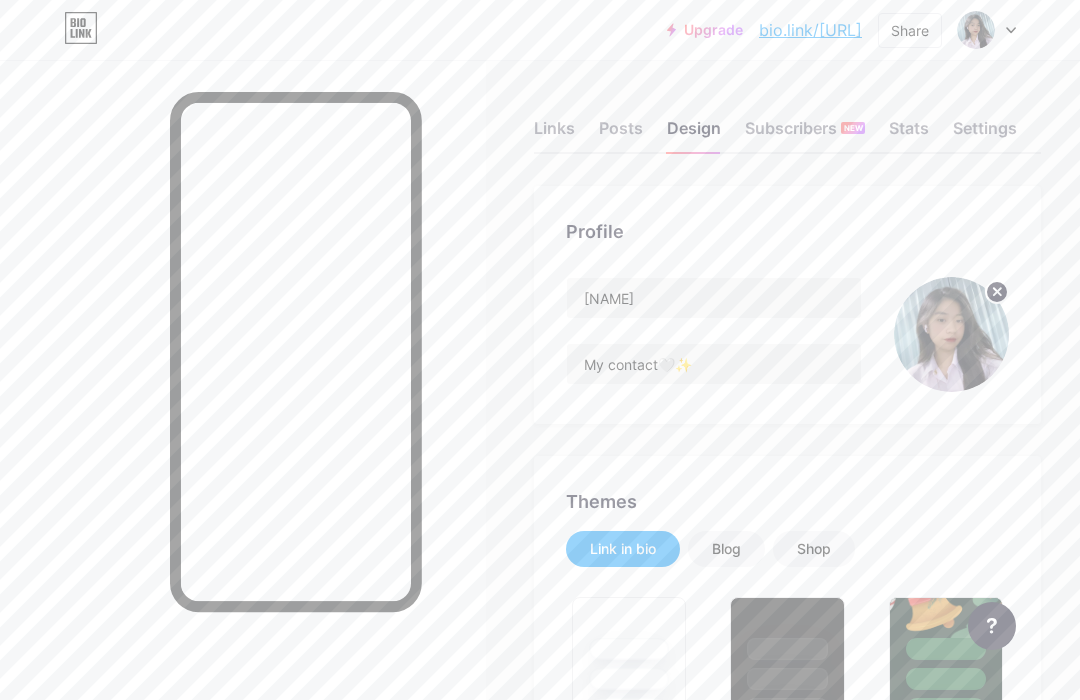 click on "Subscribers
NEW" at bounding box center (805, 134) 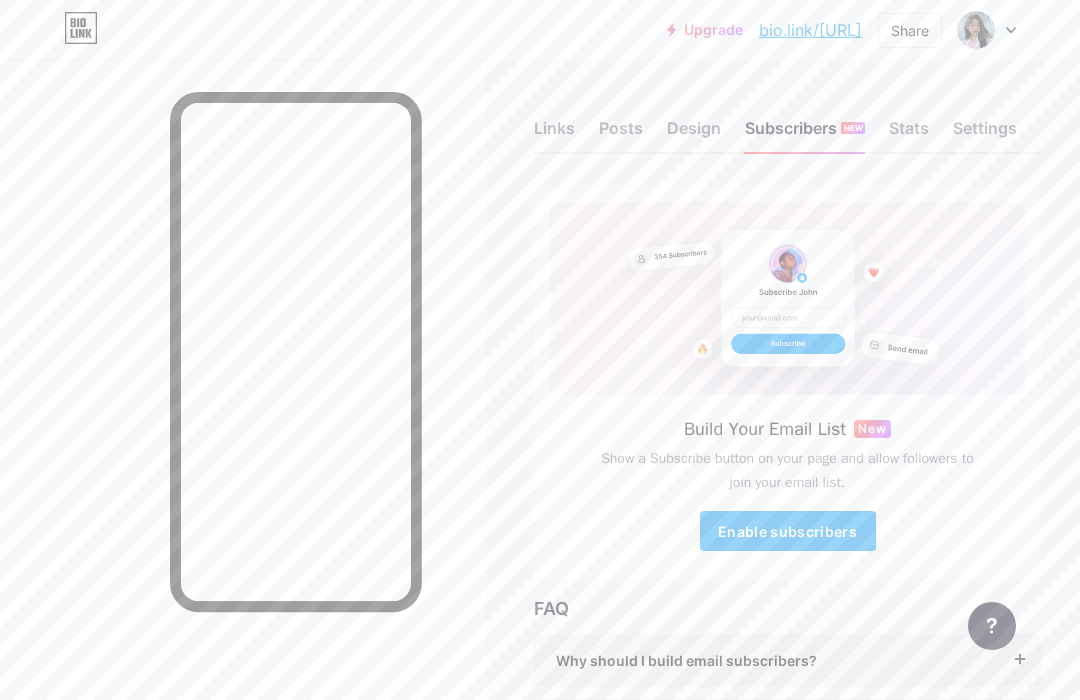 click on "Stats" at bounding box center [909, 134] 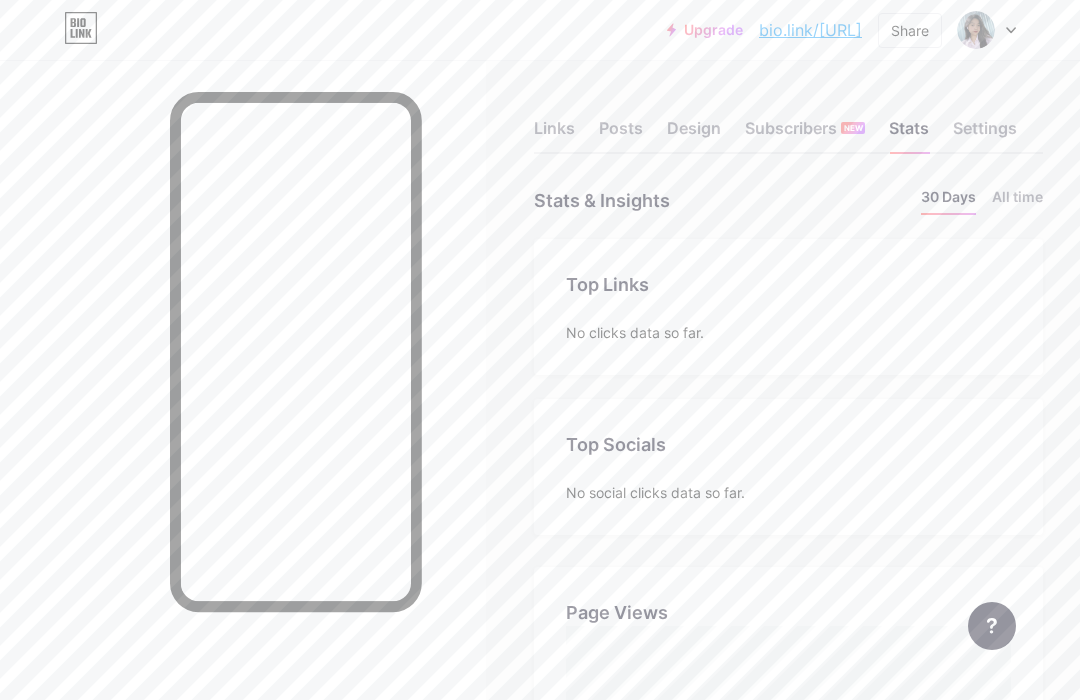 scroll, scrollTop: 999300, scrollLeft: 998920, axis: both 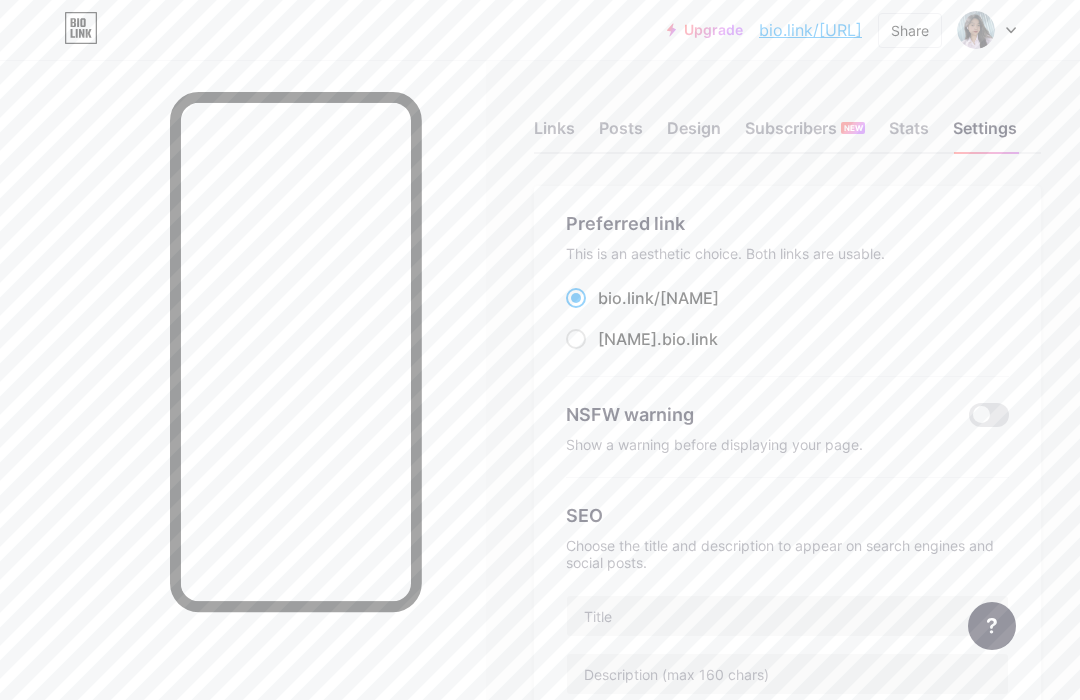 click on "Design" at bounding box center (694, 134) 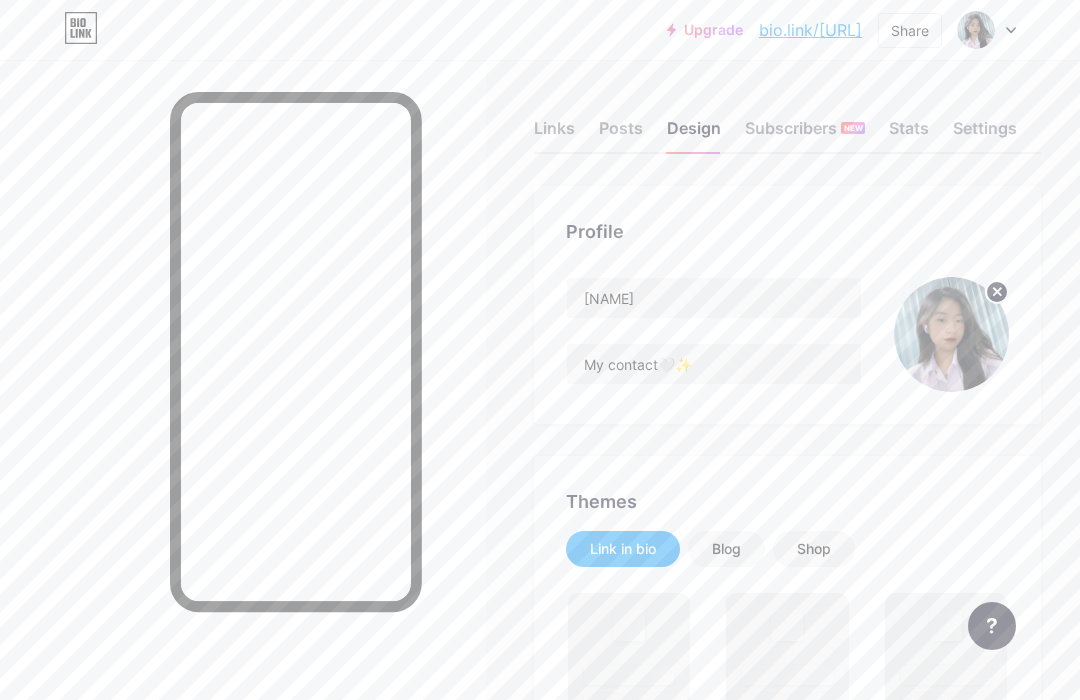 click on "Posts" at bounding box center [621, 134] 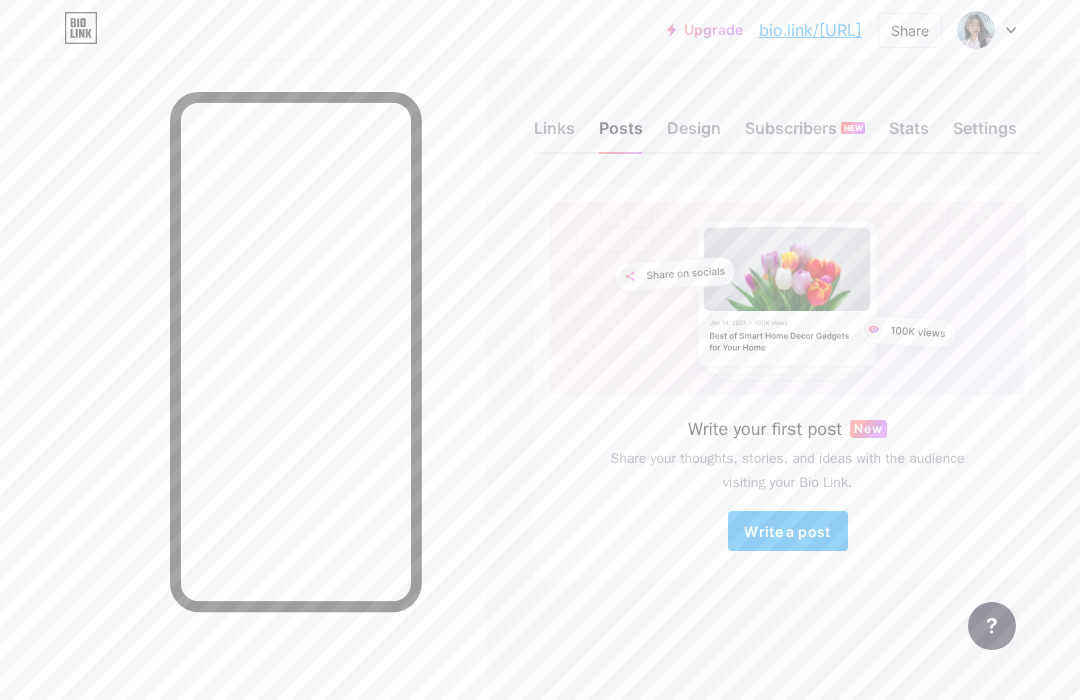 click on "Design" at bounding box center (694, 134) 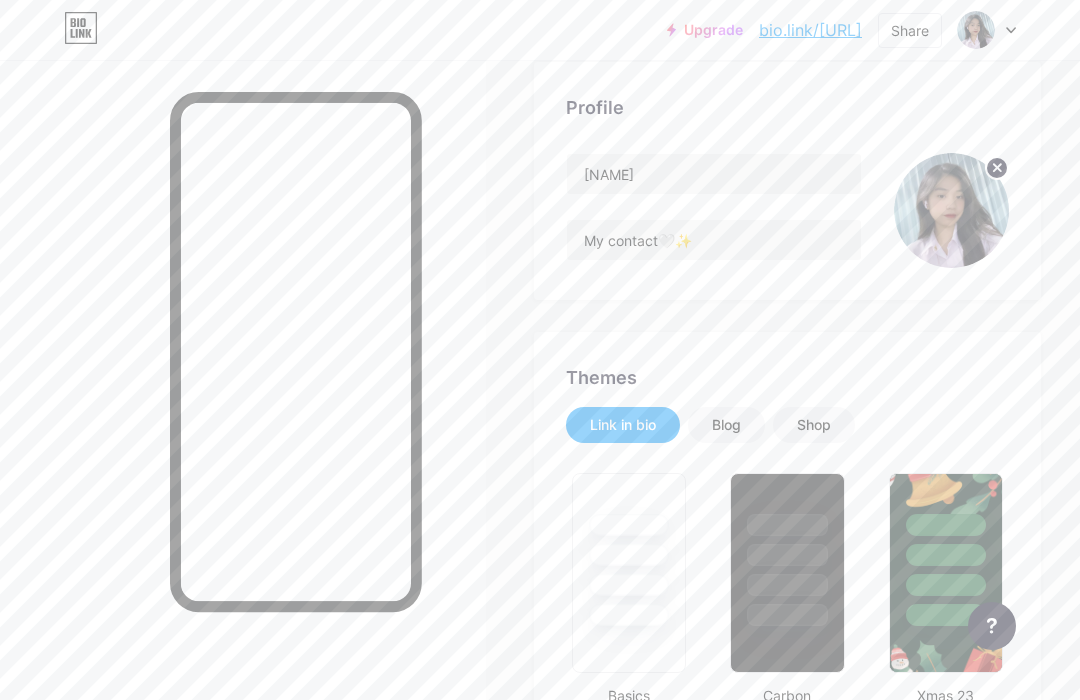 scroll, scrollTop: 0, scrollLeft: 0, axis: both 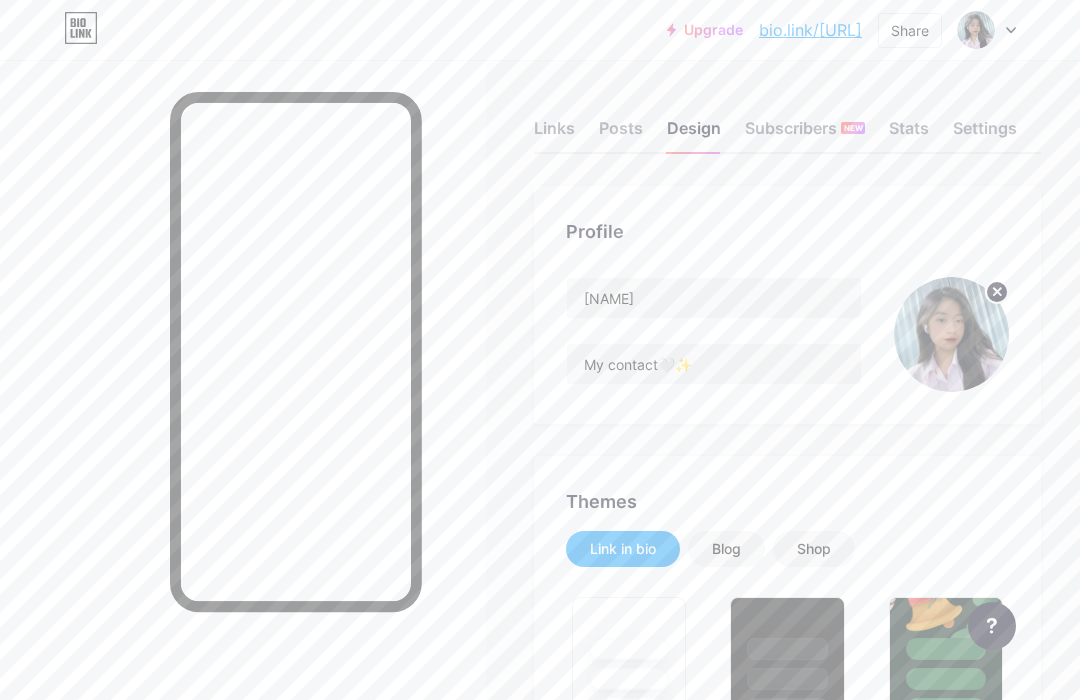 click at bounding box center (951, 334) 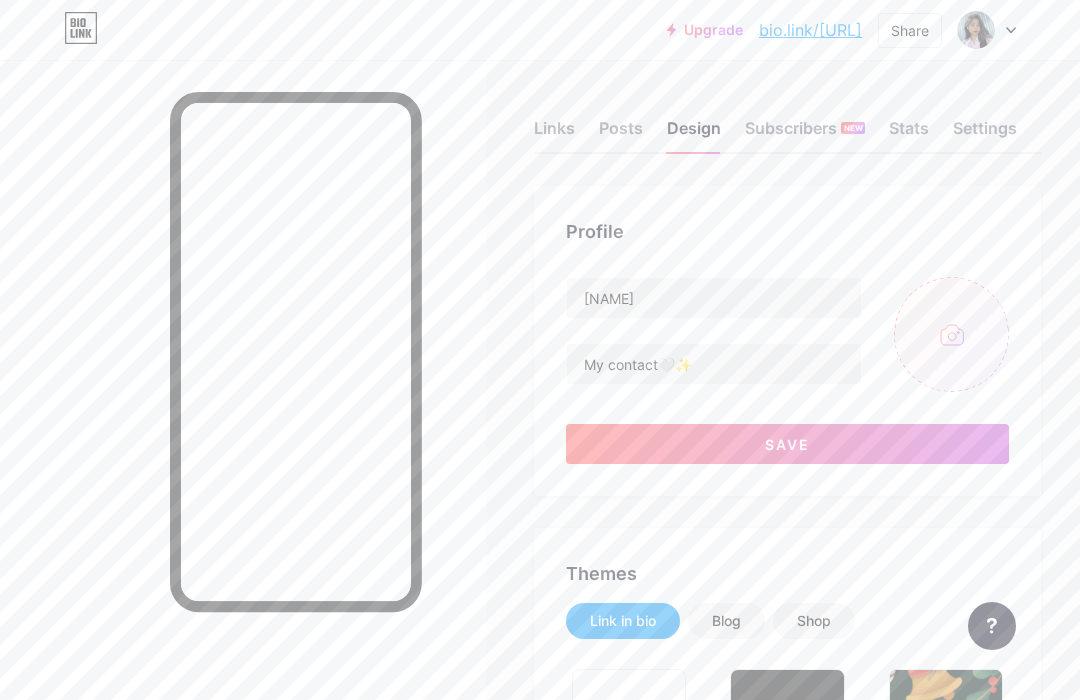 click at bounding box center [951, 334] 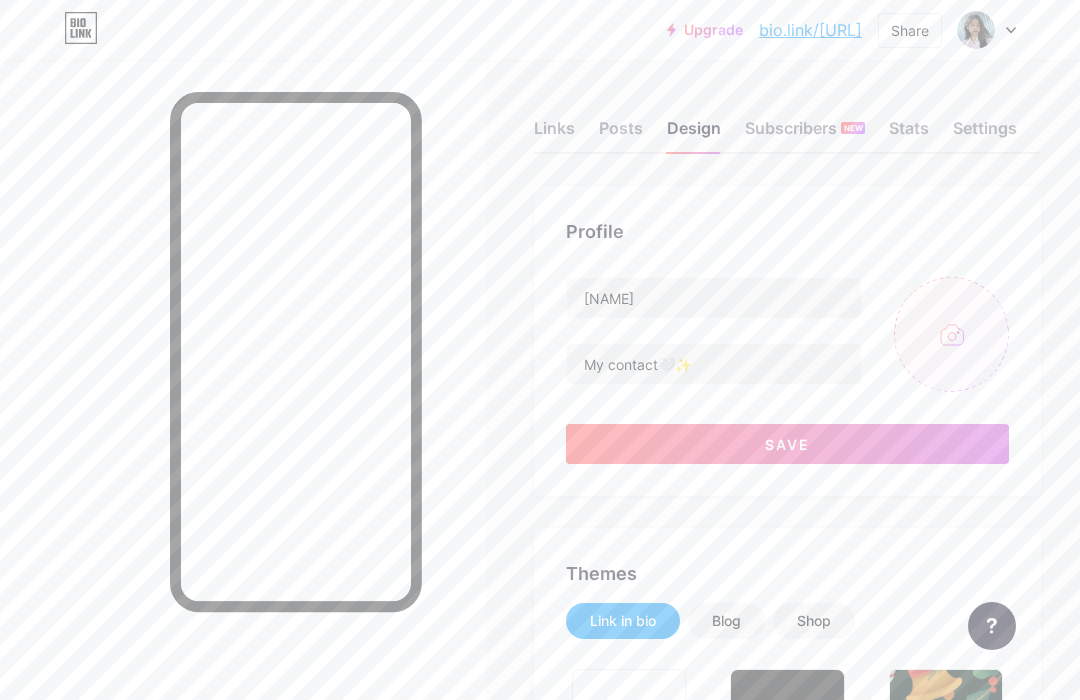 type on "C:\fakepath\IMG_5634.jpeg" 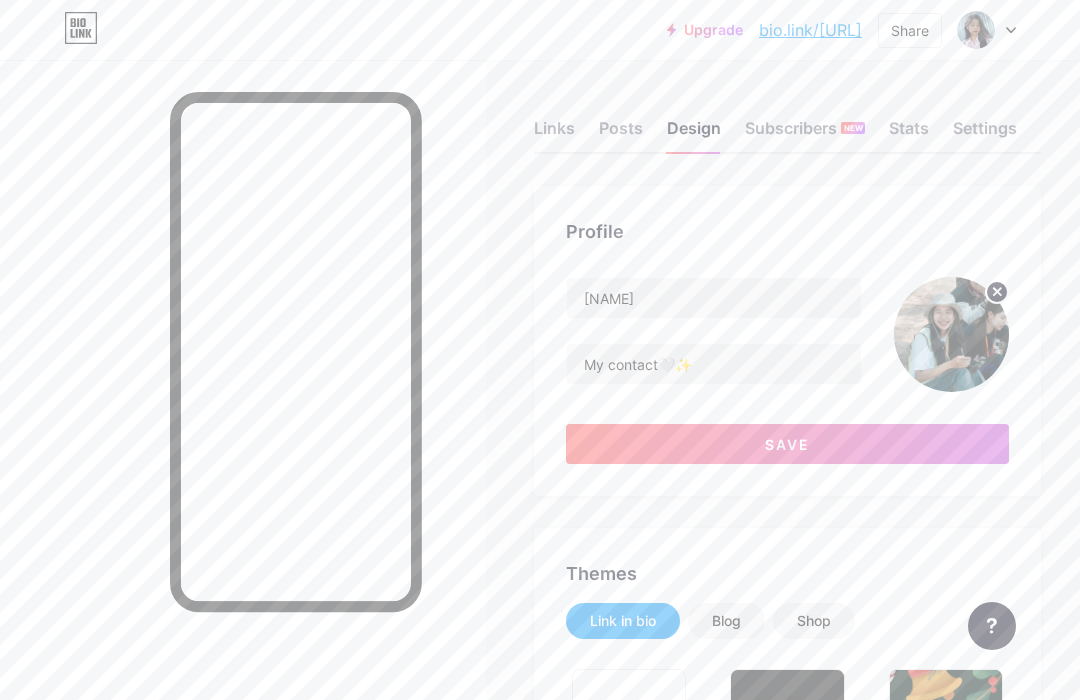 click on "Save" at bounding box center (787, 444) 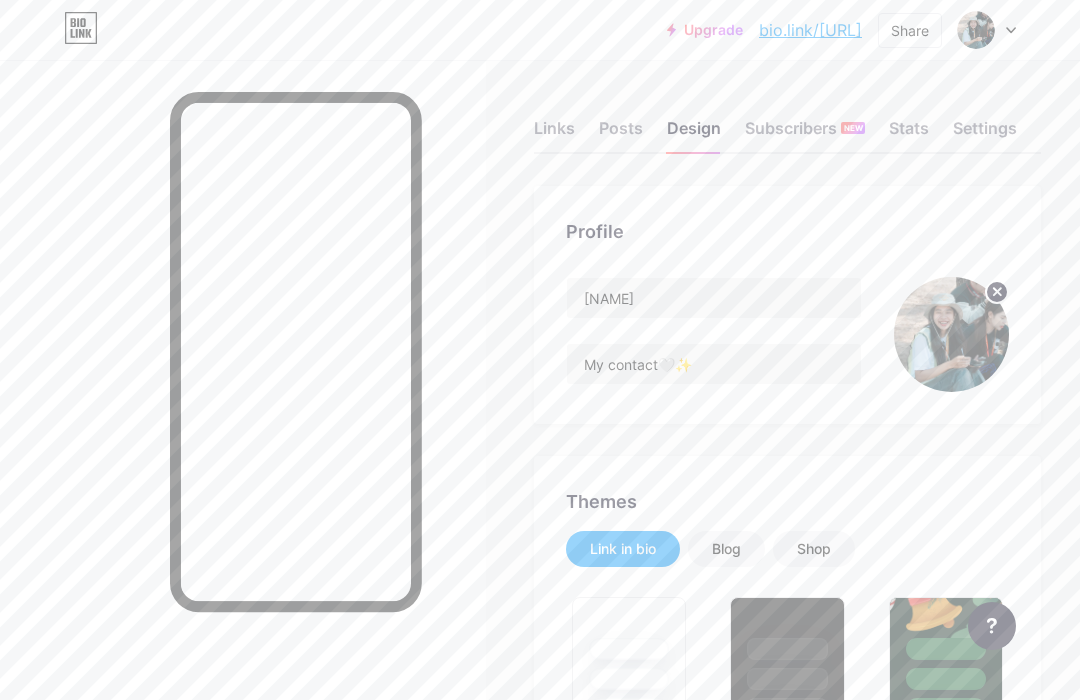 click at bounding box center [951, 334] 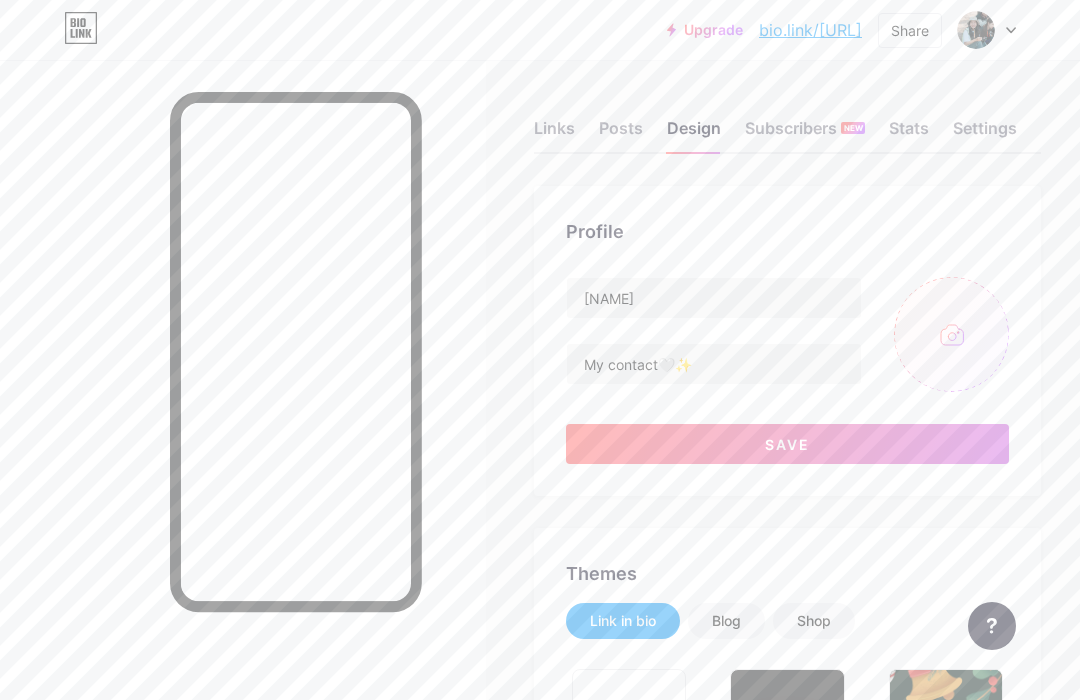 click at bounding box center [951, 334] 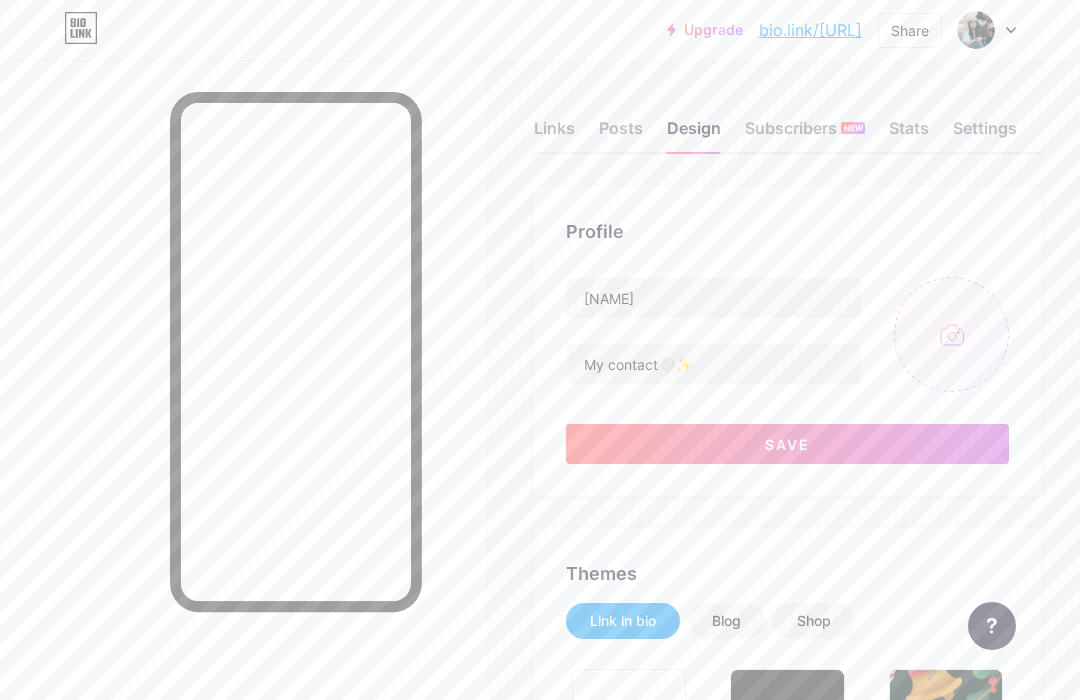 type on "C:\fakepath\IMG_5634.jpeg" 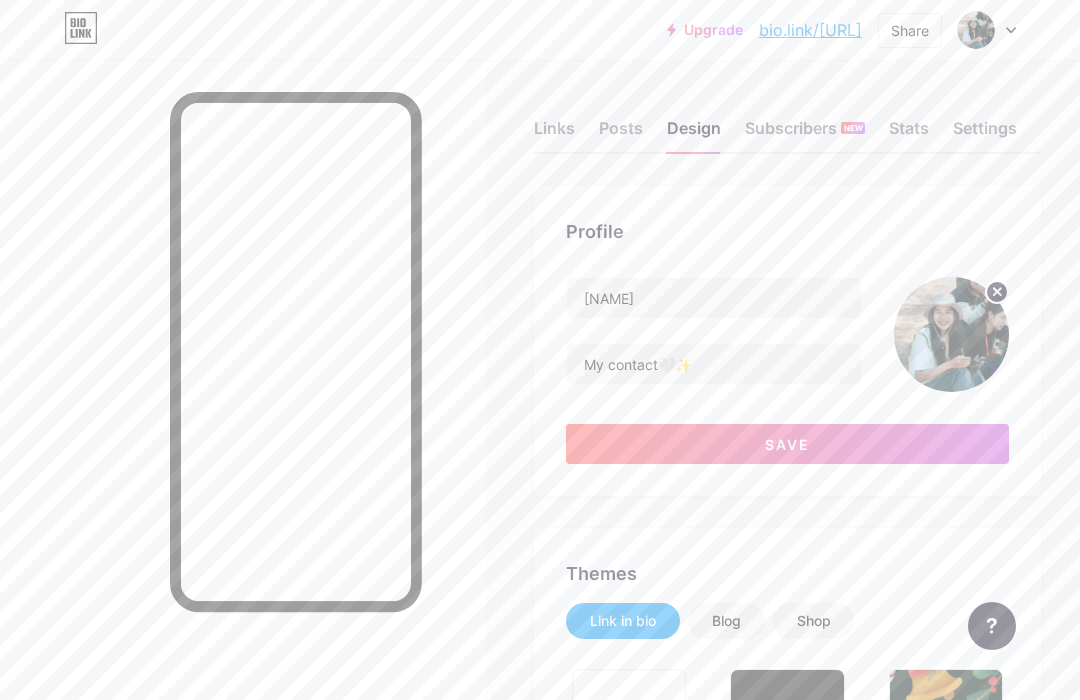 click on "Save" at bounding box center [787, 444] 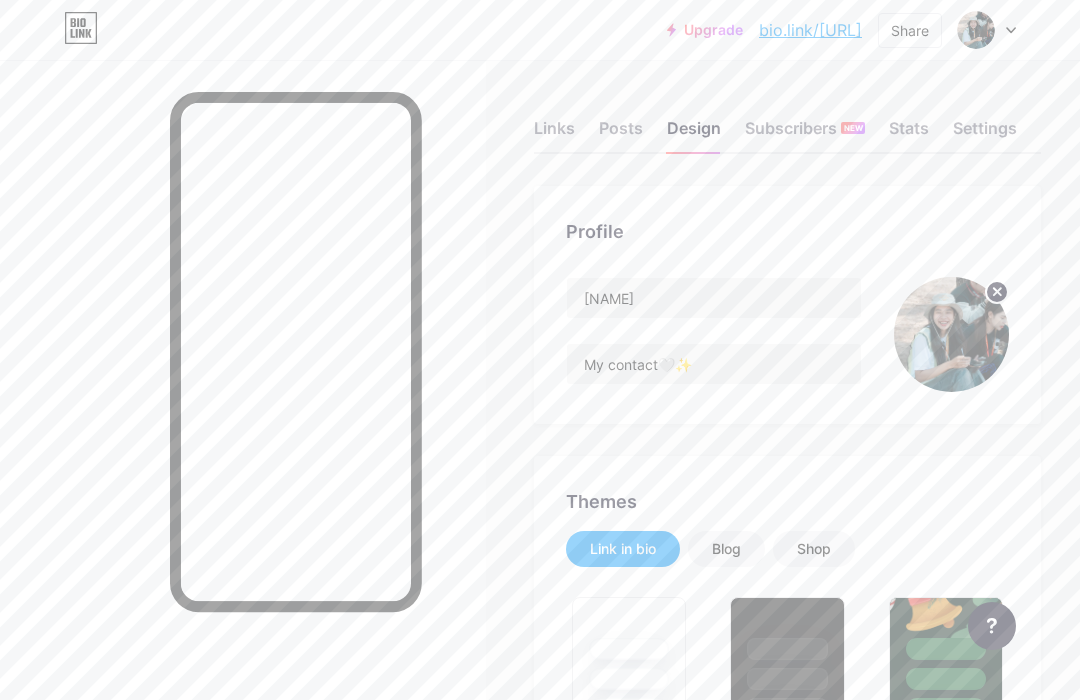 click on "Links" at bounding box center (554, 134) 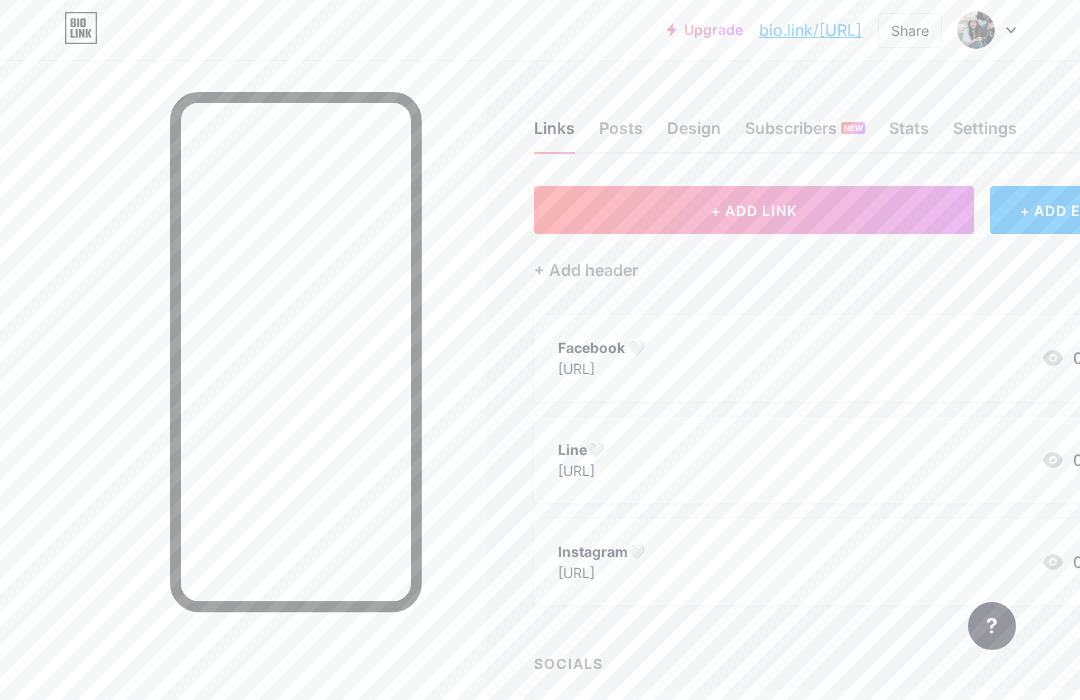 click on "Share" at bounding box center (910, 30) 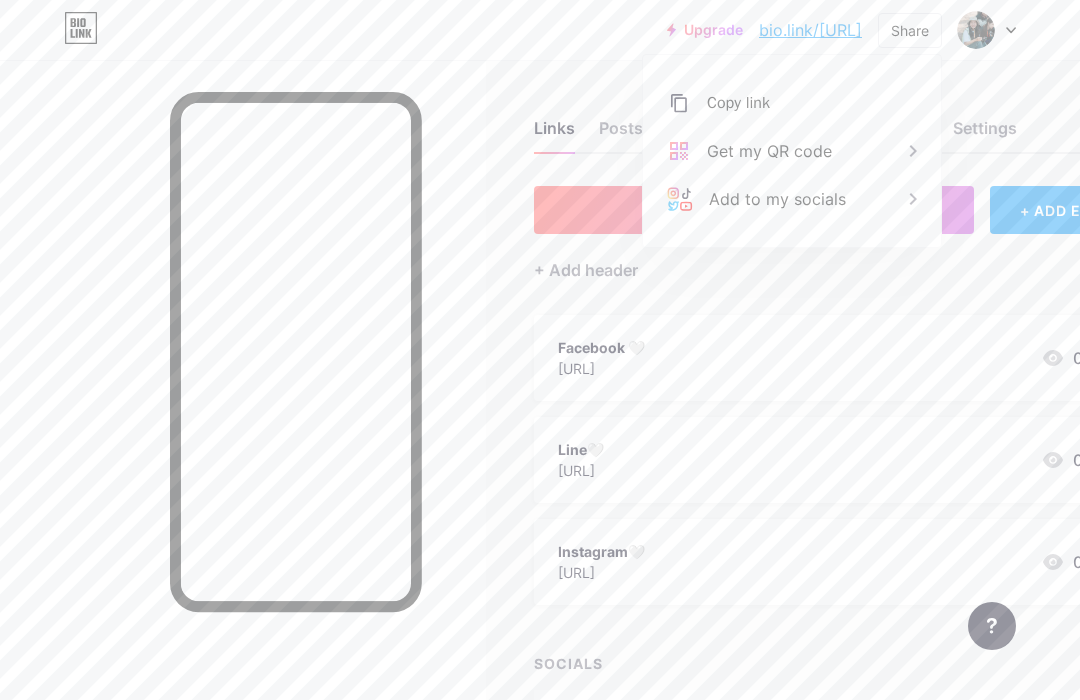 click on "Get my QR code" at bounding box center [792, 151] 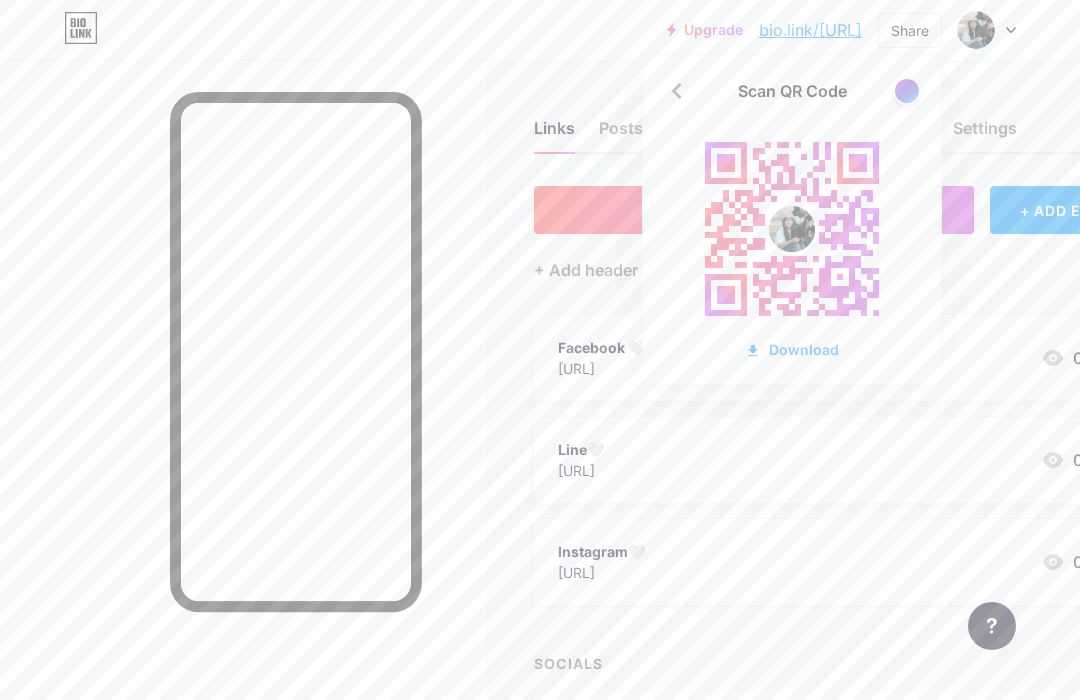 click at bounding box center (907, 91) 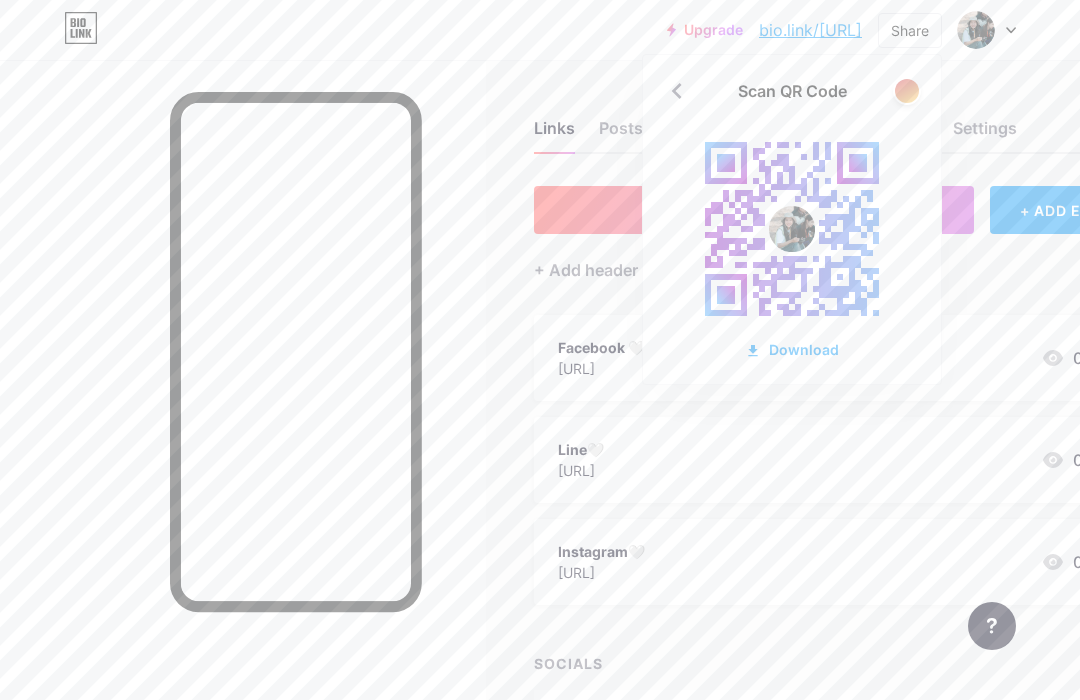 click at bounding box center (907, 91) 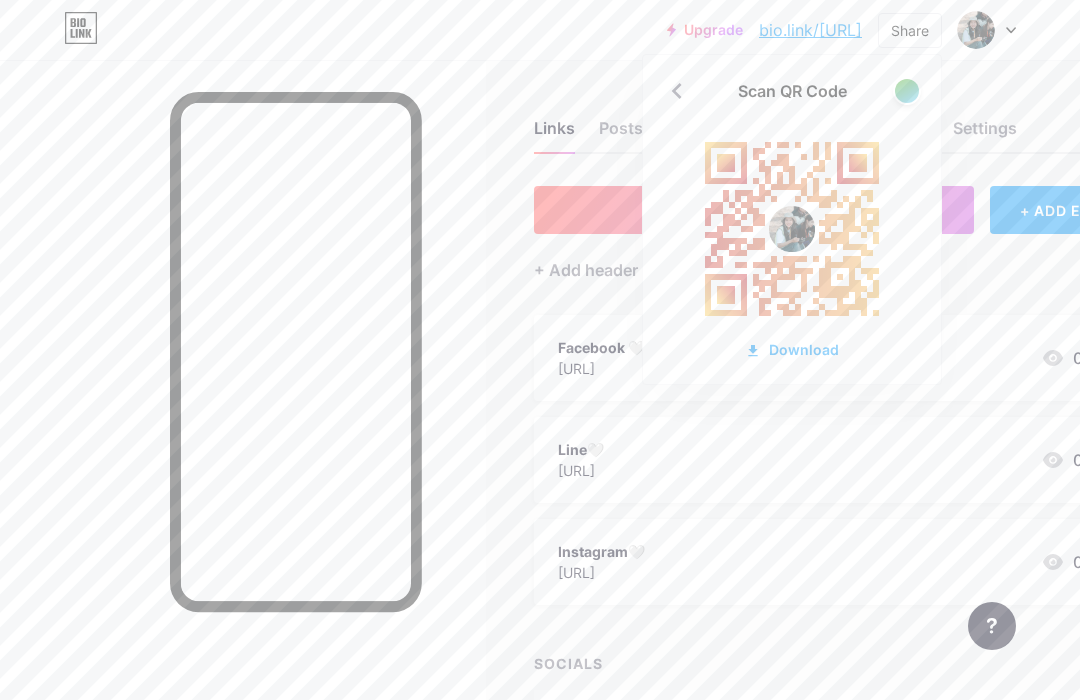 click at bounding box center (907, 91) 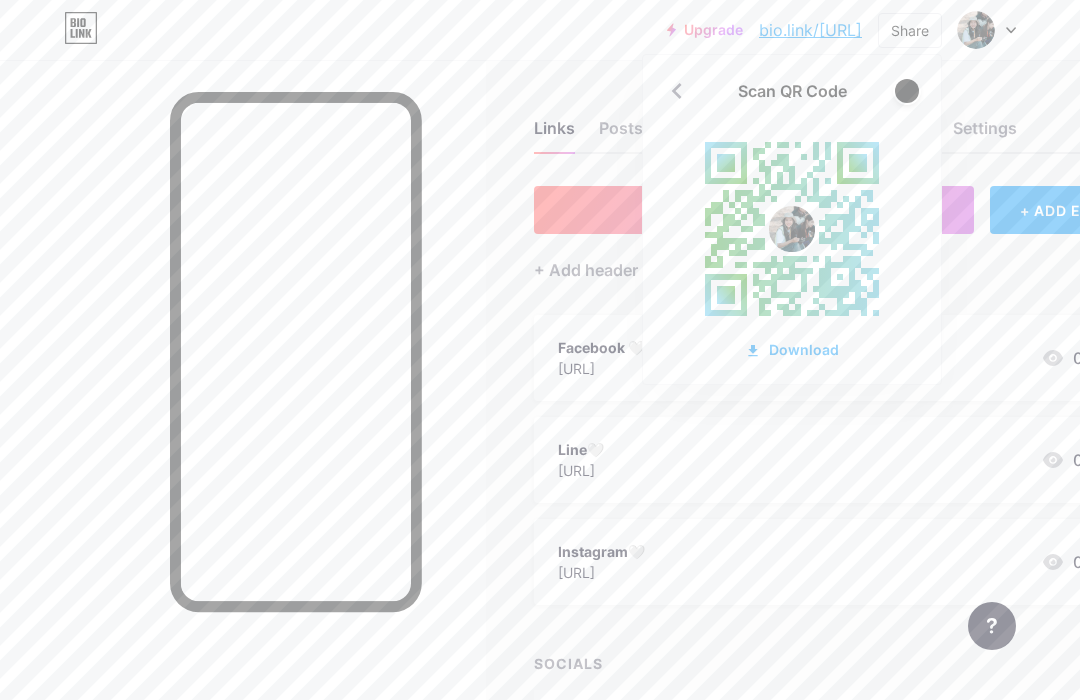 click at bounding box center [907, 91] 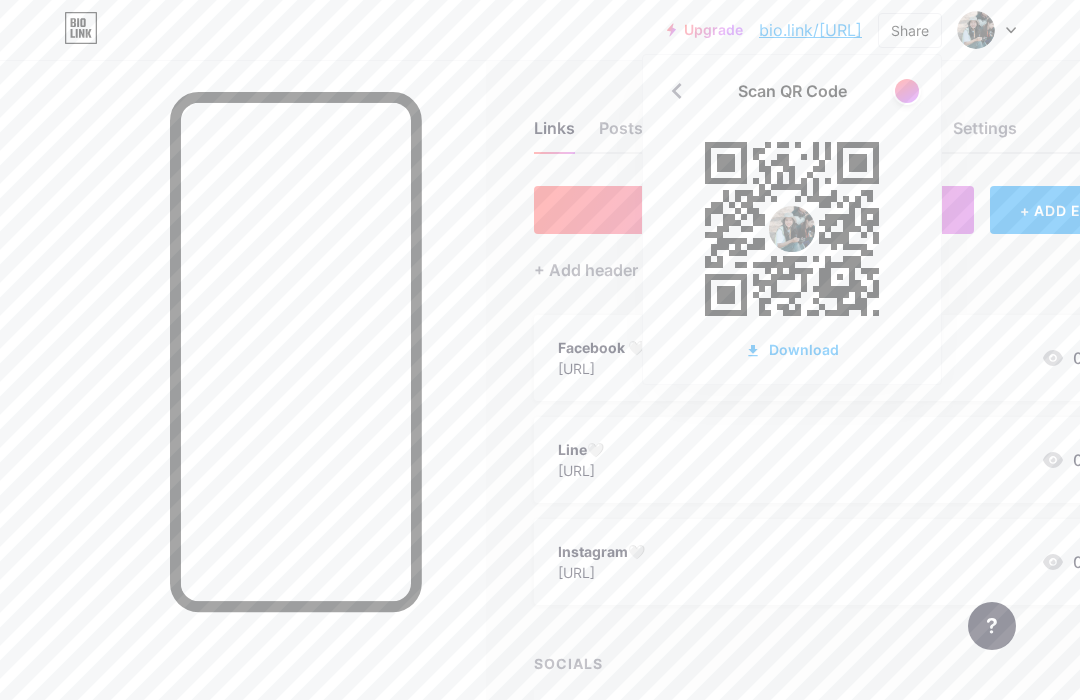 click at bounding box center (907, 91) 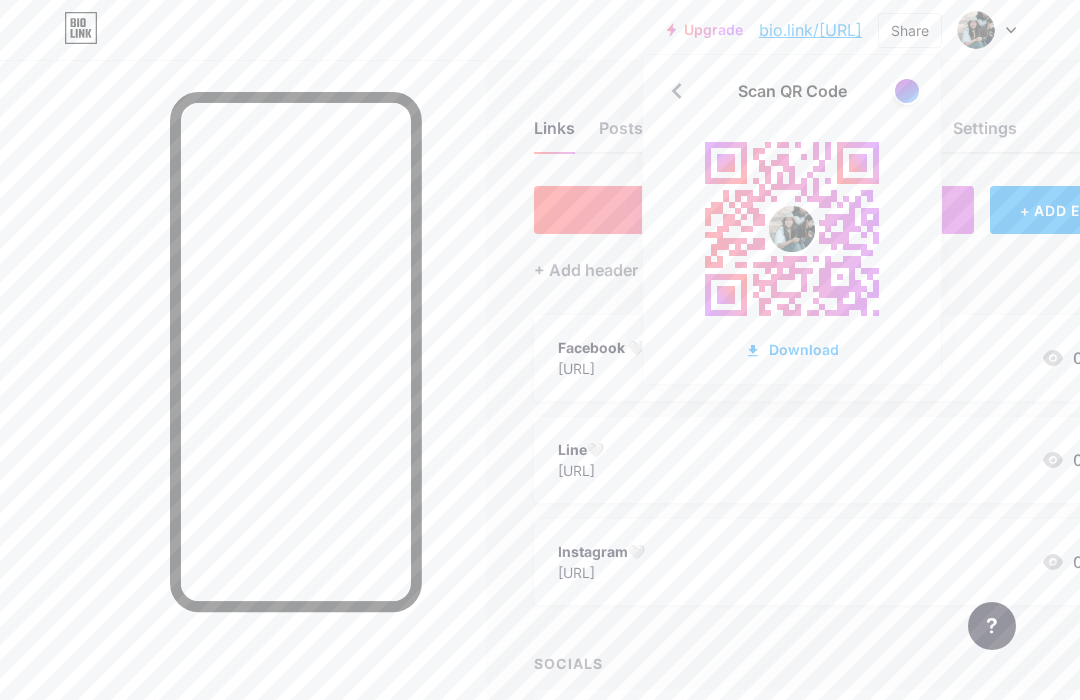 click at bounding box center (976, 30) 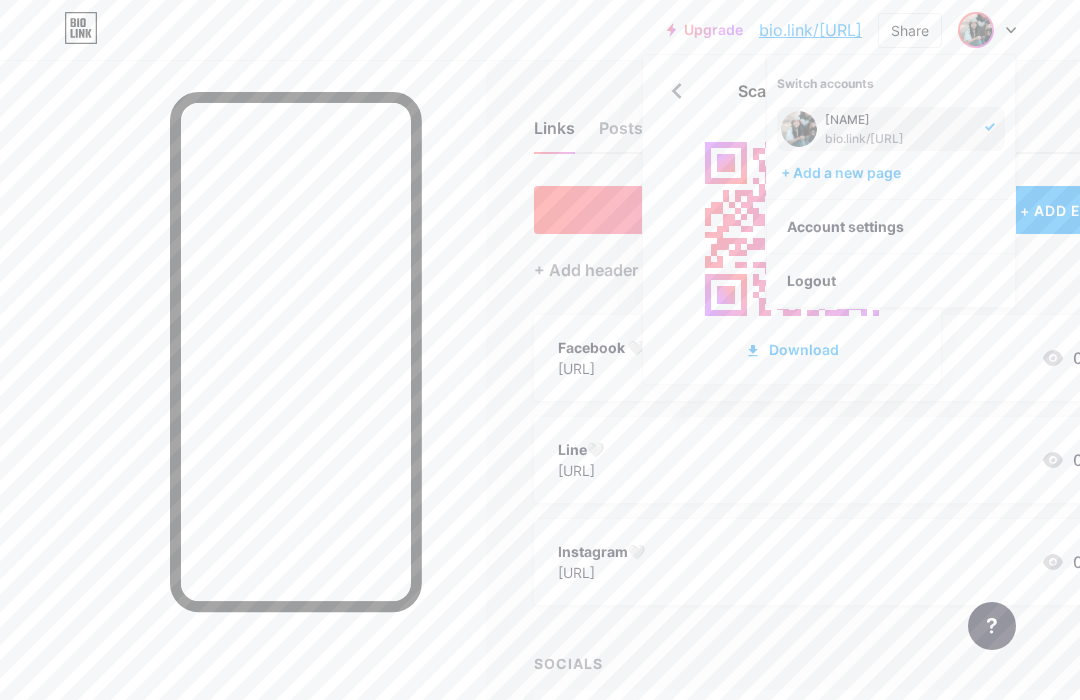 click at bounding box center [799, 129] 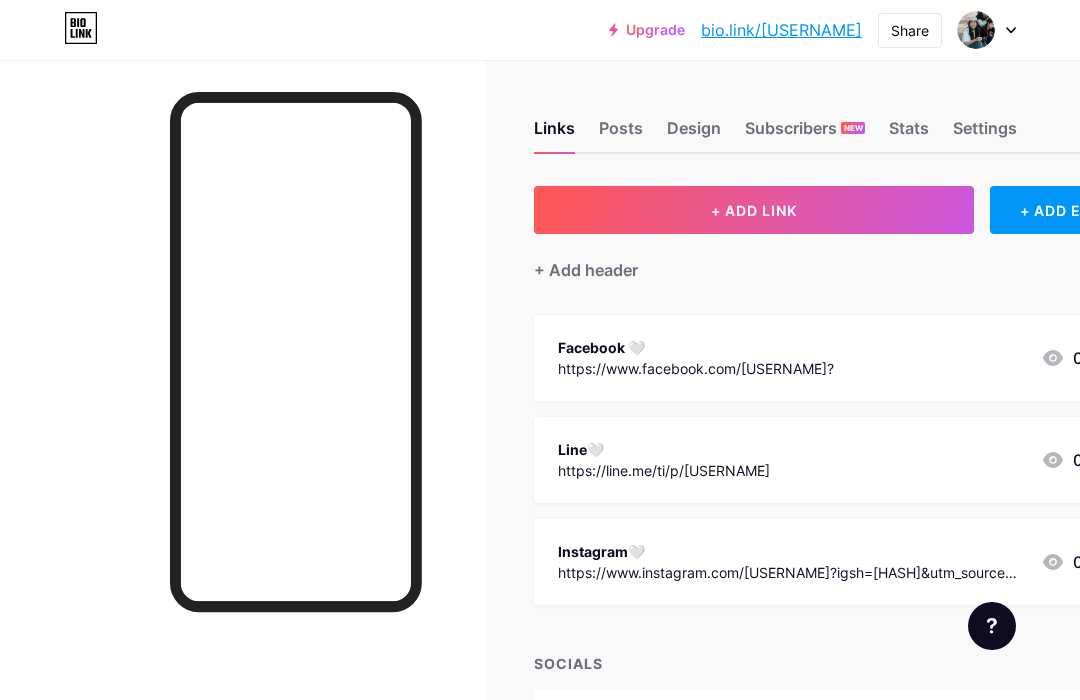 scroll, scrollTop: 0, scrollLeft: 0, axis: both 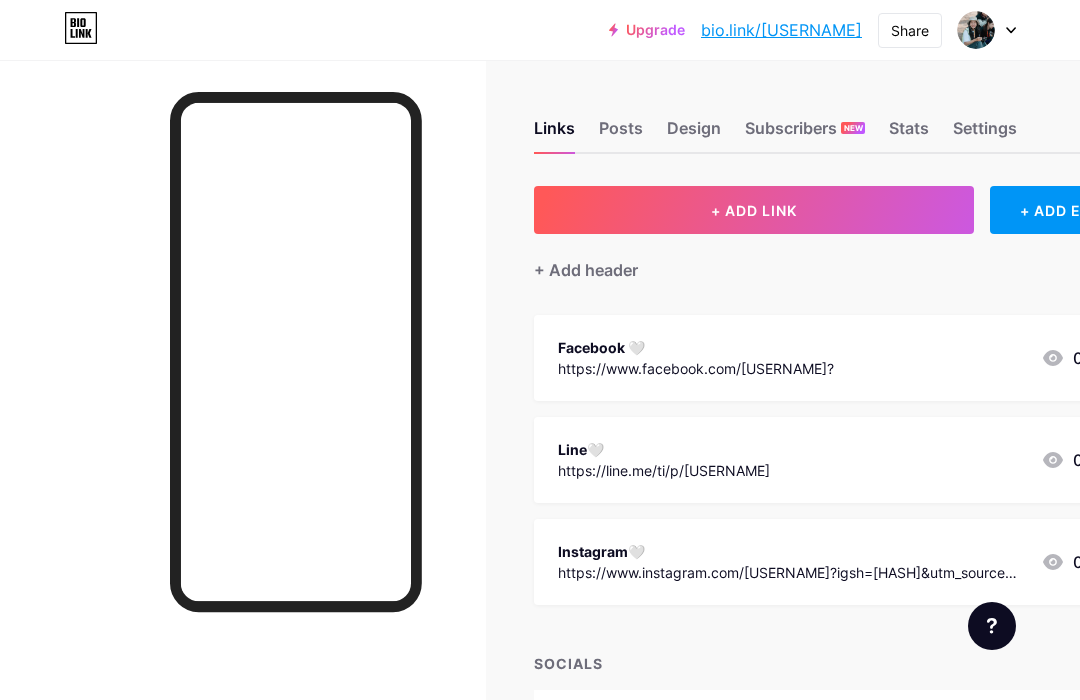 click on "Share" at bounding box center [910, 30] 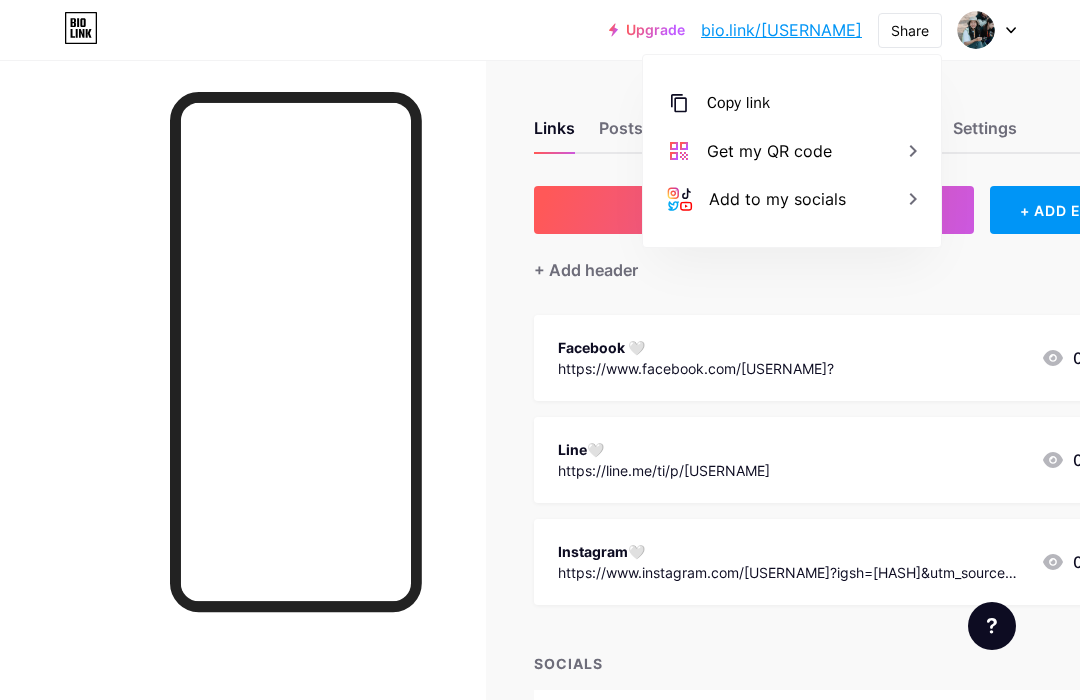 click 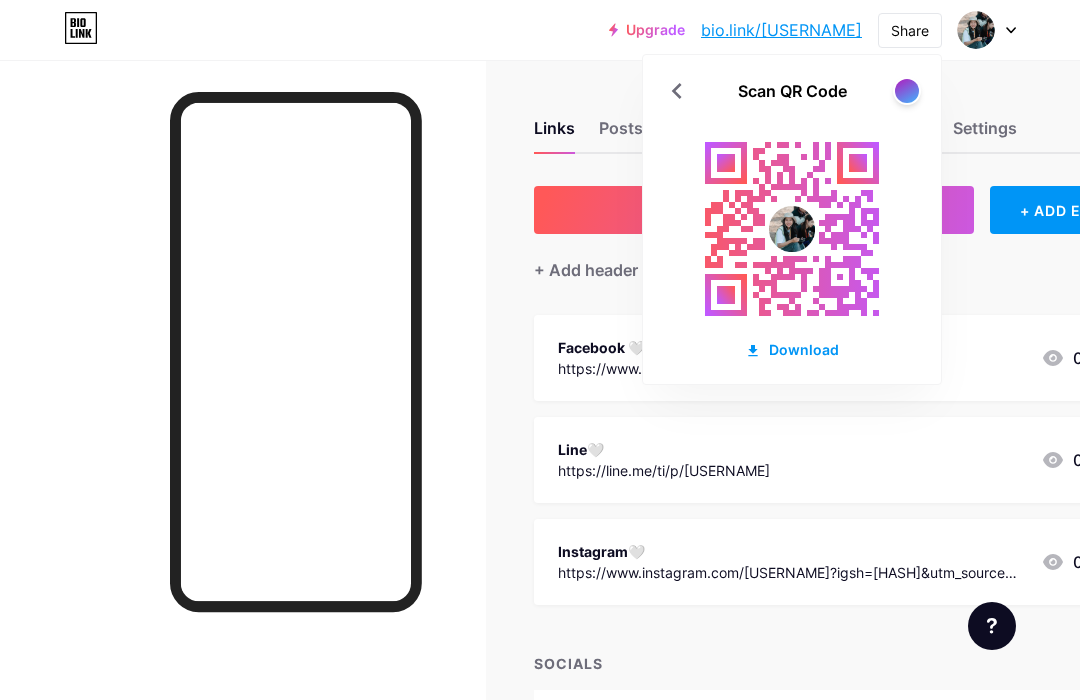 click at bounding box center [907, 91] 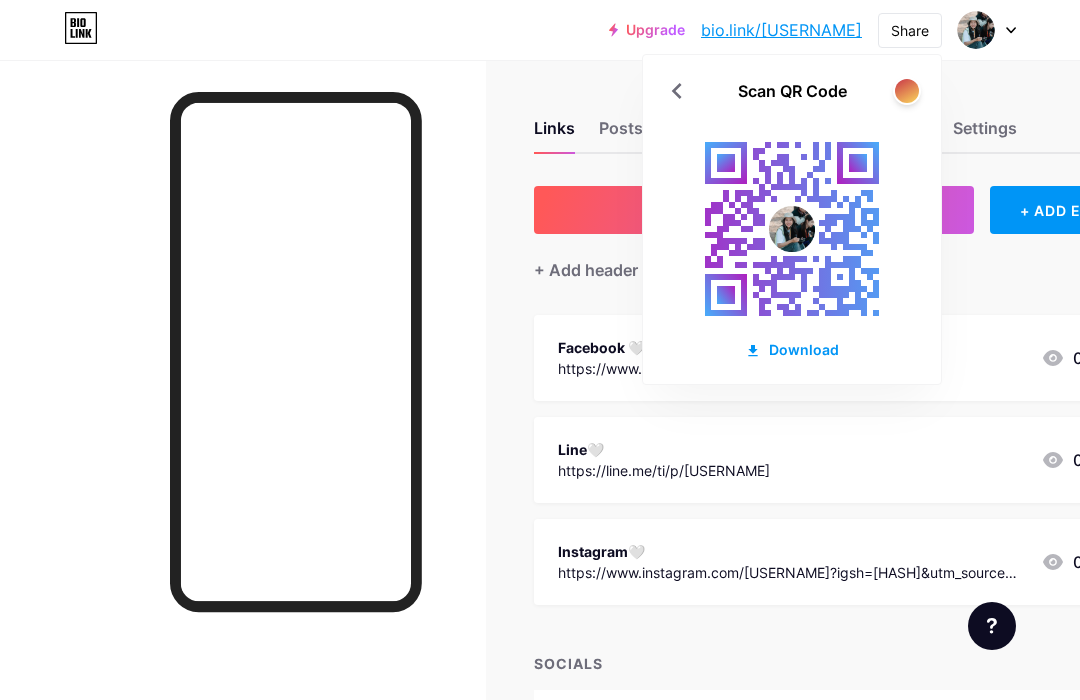 click at bounding box center (907, 91) 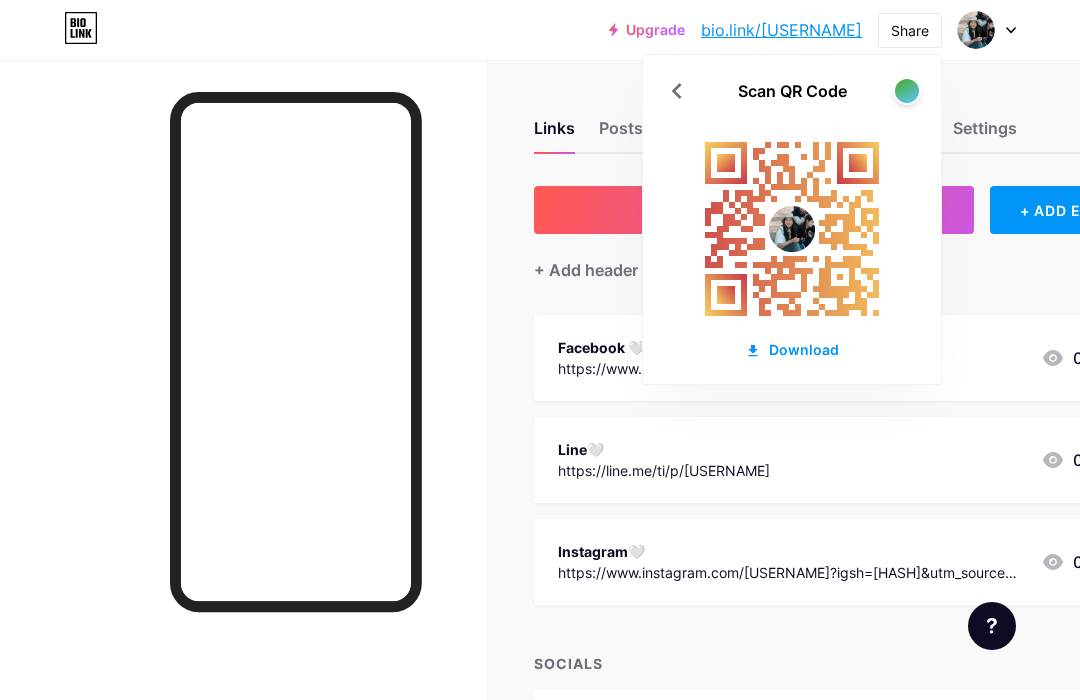 click on "Download" at bounding box center (792, 349) 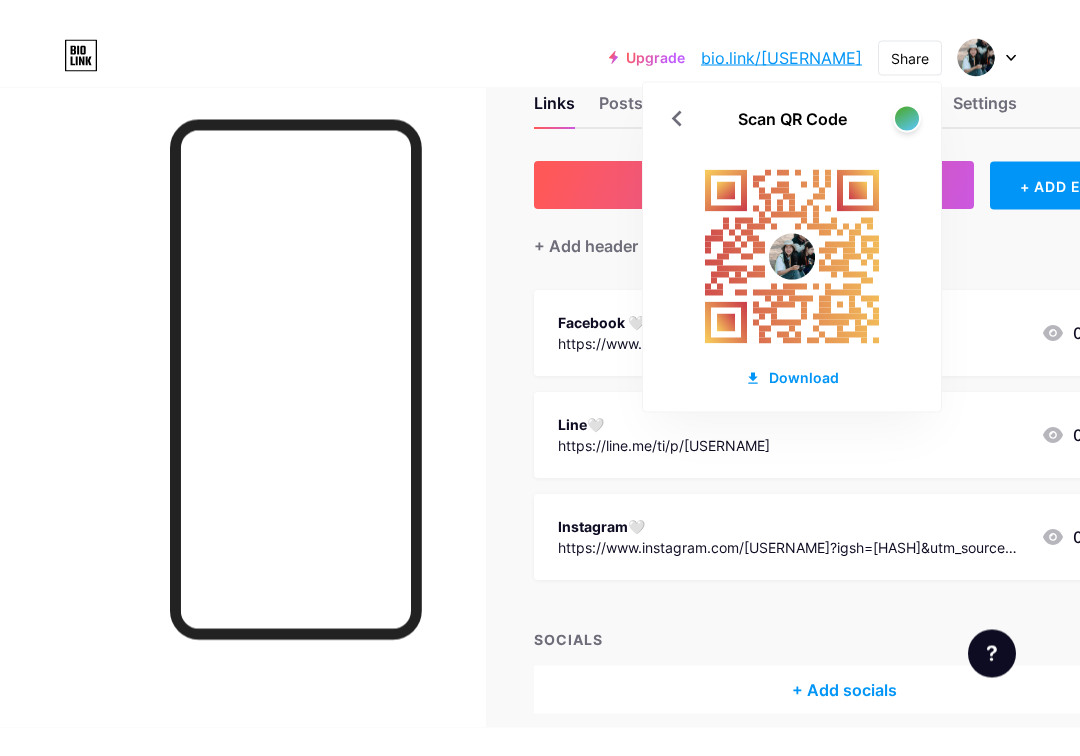 scroll, scrollTop: 81, scrollLeft: 0, axis: vertical 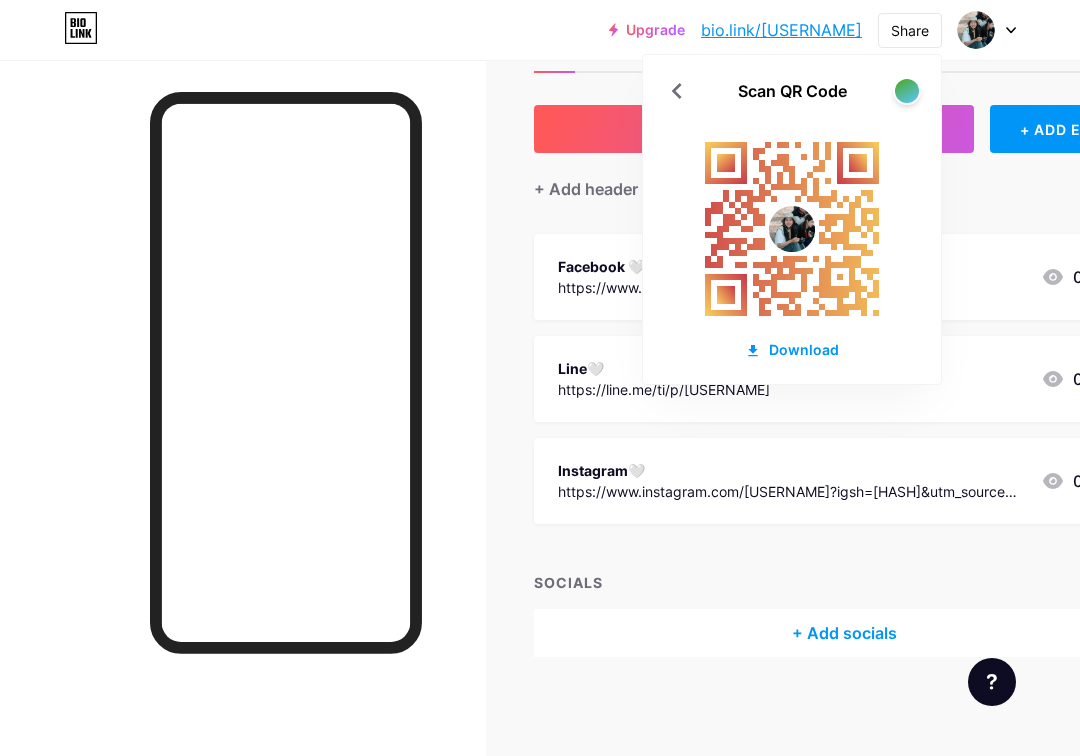 click 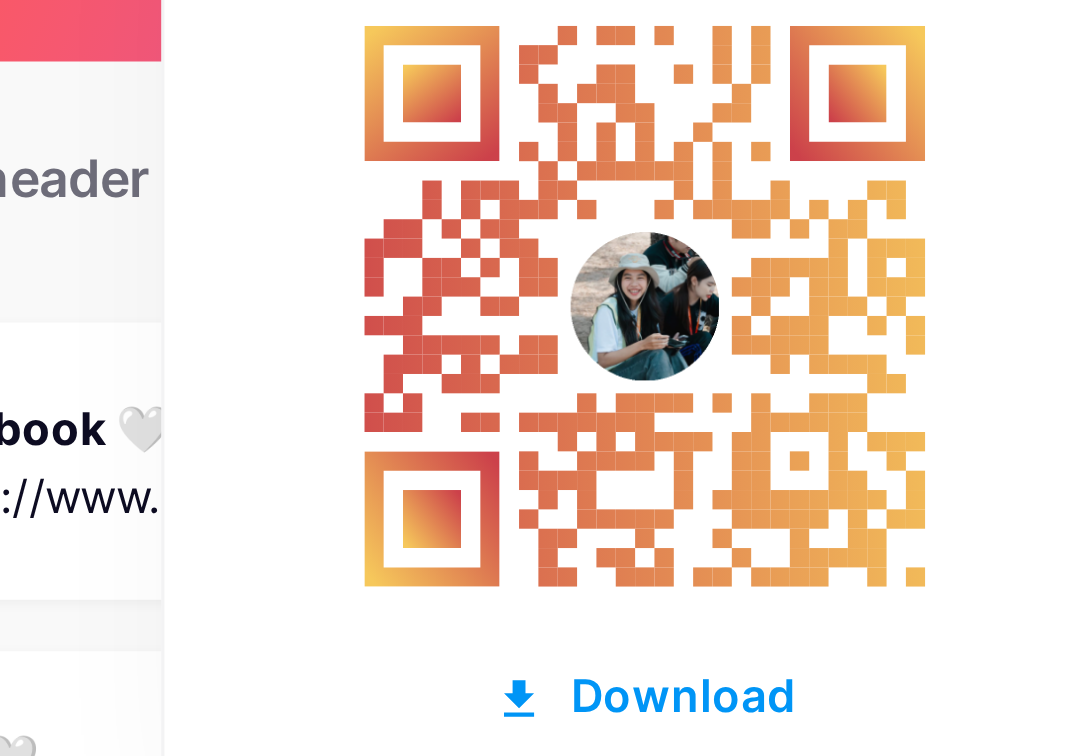 click on "Download" at bounding box center (792, 349) 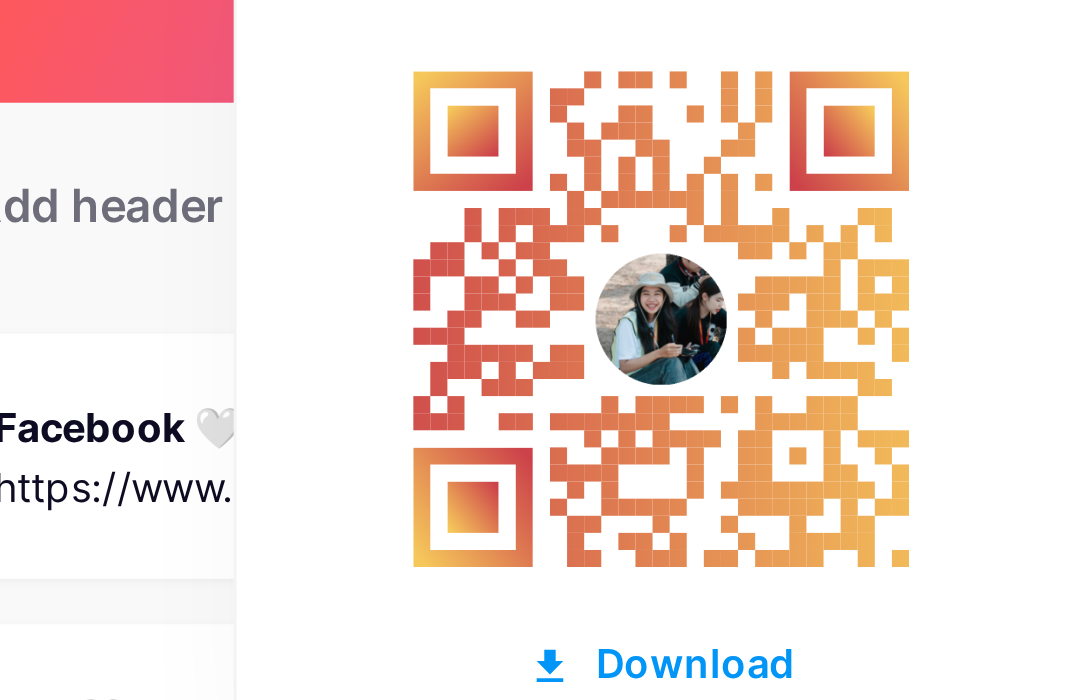 click 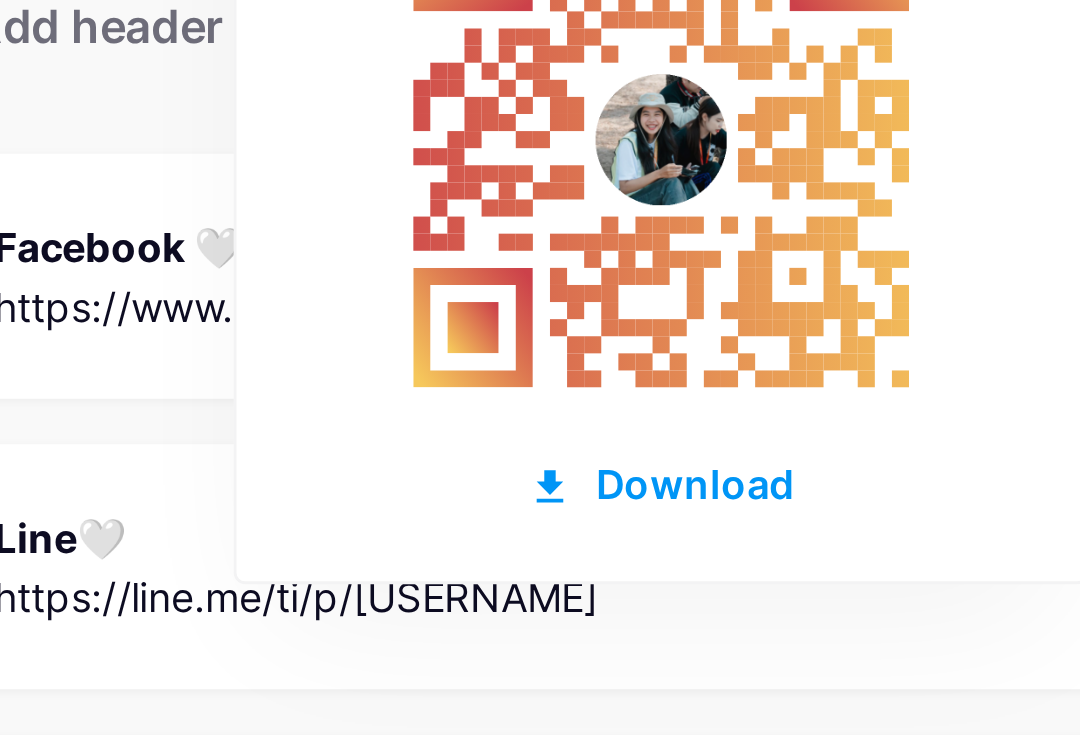 click on "Download" at bounding box center [792, 349] 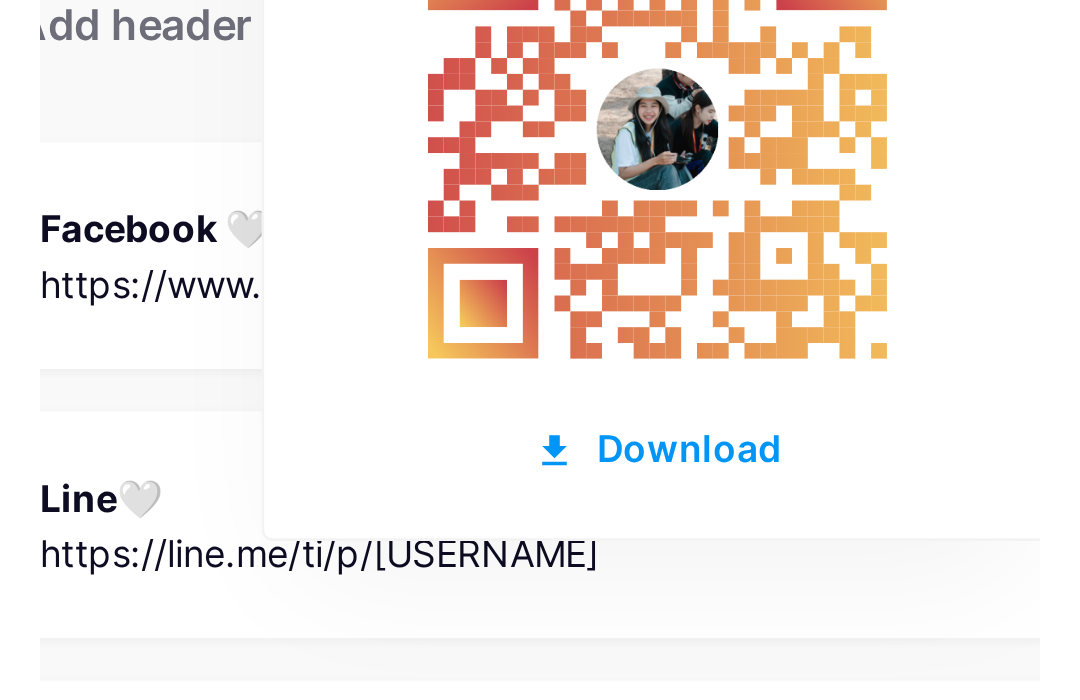 scroll, scrollTop: 0, scrollLeft: 0, axis: both 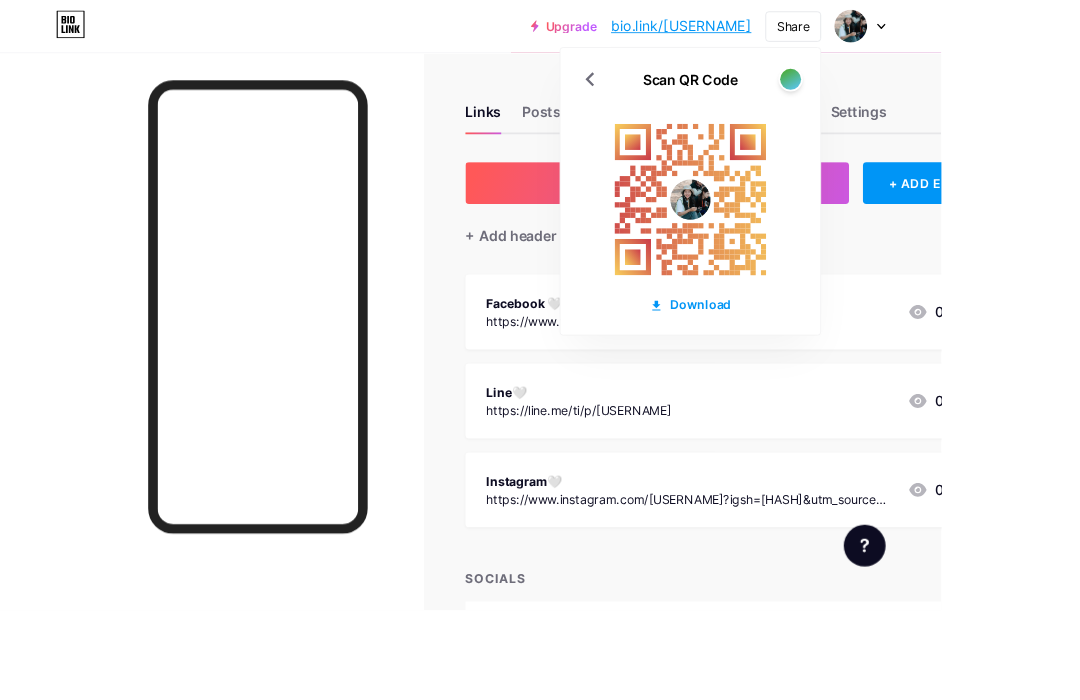 click on "Links
Posts
Design
Subscribers
NEW
Stats
Settings       + ADD LINK     + ADD EMBED
+ Add header
Facebook 🤍
https://www.facebook.com/sattaviriya.kanthason?
0
Line🤍
https://line.me/ti/p/Y-SoJqNQfk
0
Instagram🤍
https://www.instagram.com/yyxm_zx?igsh=MXZ6a2cwaGd5bzVtaQ%3D%3D&utm_source=qr
0
SOCIALS     + Add socials                       Feature requests             Help center         Contact support" at bounding box center (619, 449) 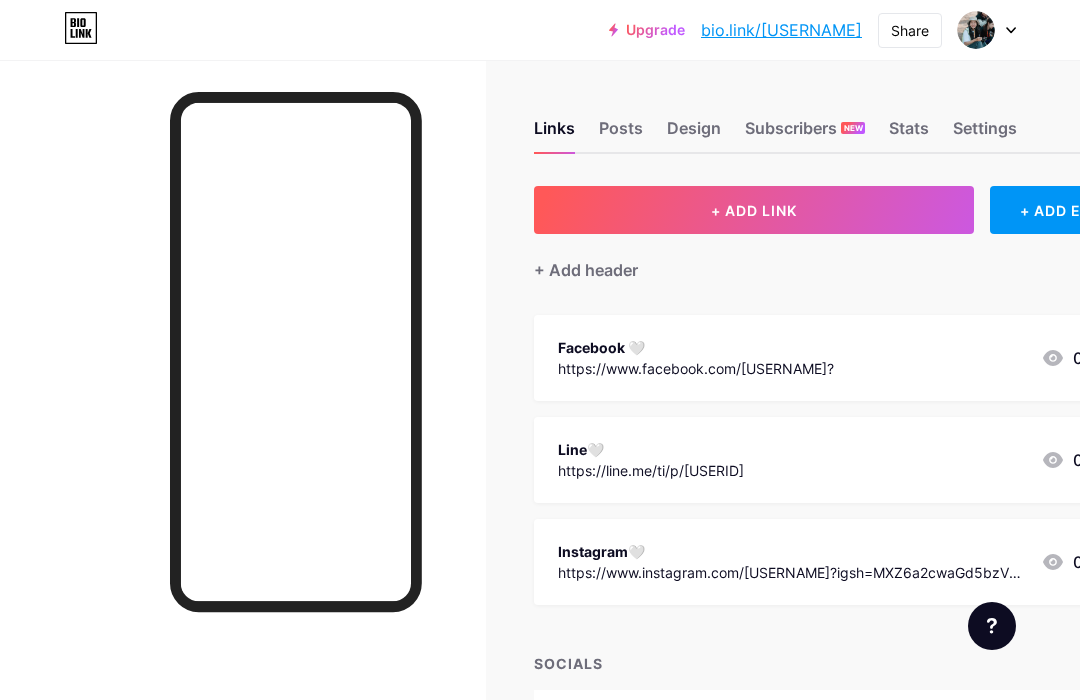 scroll, scrollTop: 0, scrollLeft: 0, axis: both 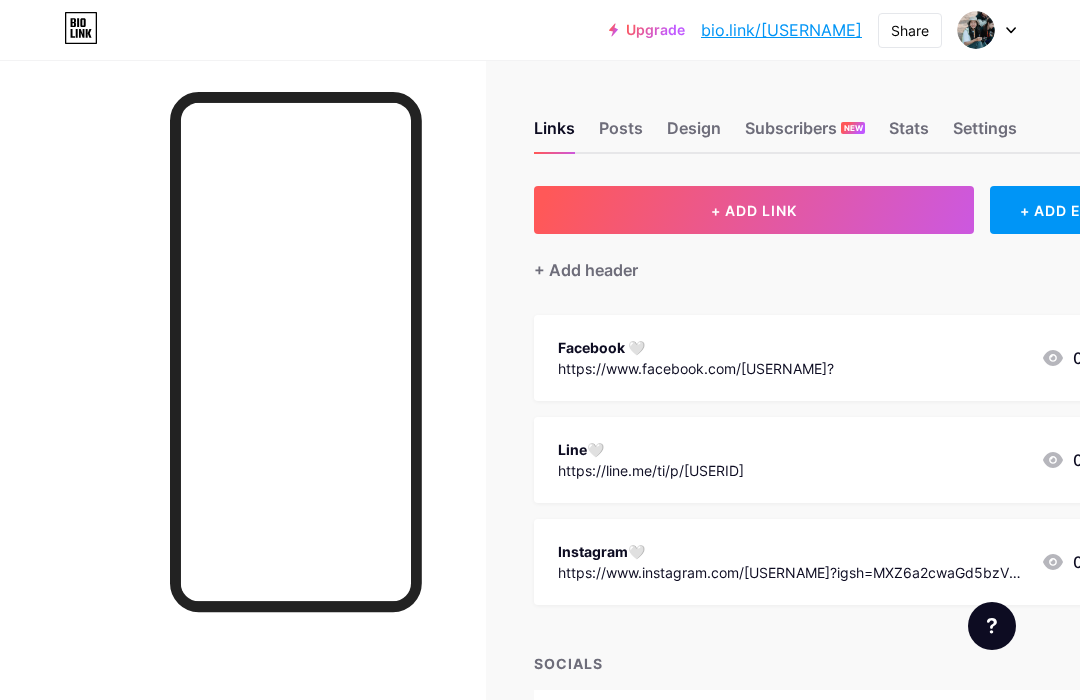 click on "Share" at bounding box center (910, 30) 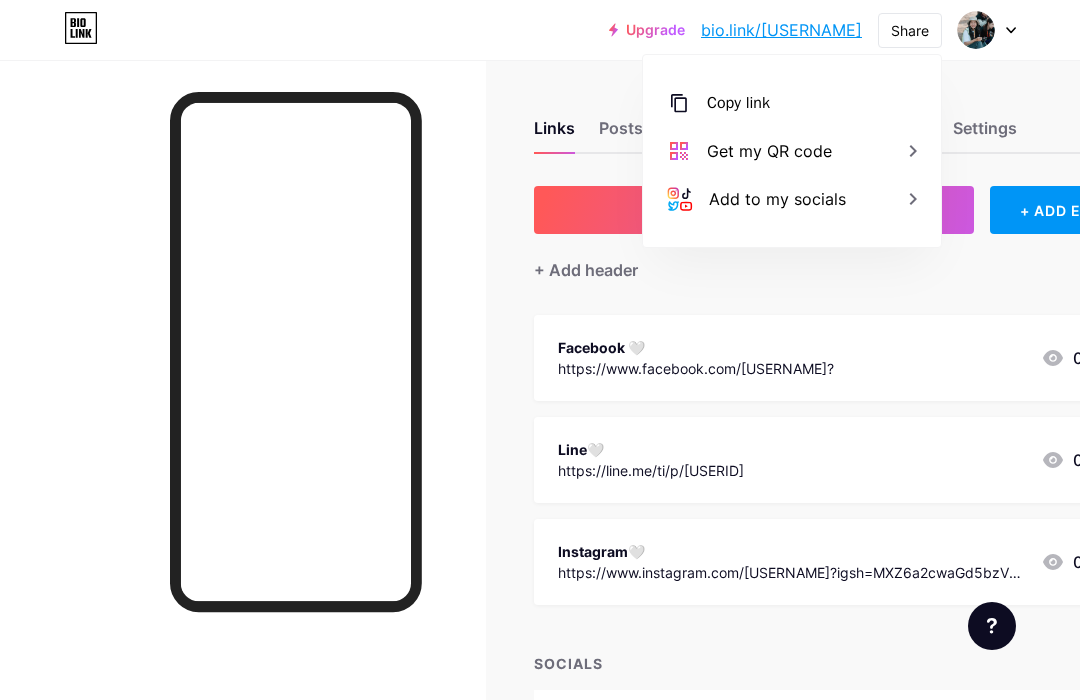 click on "Get my QR code" at bounding box center (792, 151) 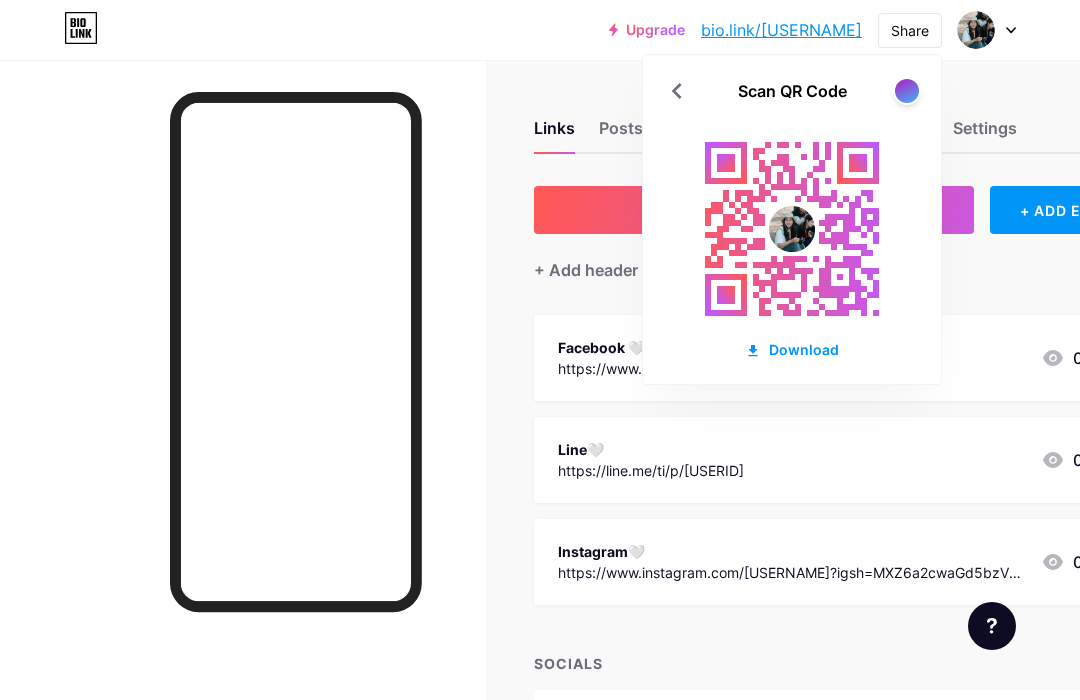 click on "Download" at bounding box center (792, 349) 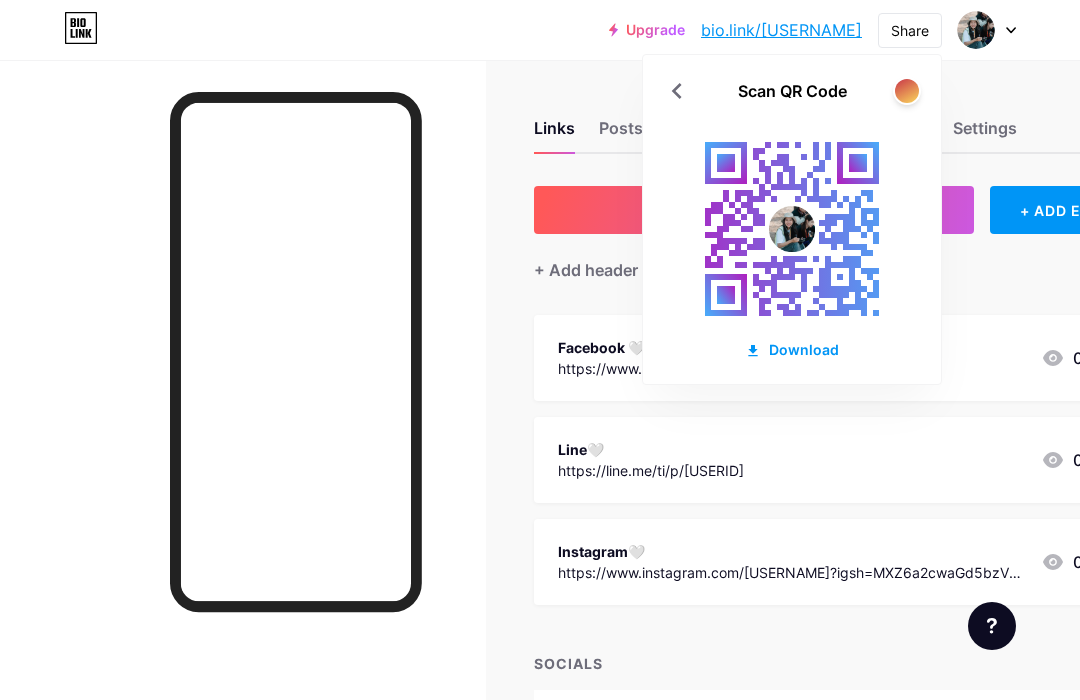 click at bounding box center [907, 91] 